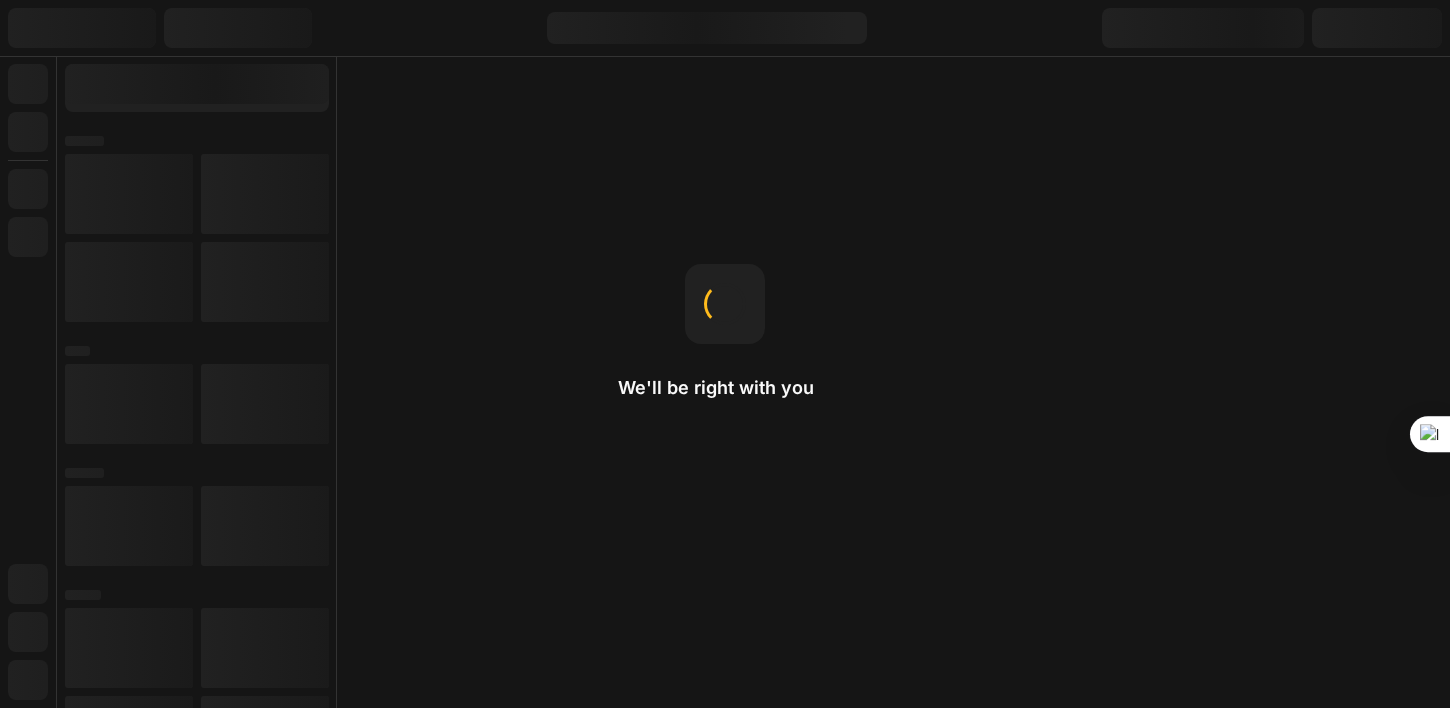 scroll, scrollTop: 0, scrollLeft: 0, axis: both 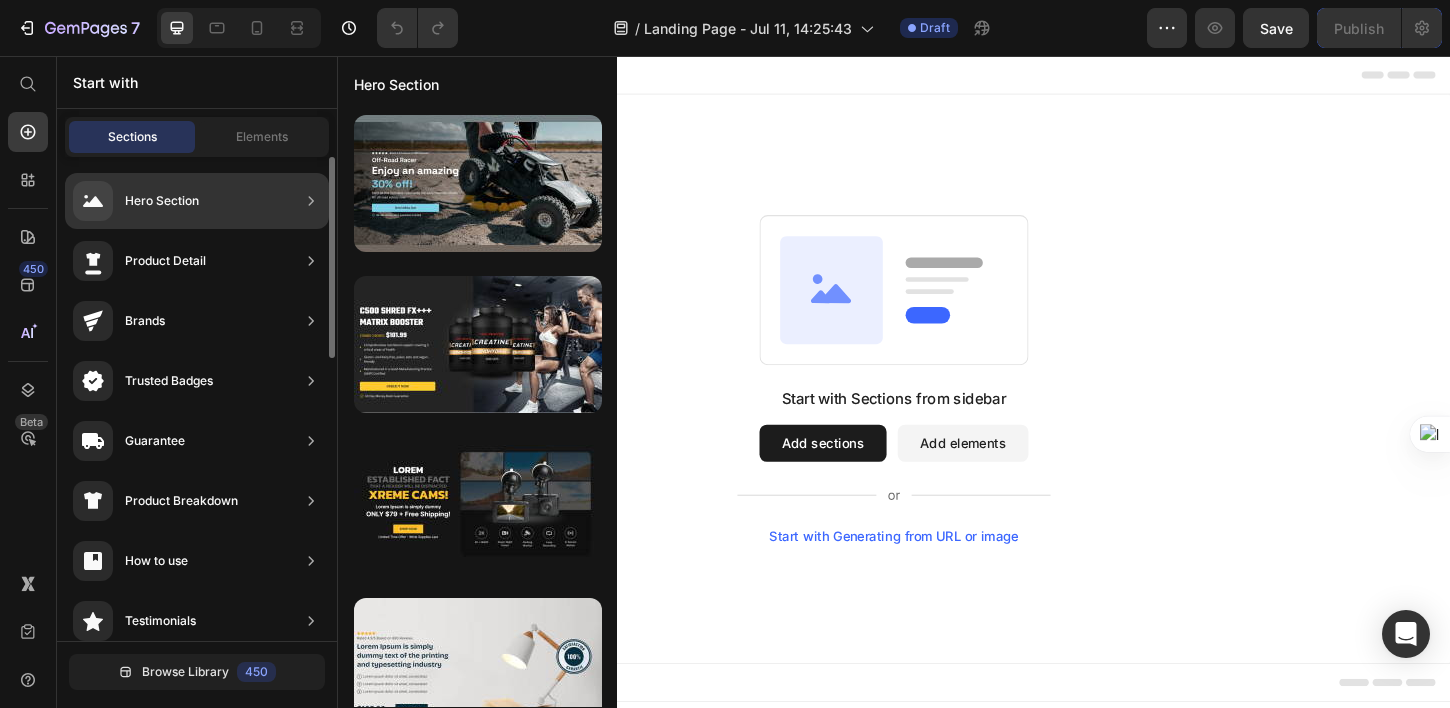 click on "Hero Section" 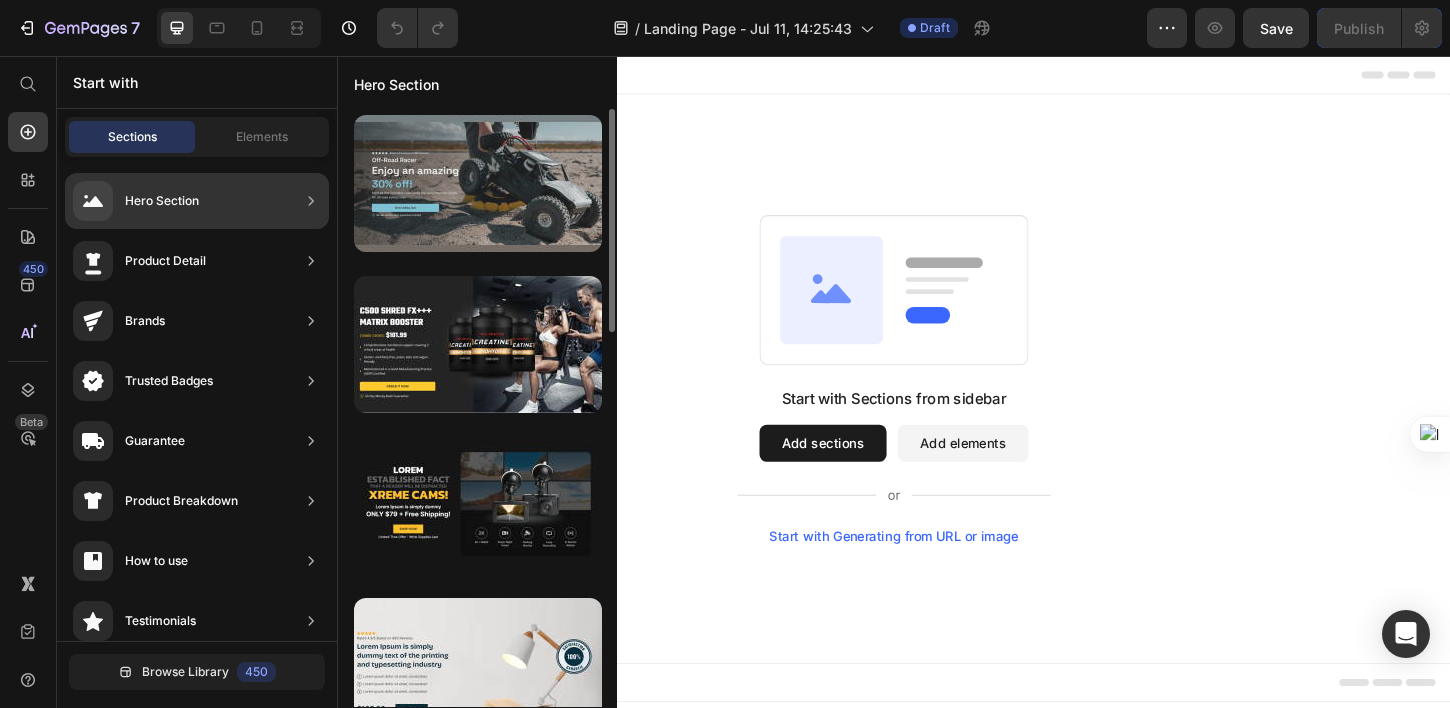 click at bounding box center (478, 183) 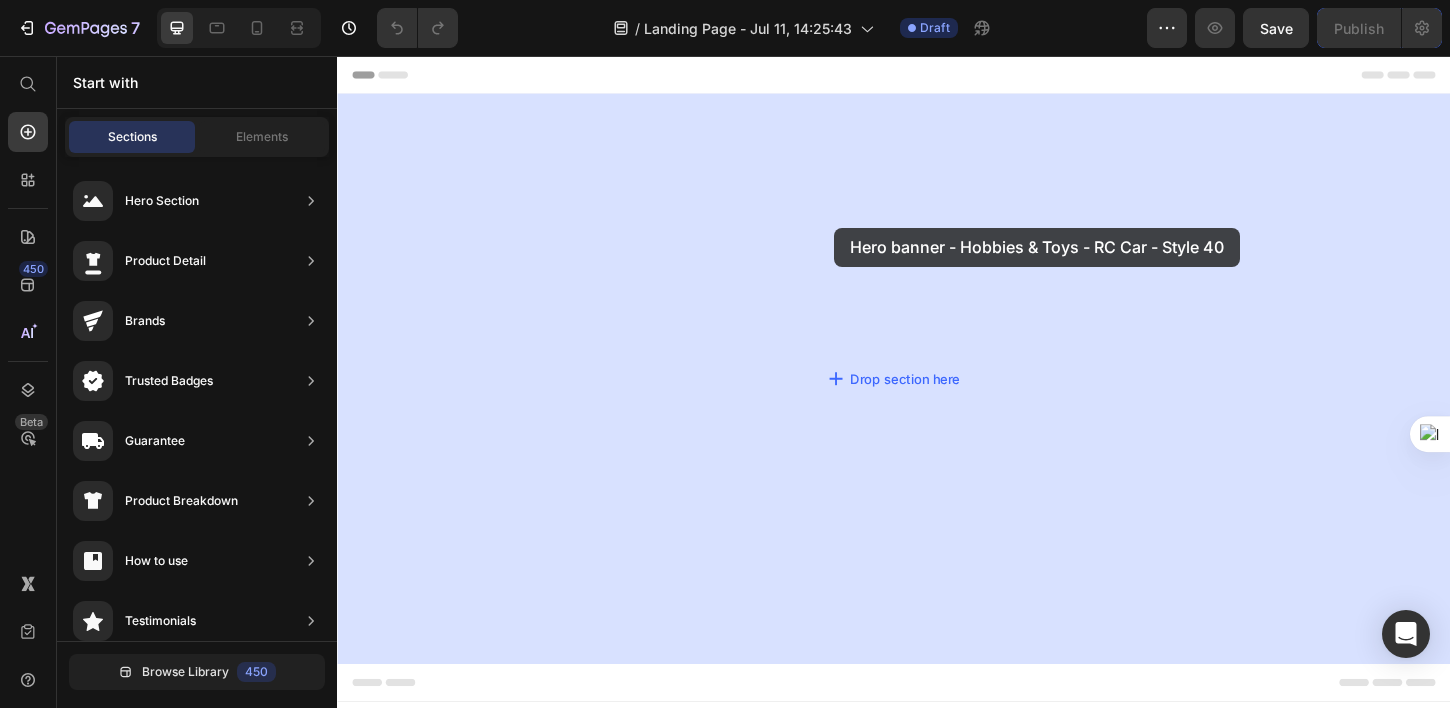 drag, startPoint x: 796, startPoint y: 219, endPoint x: 855, endPoint y: 258, distance: 70.724815 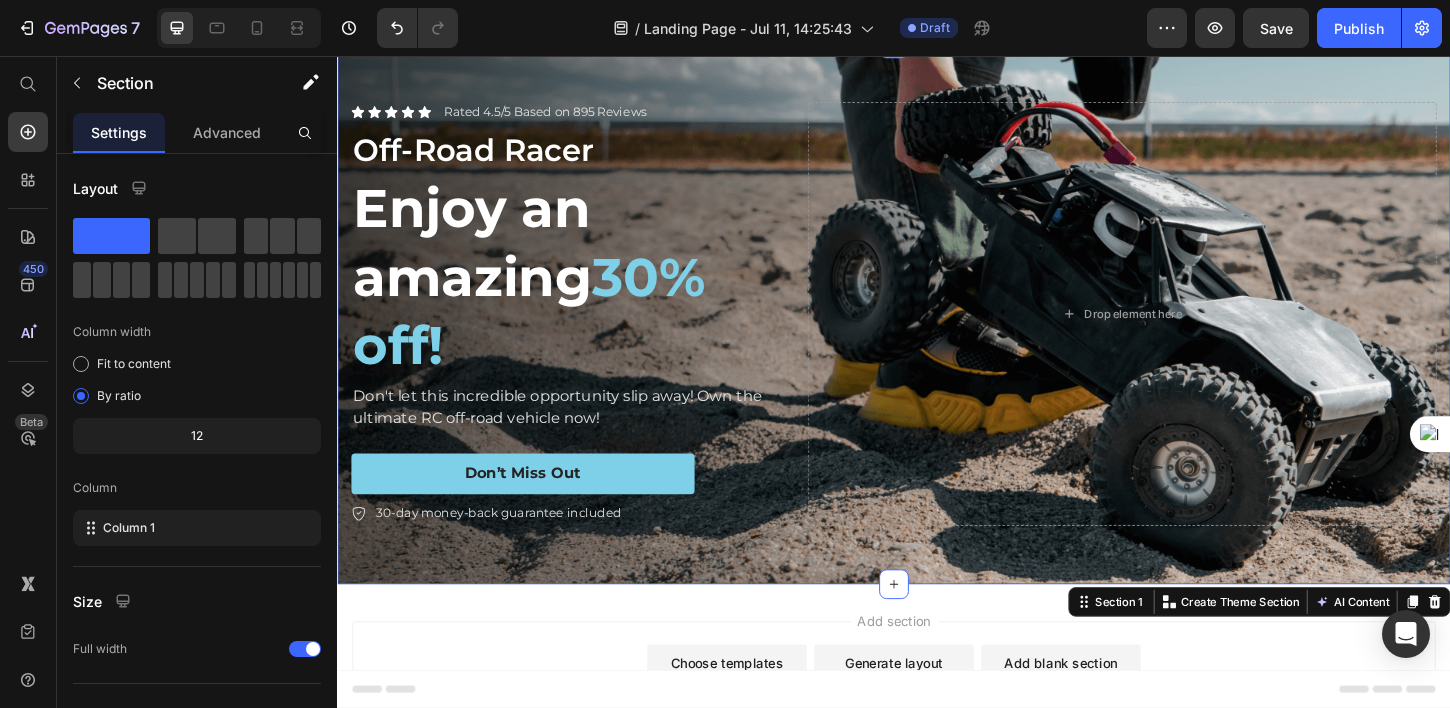scroll, scrollTop: 0, scrollLeft: 0, axis: both 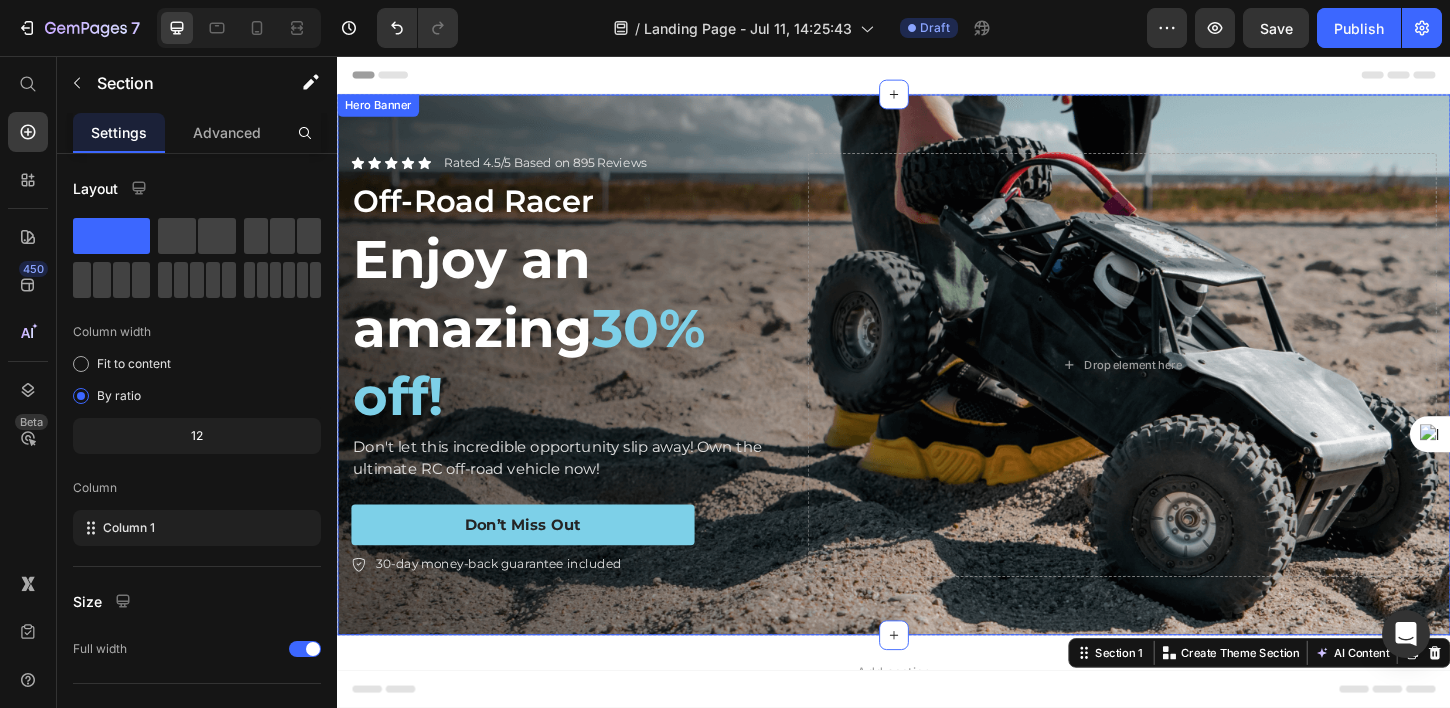 click on "Icon Icon Icon Icon Icon Icon List Rated 4.5/5 Based on 895 Reviews Text Block Row Off-Road Racer Text Block Enjoy an amazing  30% off! Heading Don't let this incredible opportunity slip away! Own the ultimate RC off-road vehicle now! Text Block Don’t Miss Out Button
30-day money-back guarantee included  Item List
Drop element here Row" at bounding box center (937, 388) 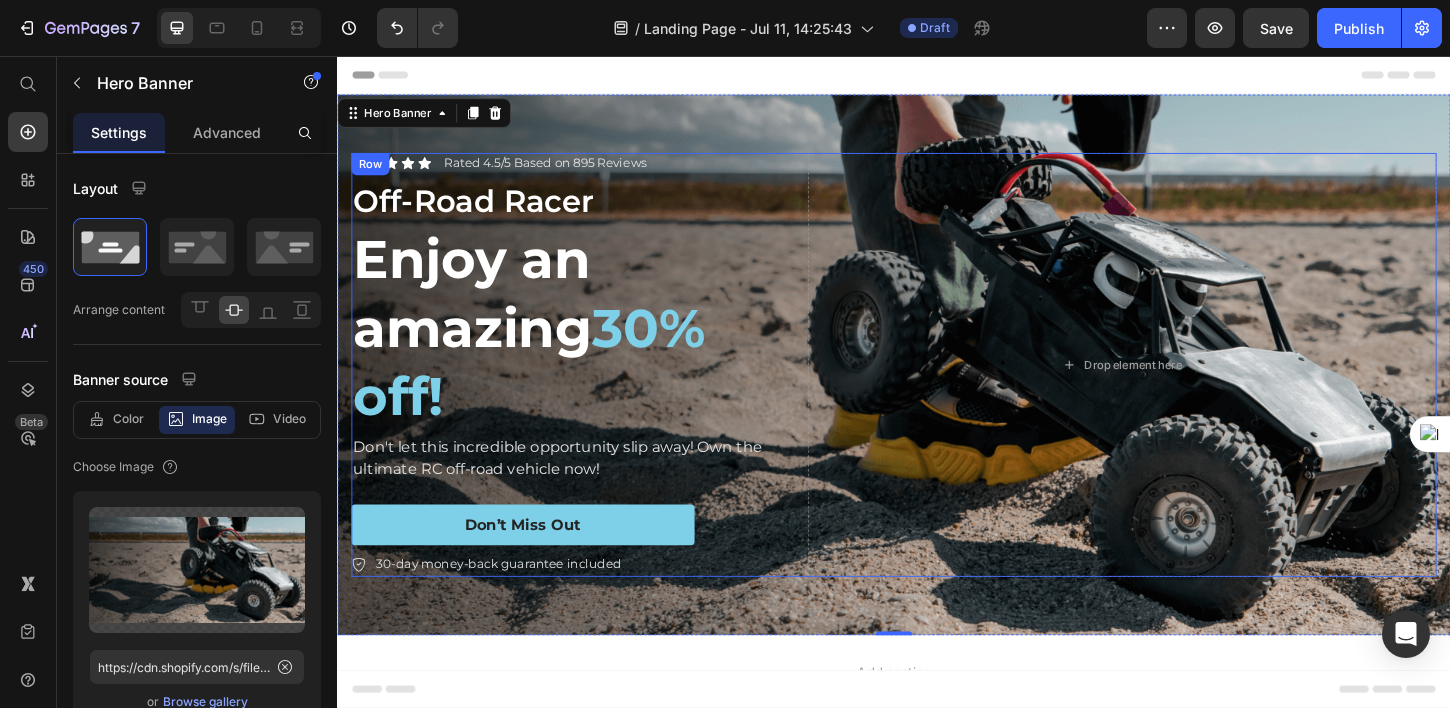 scroll, scrollTop: 167, scrollLeft: 0, axis: vertical 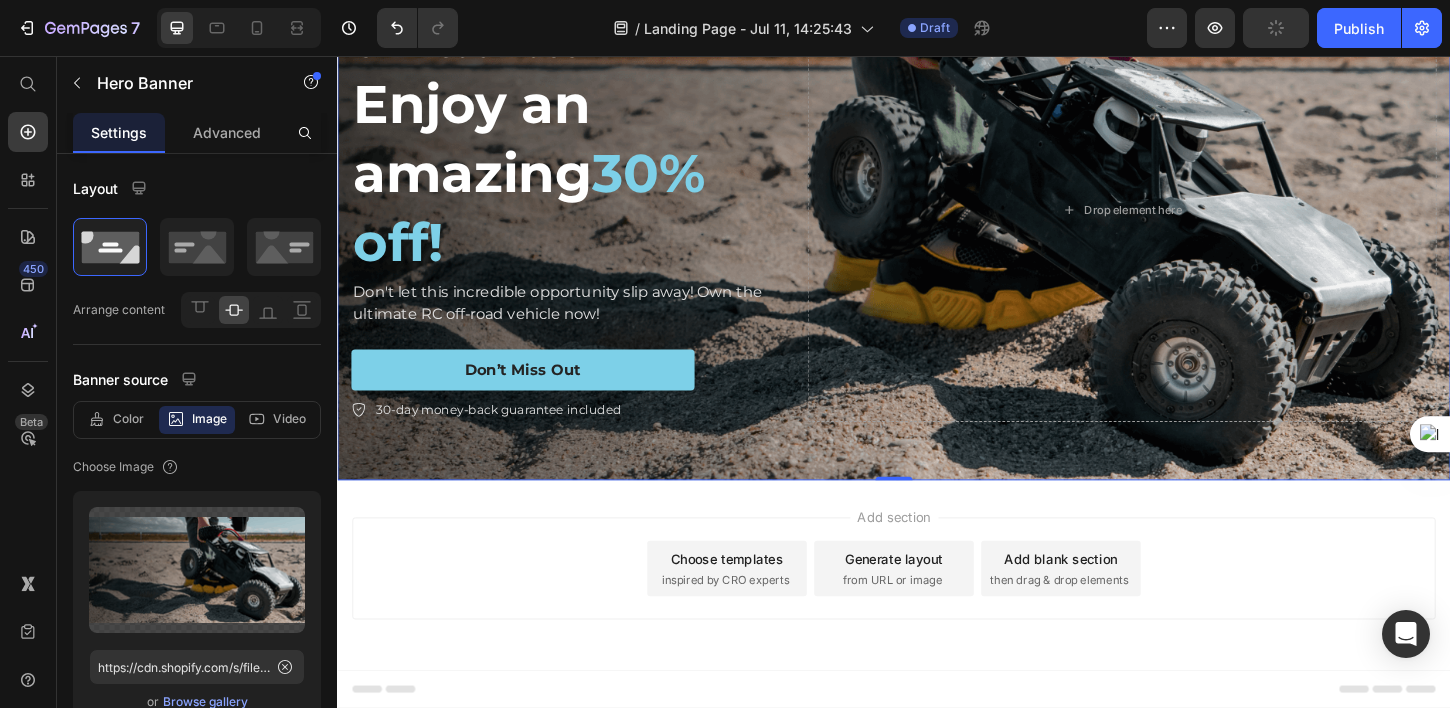 click on "Add section" at bounding box center [937, 552] 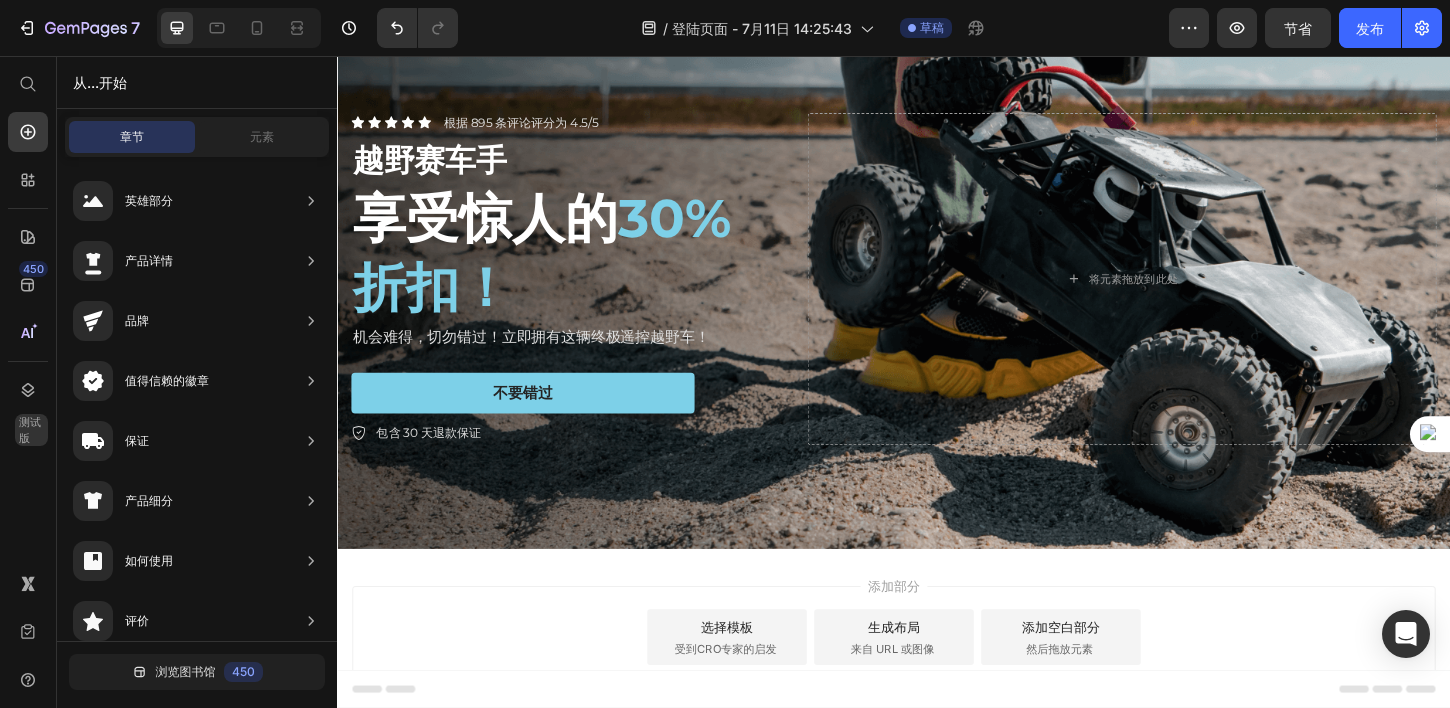 scroll, scrollTop: 92, scrollLeft: 0, axis: vertical 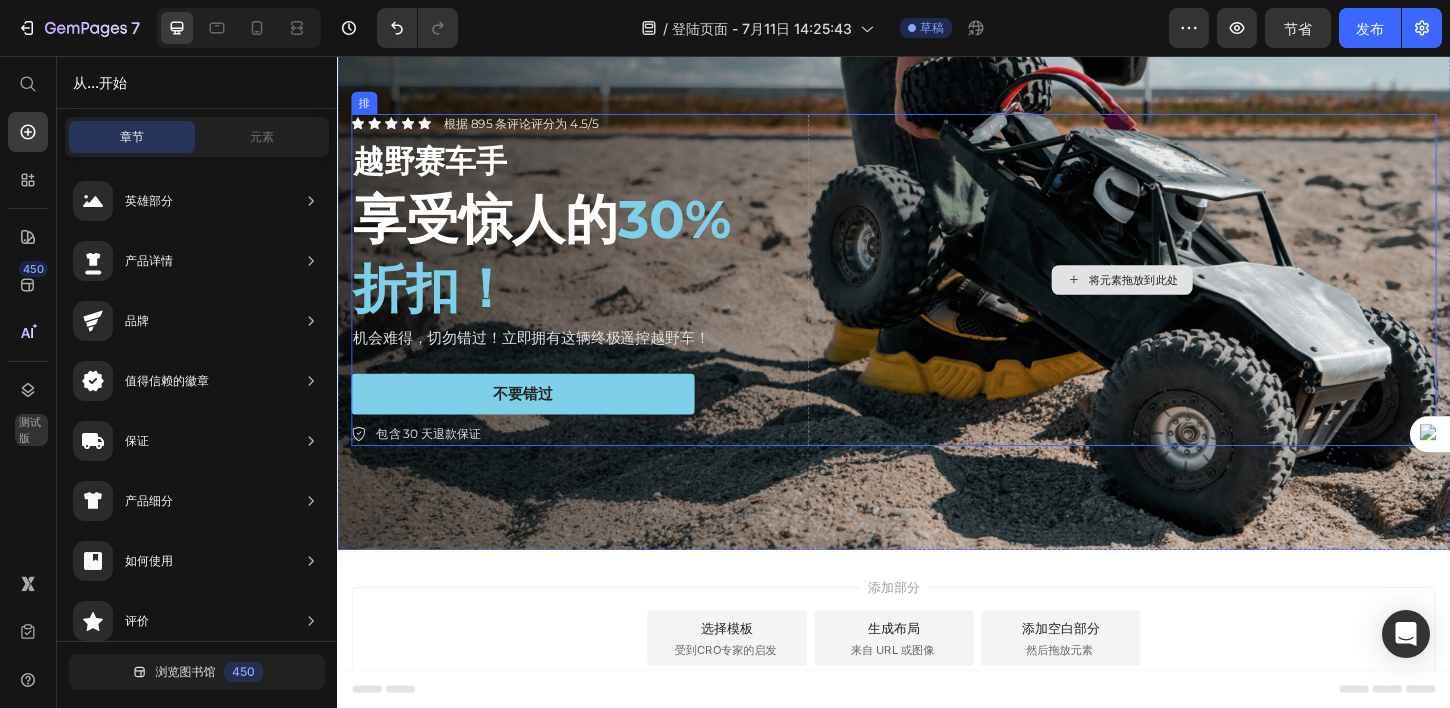 click on "将元素拖放到此处" at bounding box center [1183, 297] 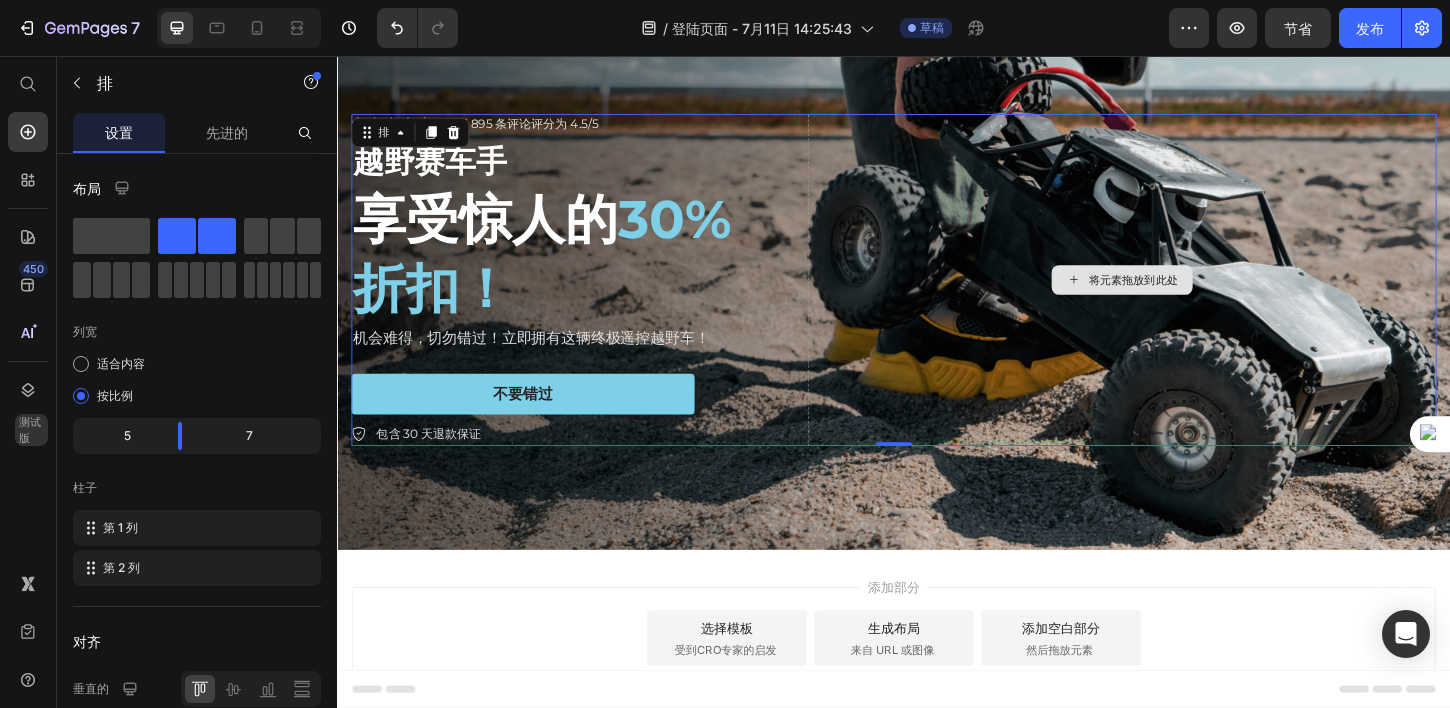 click on "将元素拖放到此处" at bounding box center (1183, 297) 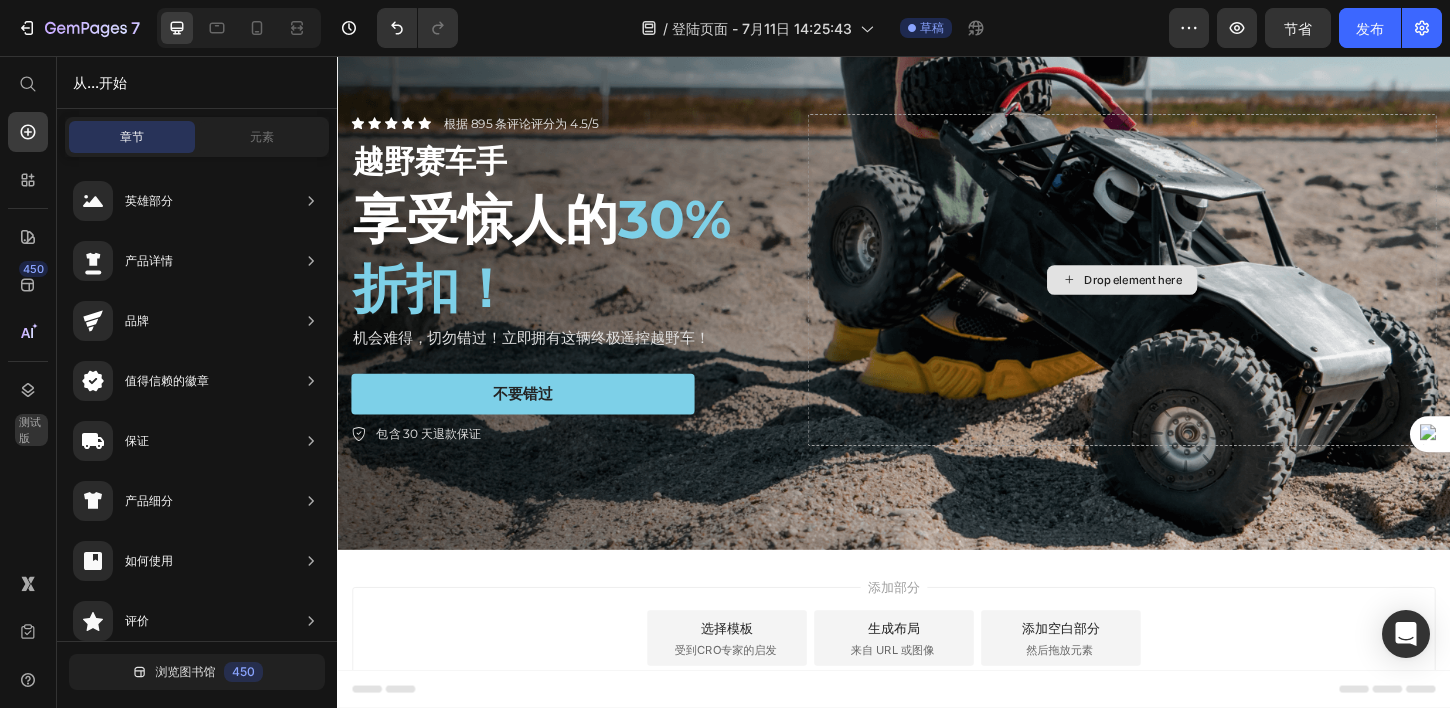 click 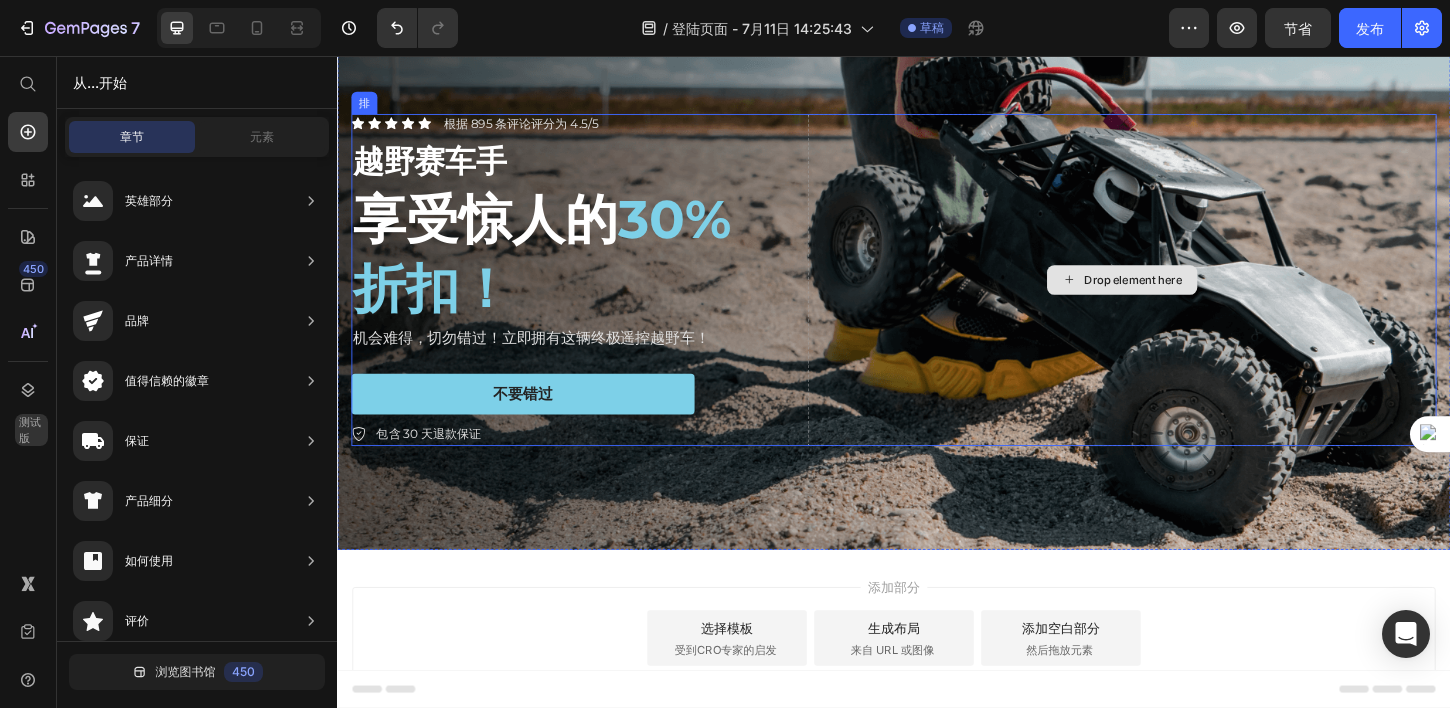 click on "Drop element here" at bounding box center [1195, 297] 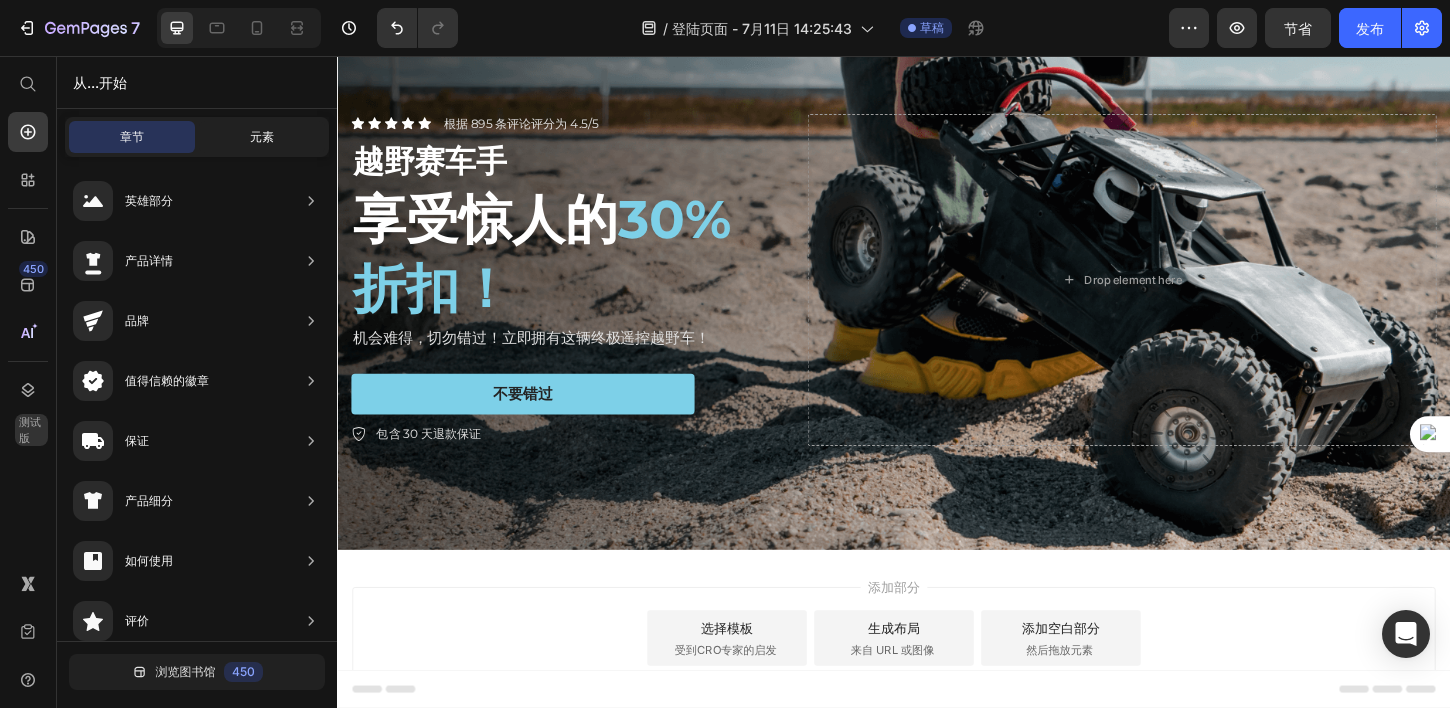 click on "元素" 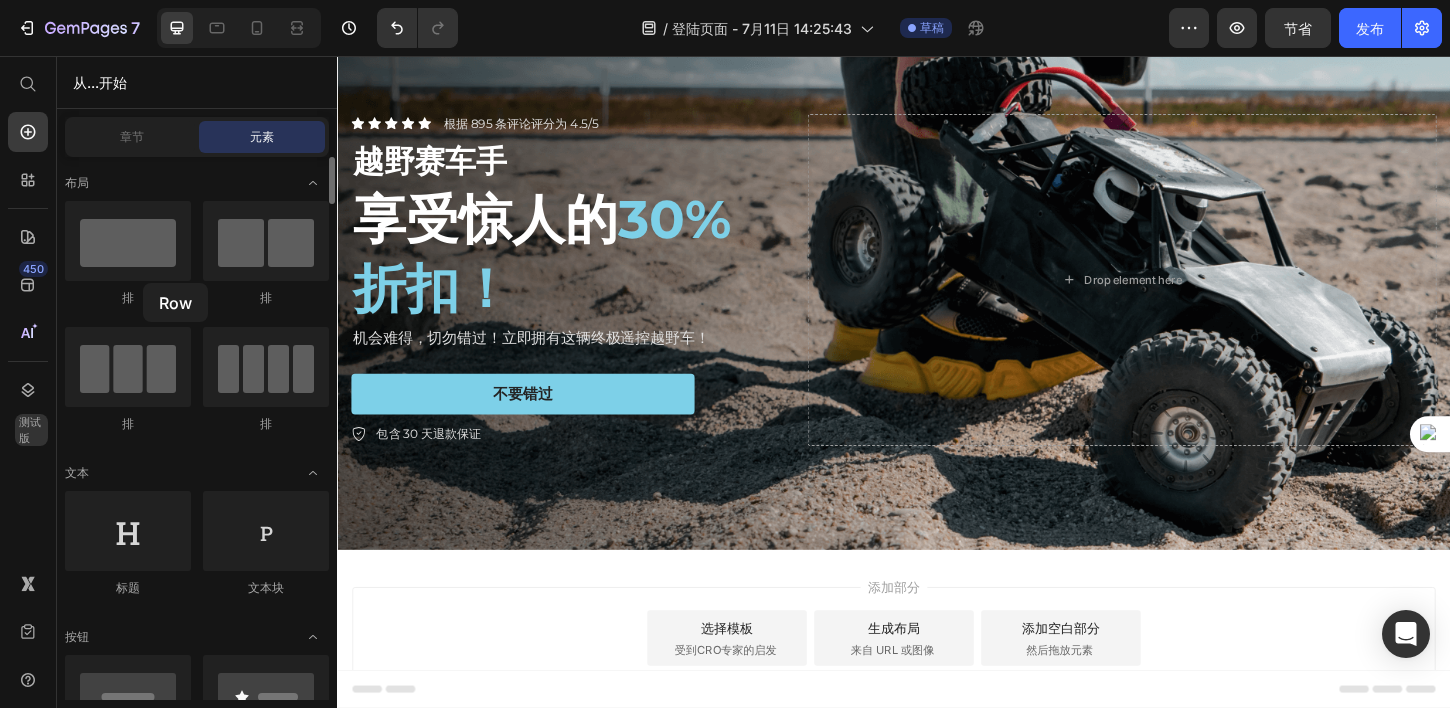 click on "排" 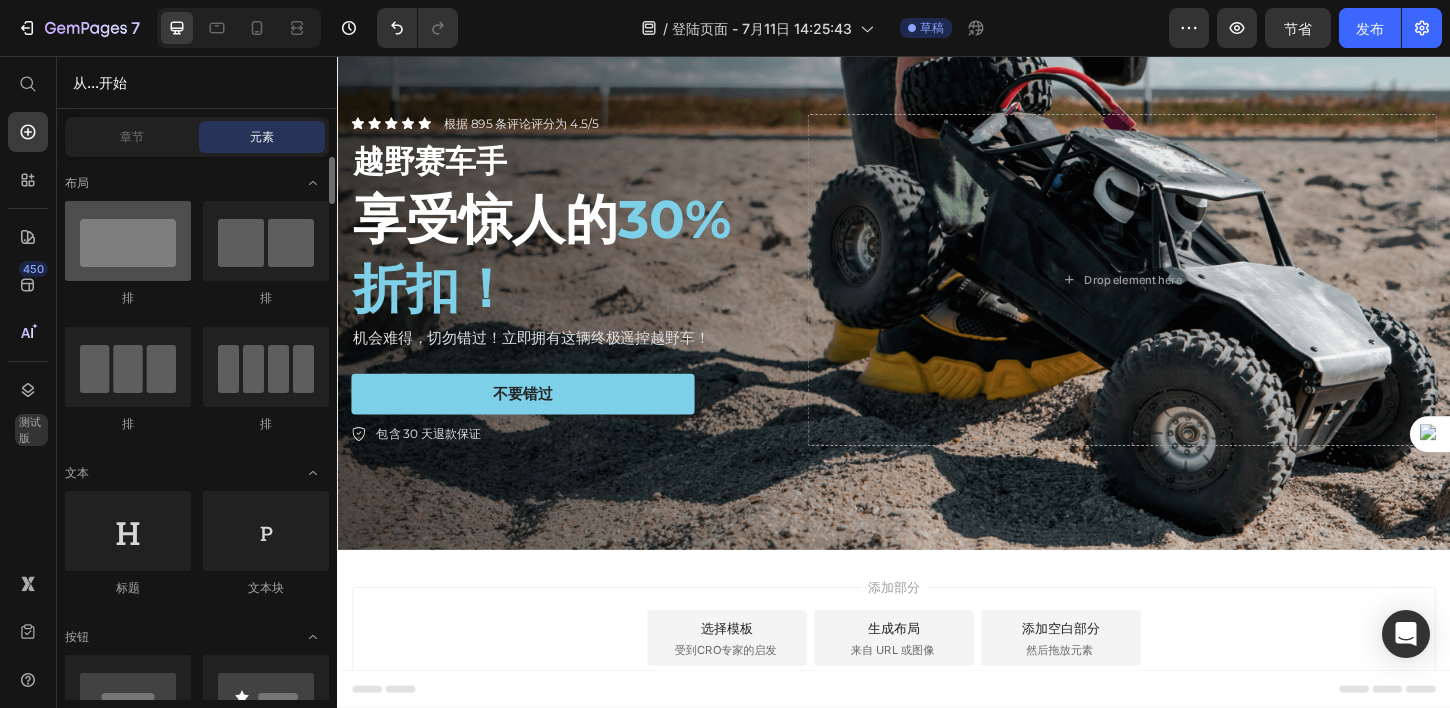 click at bounding box center [128, 241] 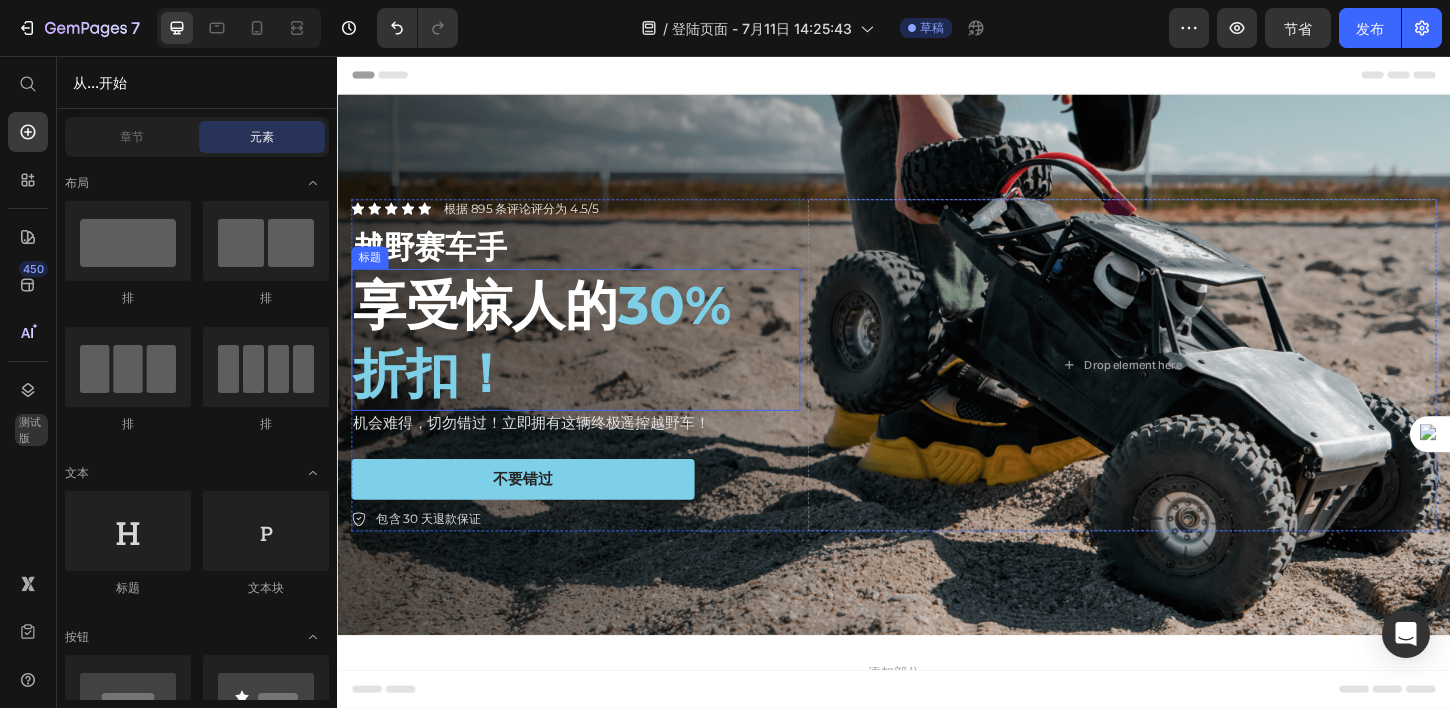 scroll, scrollTop: 167, scrollLeft: 0, axis: vertical 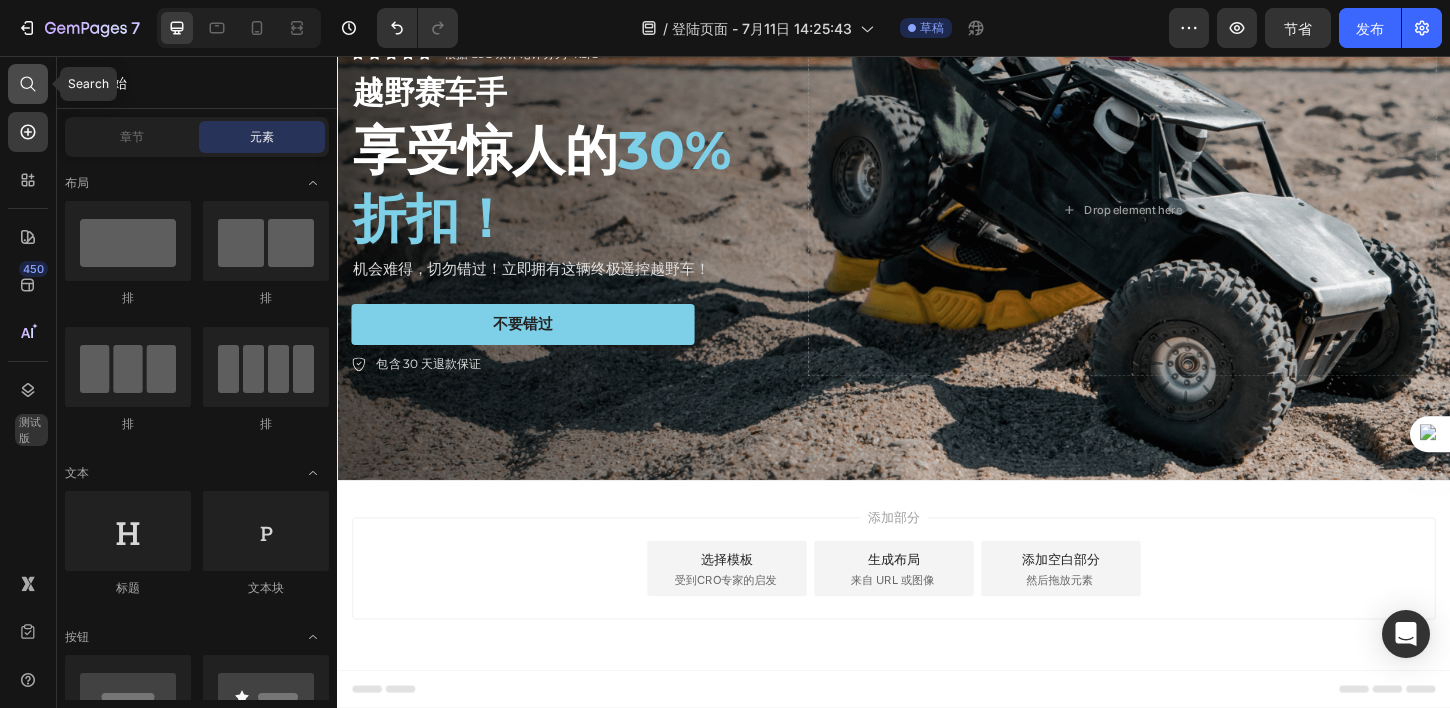 click 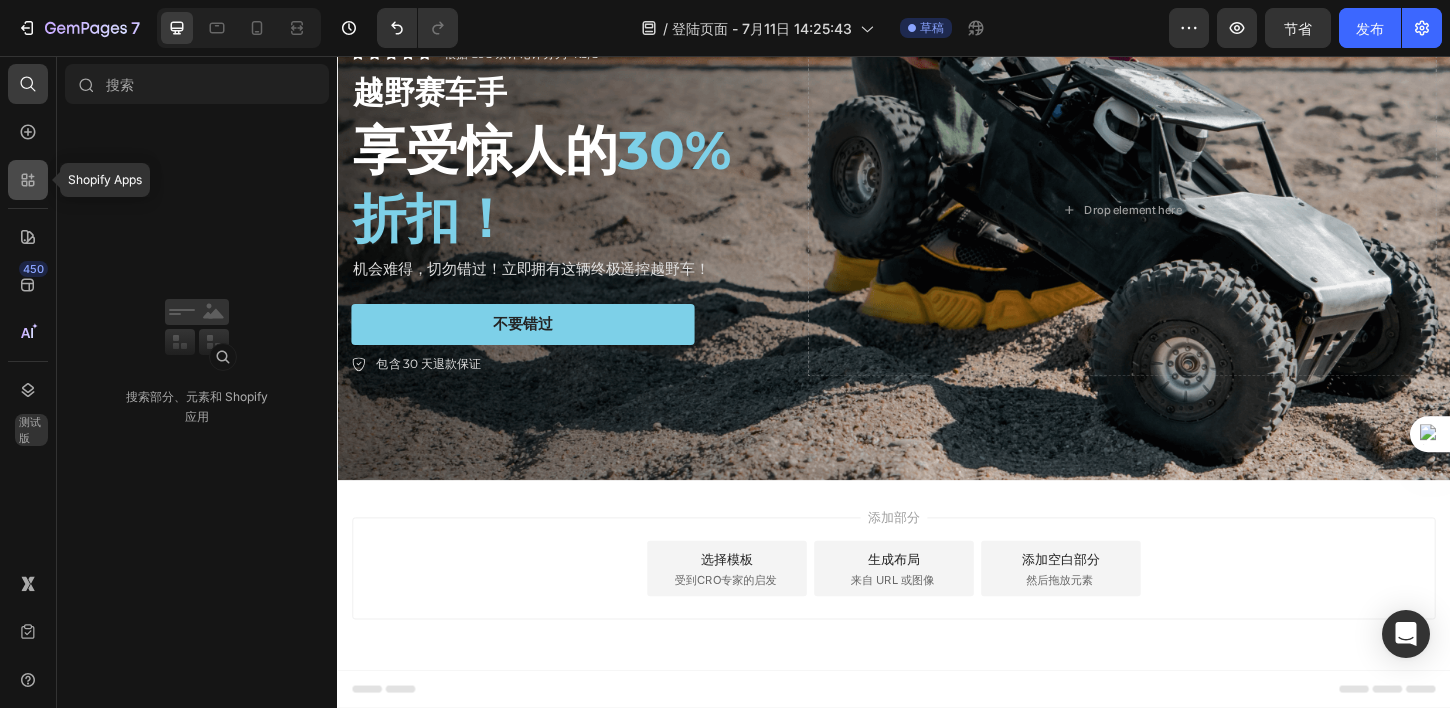 click 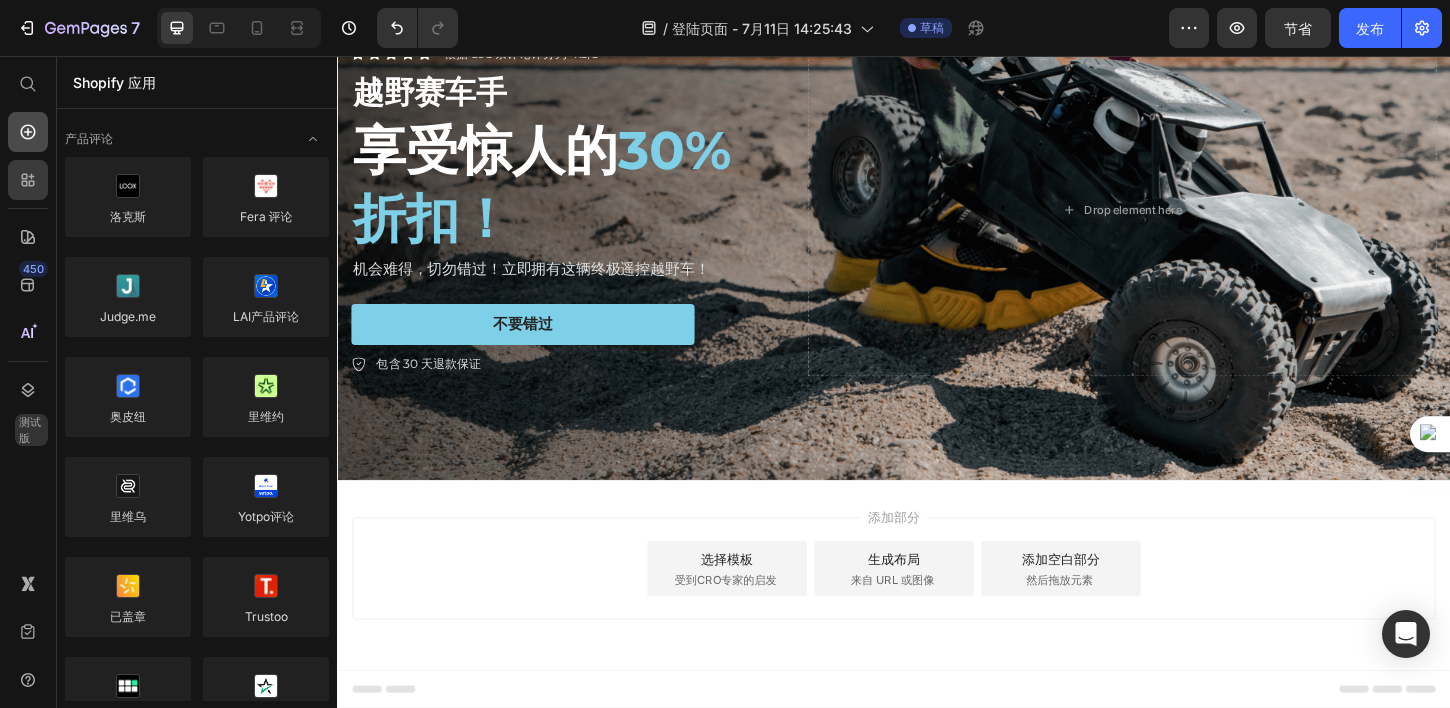 click 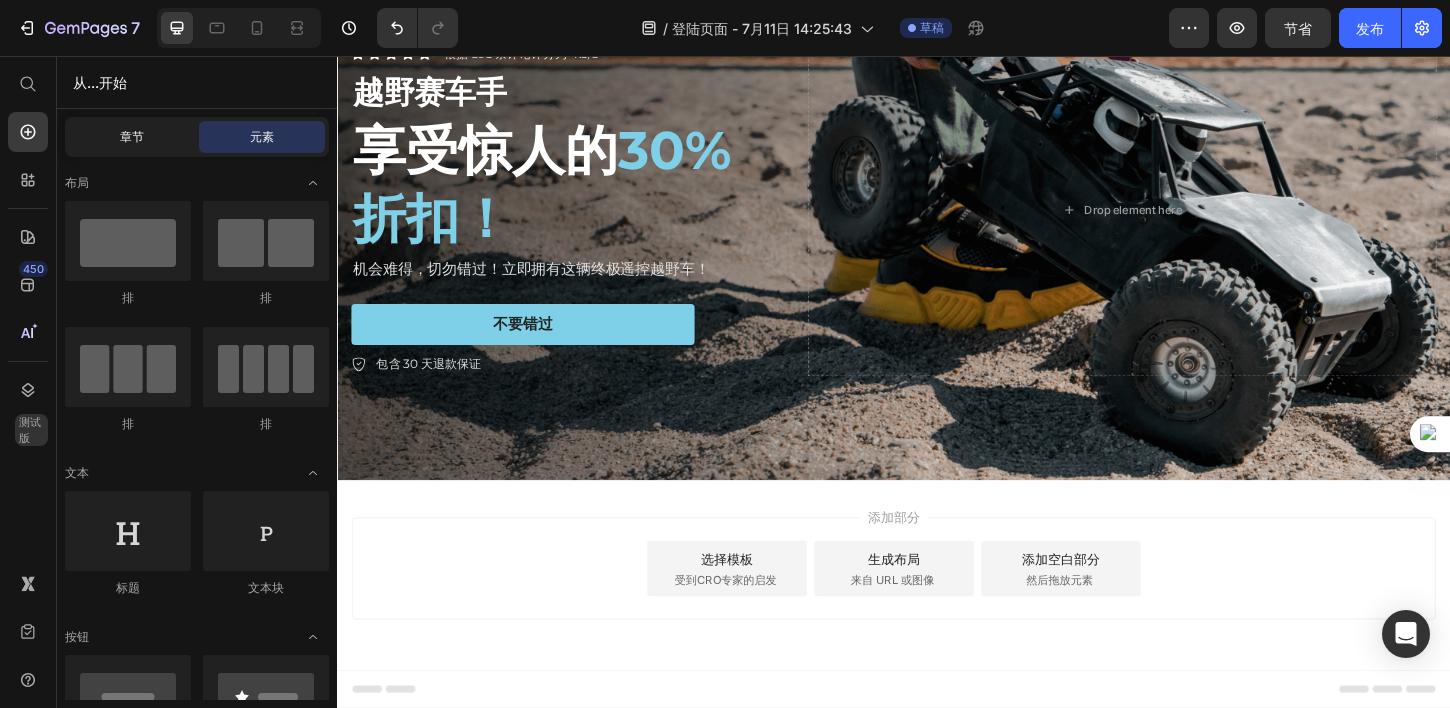 click on "章节" at bounding box center (132, 136) 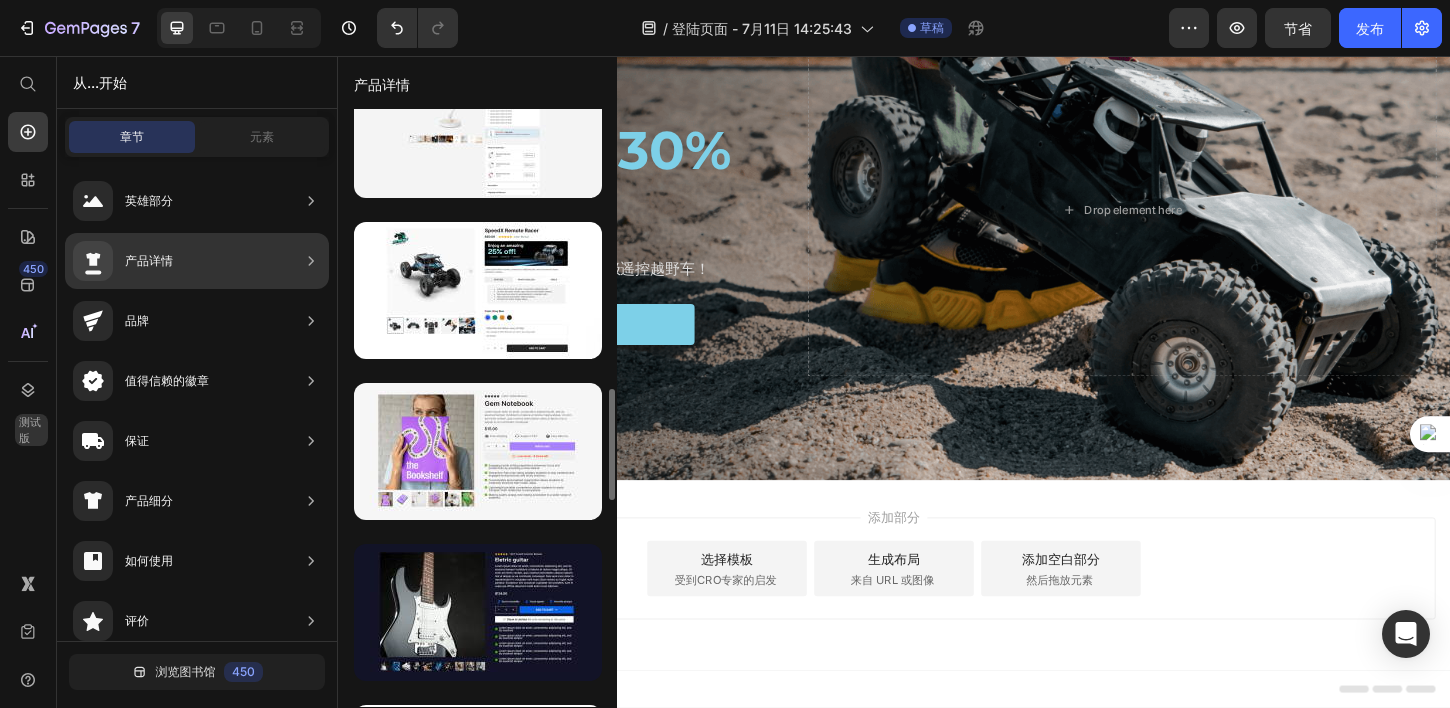scroll, scrollTop: 356, scrollLeft: 0, axis: vertical 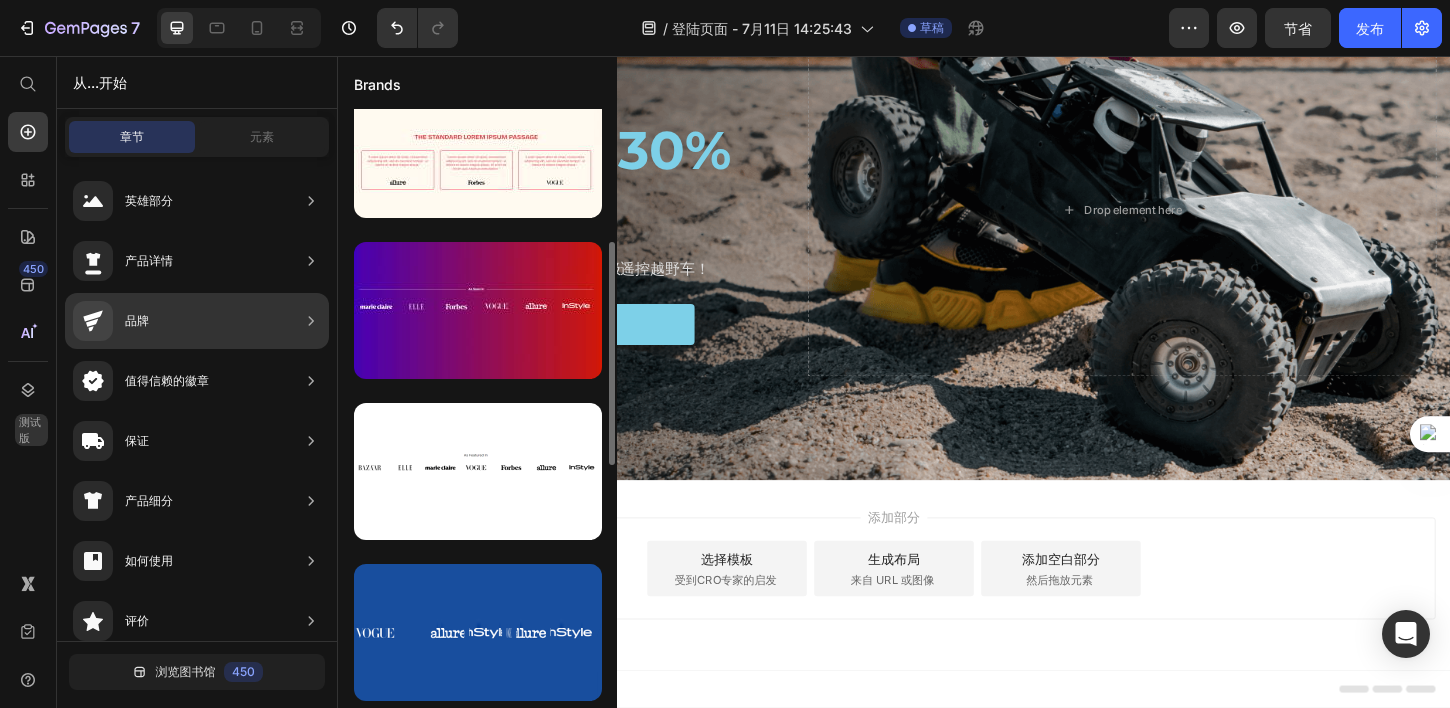 click on "品牌" 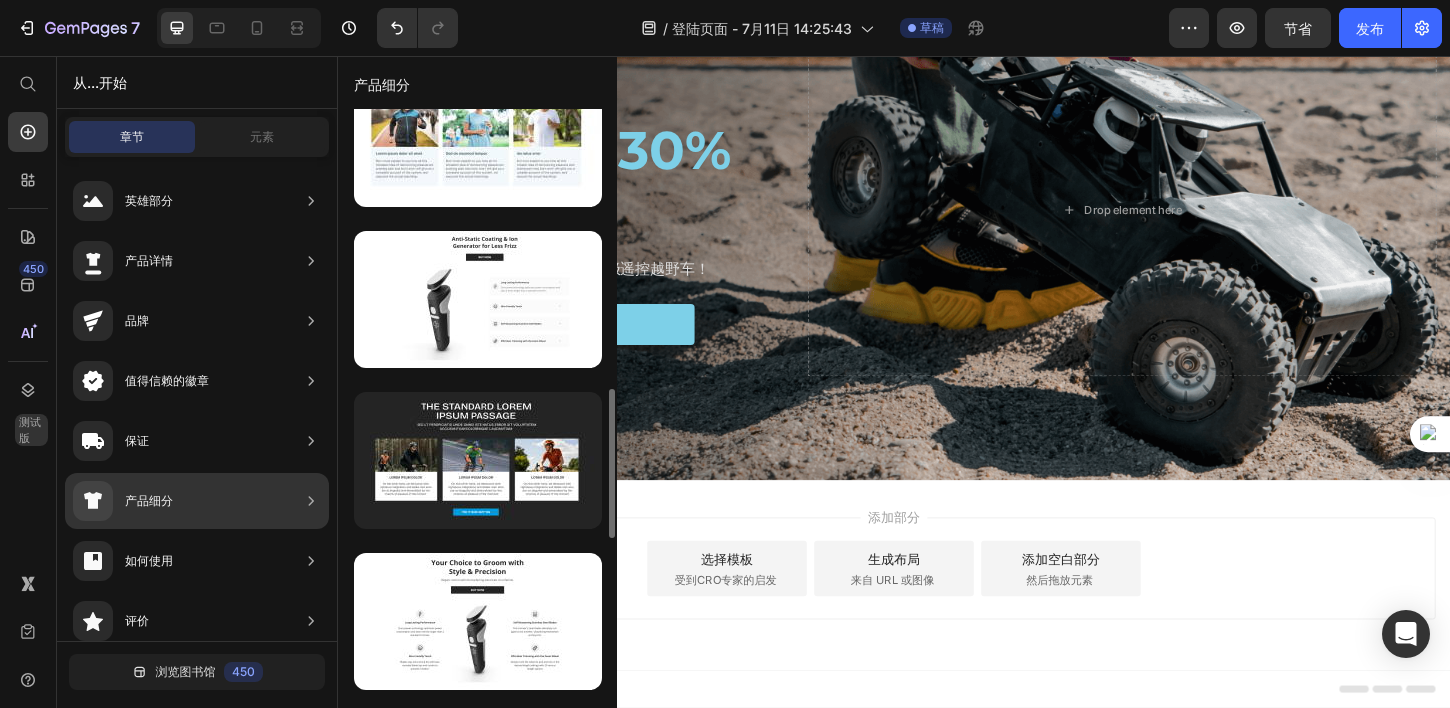 scroll, scrollTop: 828, scrollLeft: 0, axis: vertical 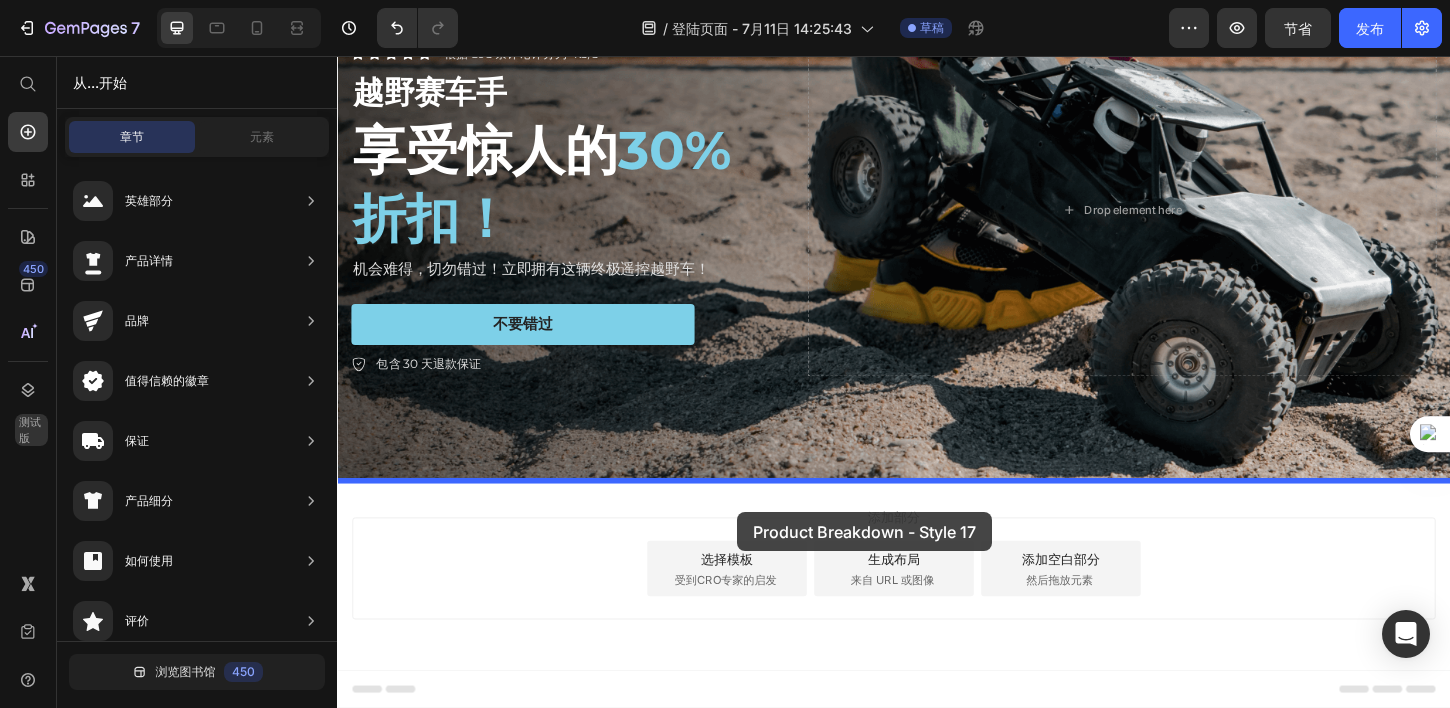 drag, startPoint x: 776, startPoint y: 229, endPoint x: 768, endPoint y: 548, distance: 319.1003 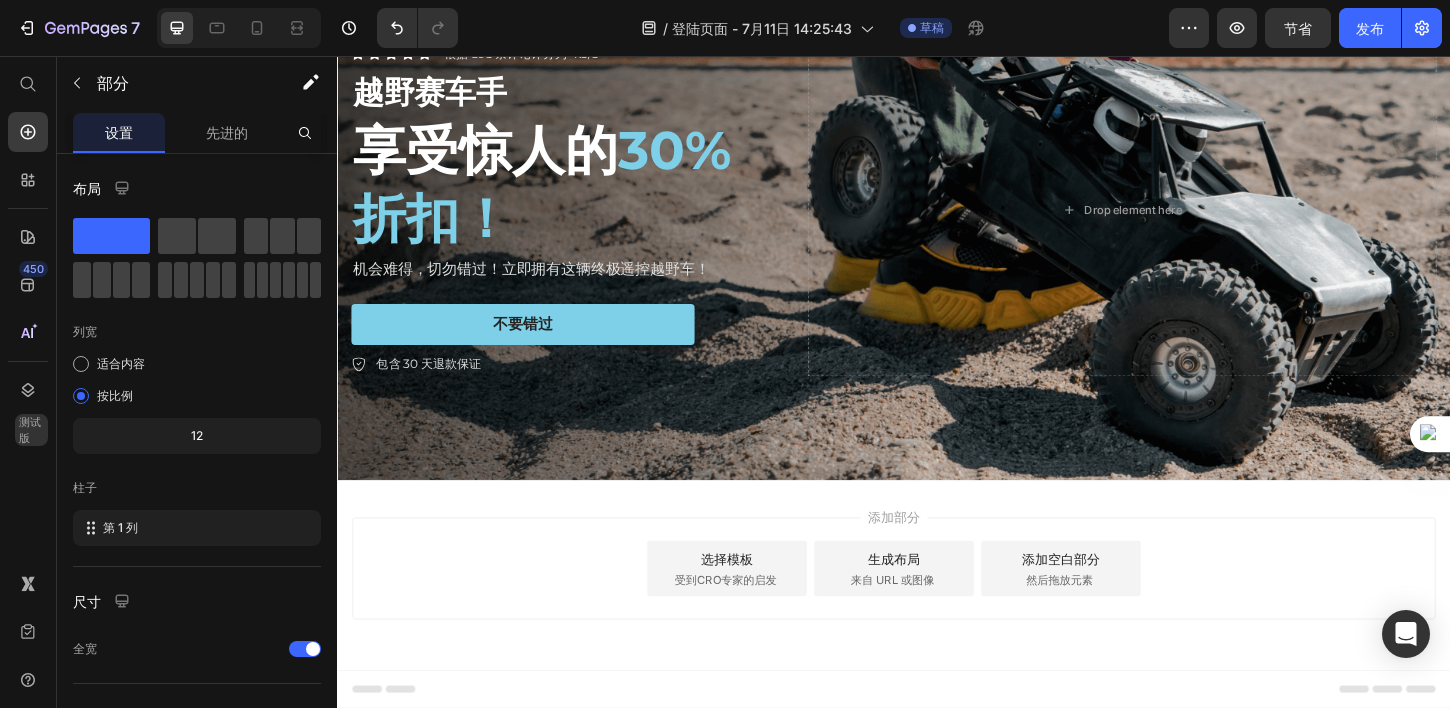 scroll, scrollTop: 167, scrollLeft: 0, axis: vertical 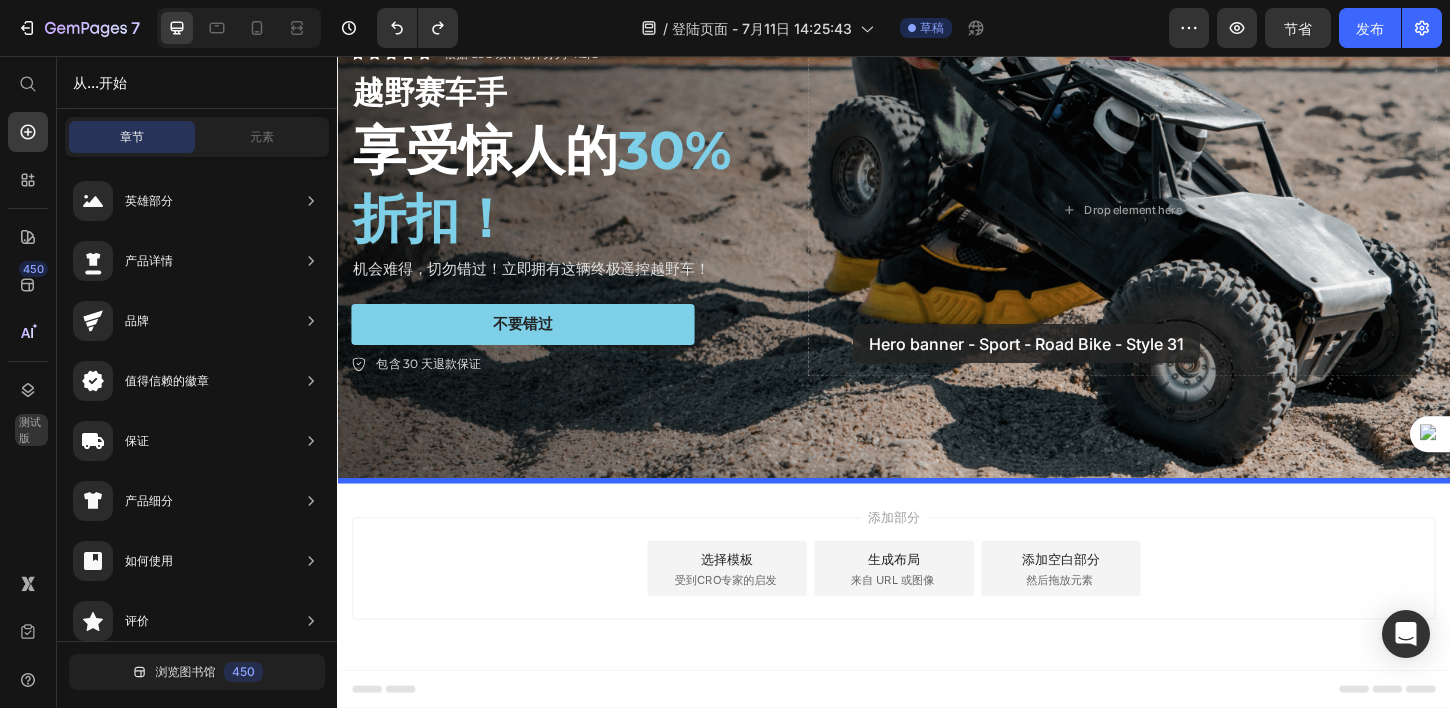 drag, startPoint x: 798, startPoint y: 381, endPoint x: 893, endPoint y: 345, distance: 101.59232 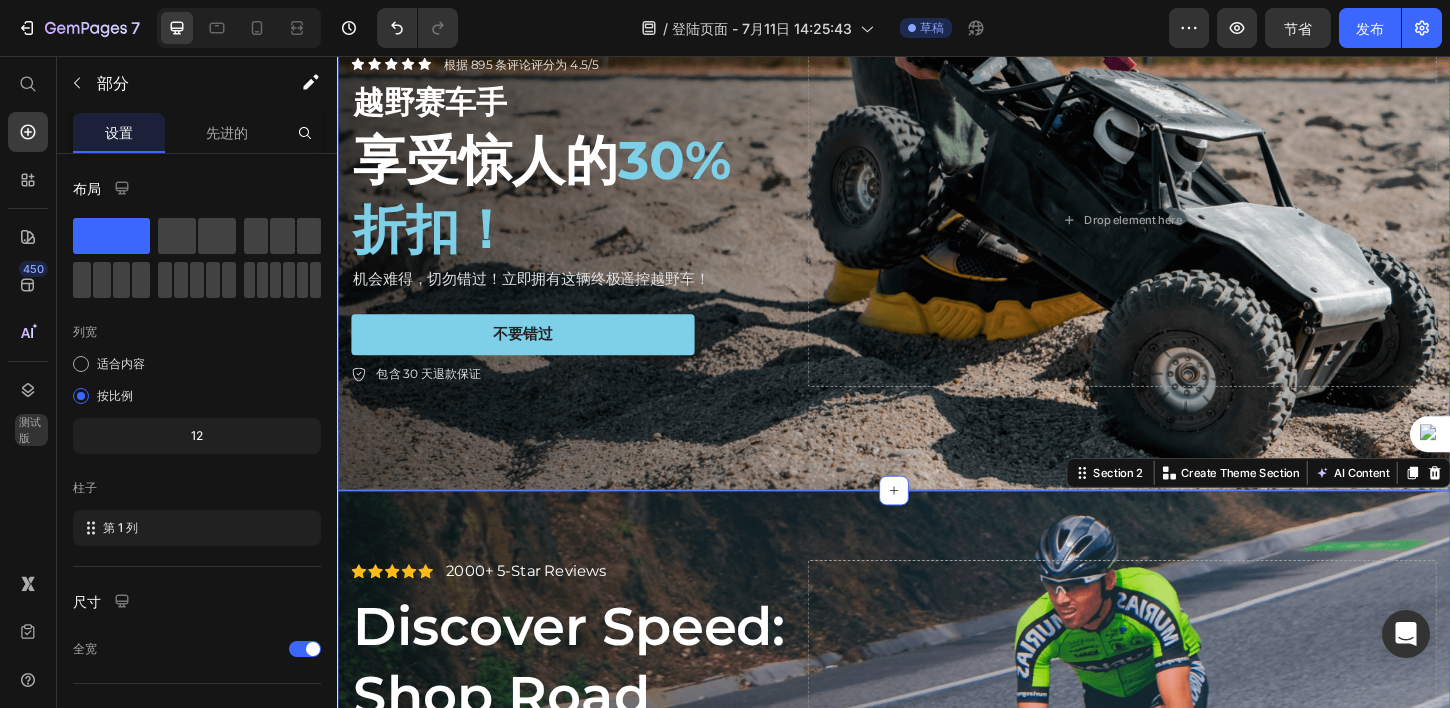 scroll, scrollTop: 247, scrollLeft: 0, axis: vertical 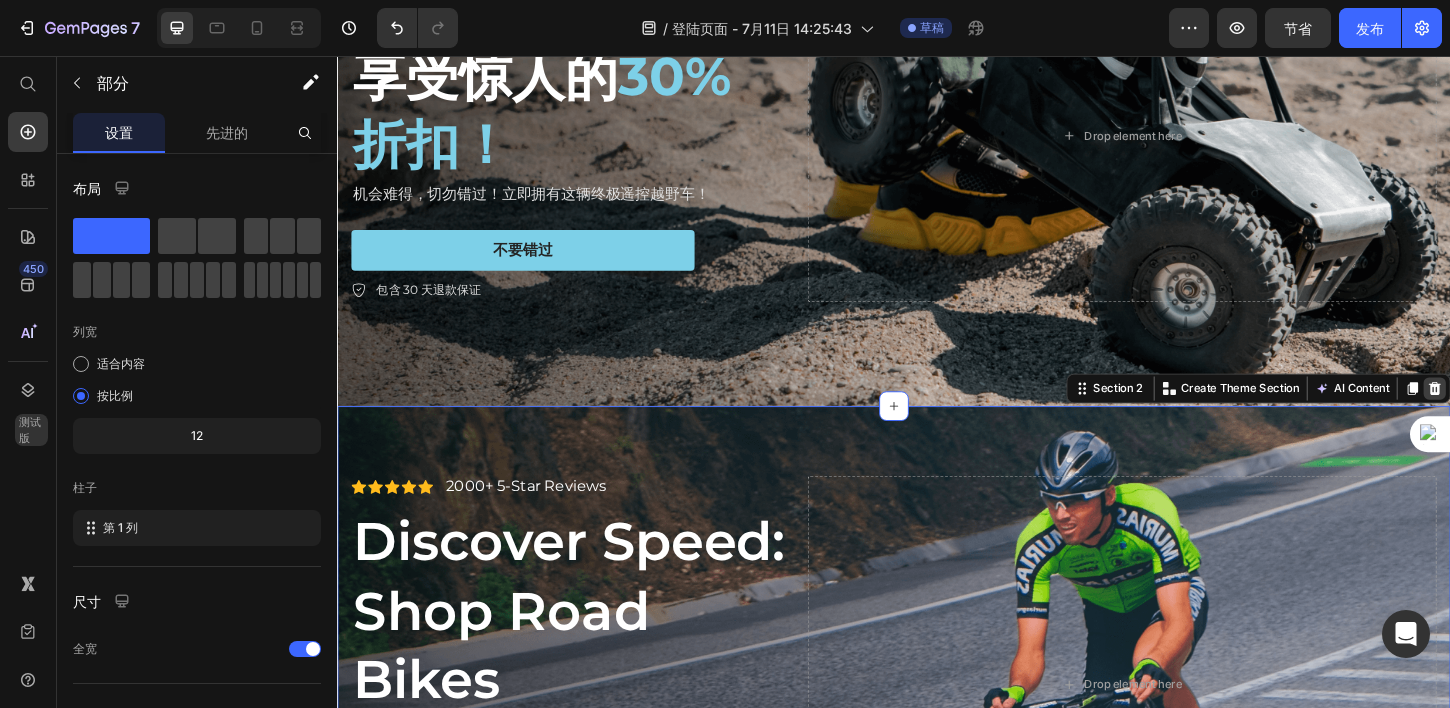 click 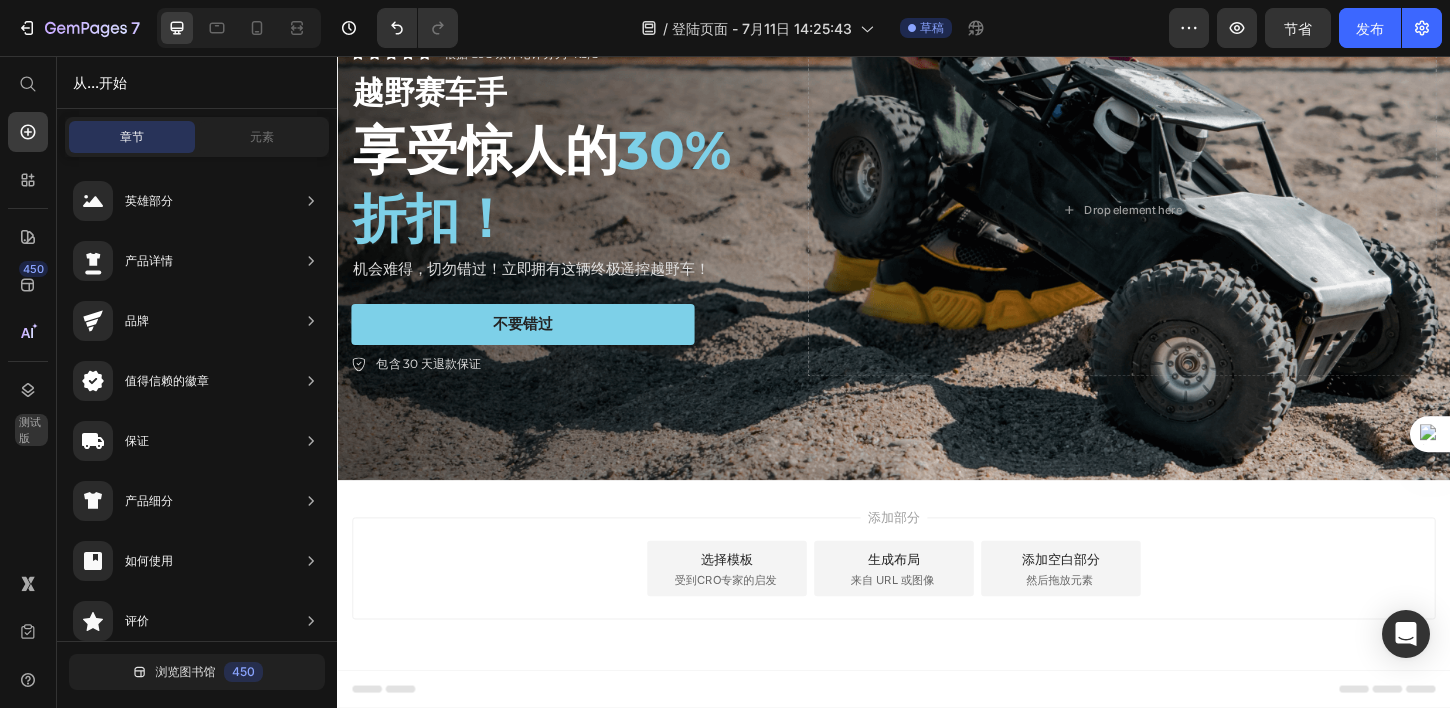scroll, scrollTop: 167, scrollLeft: 0, axis: vertical 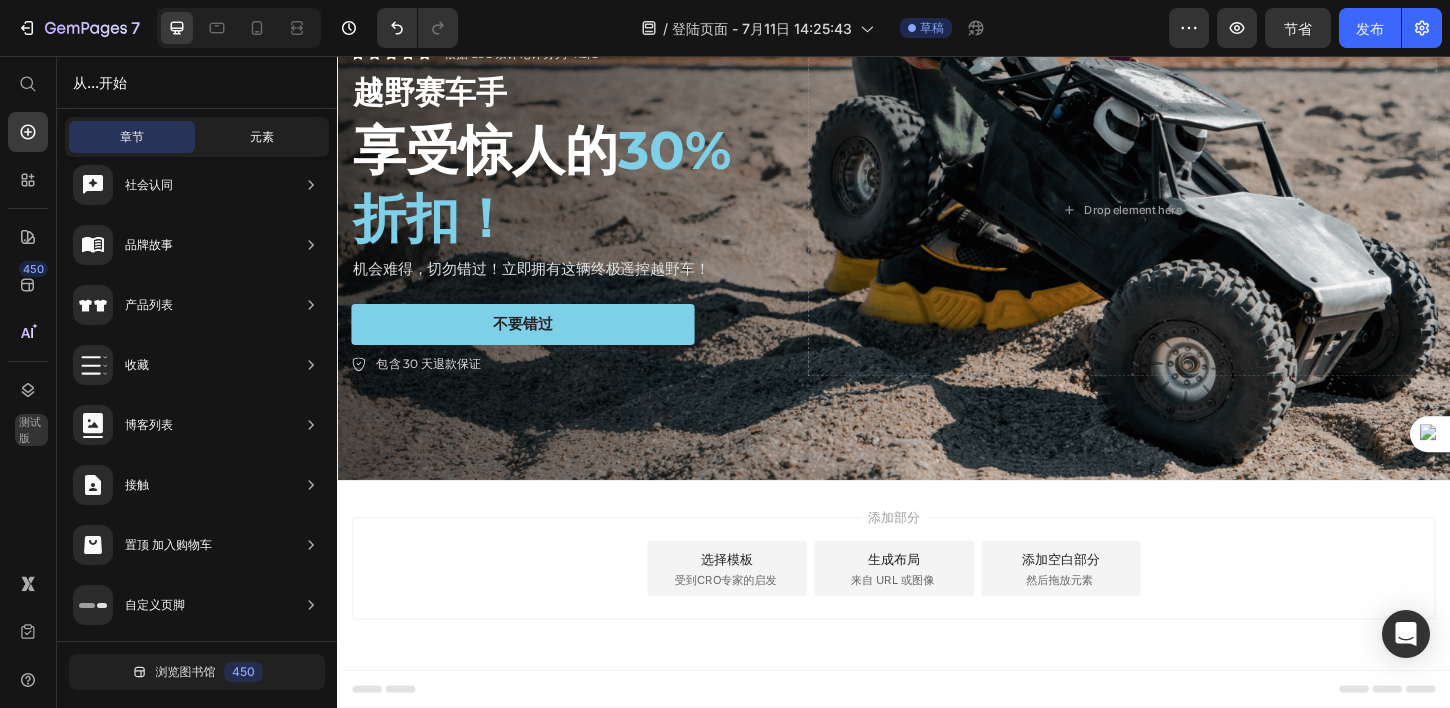 click on "元素" at bounding box center [262, 136] 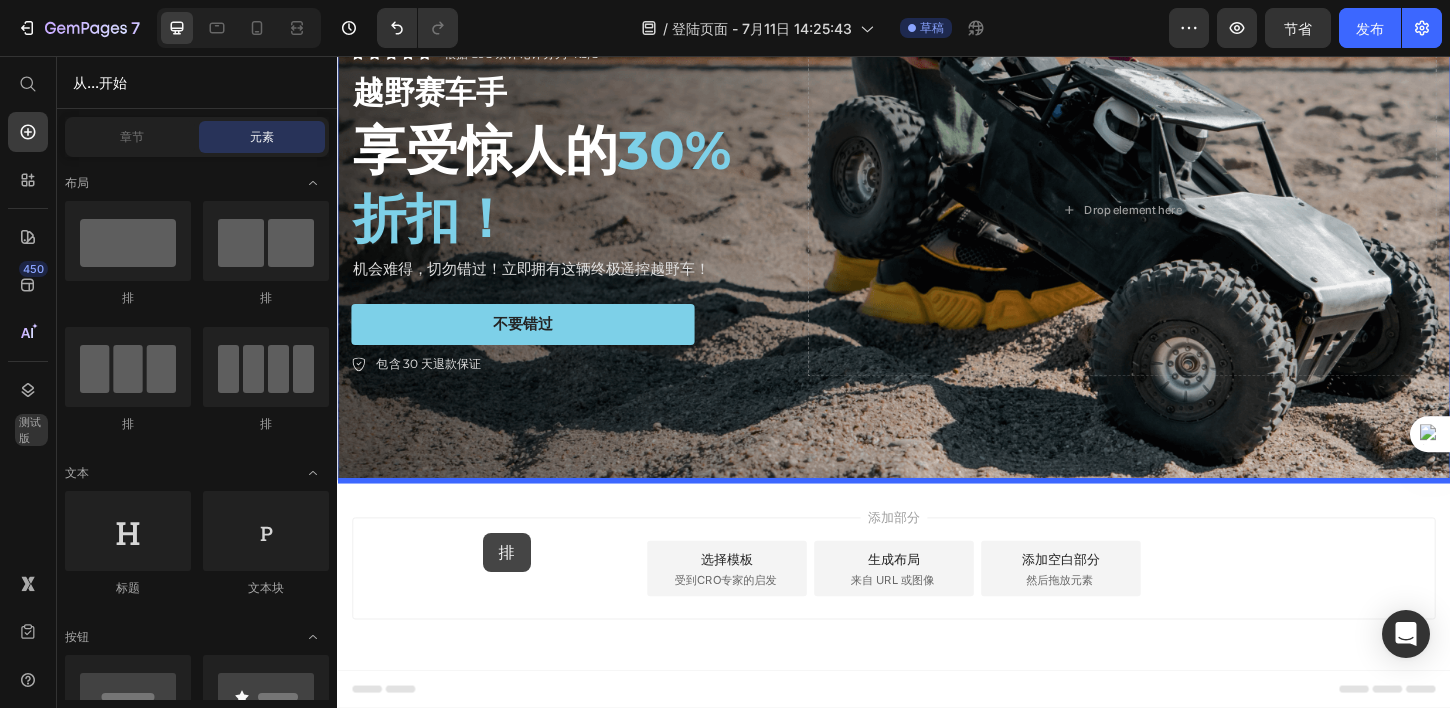 drag, startPoint x: 462, startPoint y: 295, endPoint x: 492, endPoint y: 569, distance: 275.63745 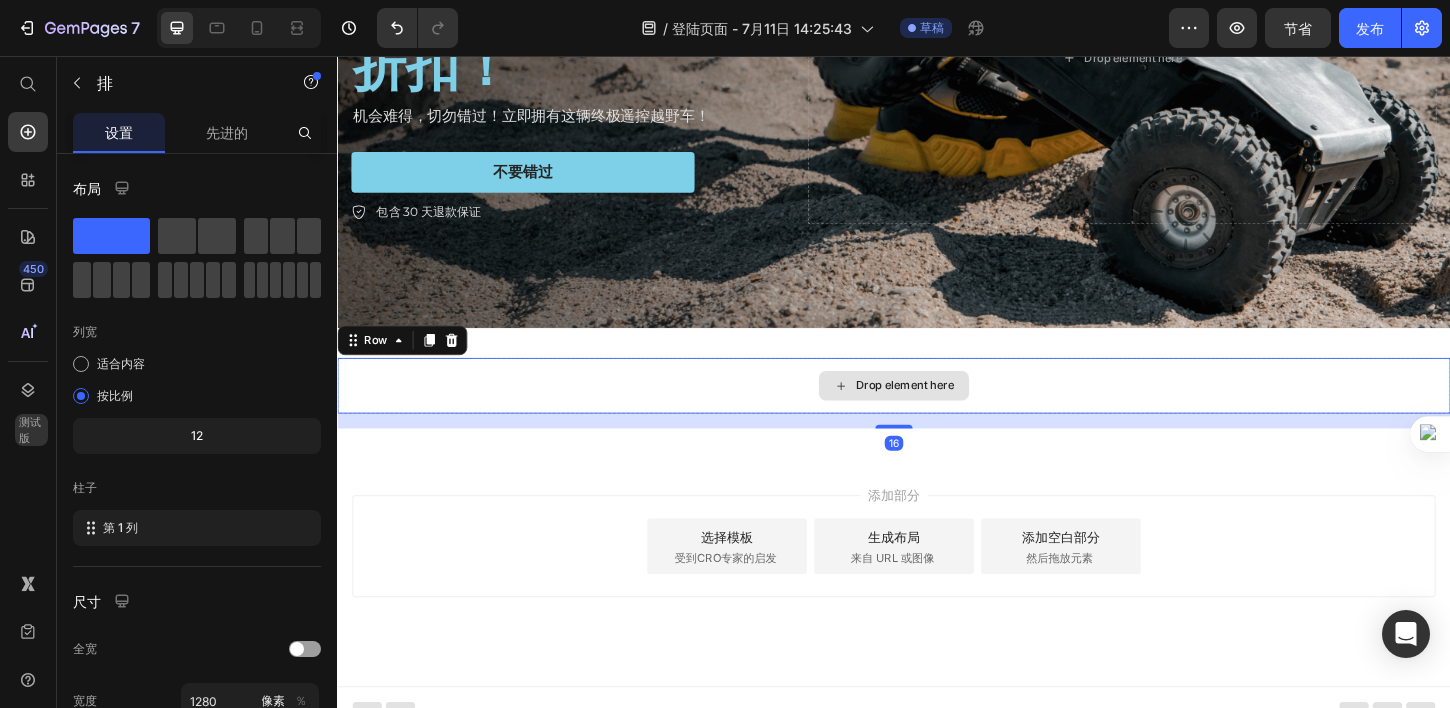 scroll, scrollTop: 349, scrollLeft: 0, axis: vertical 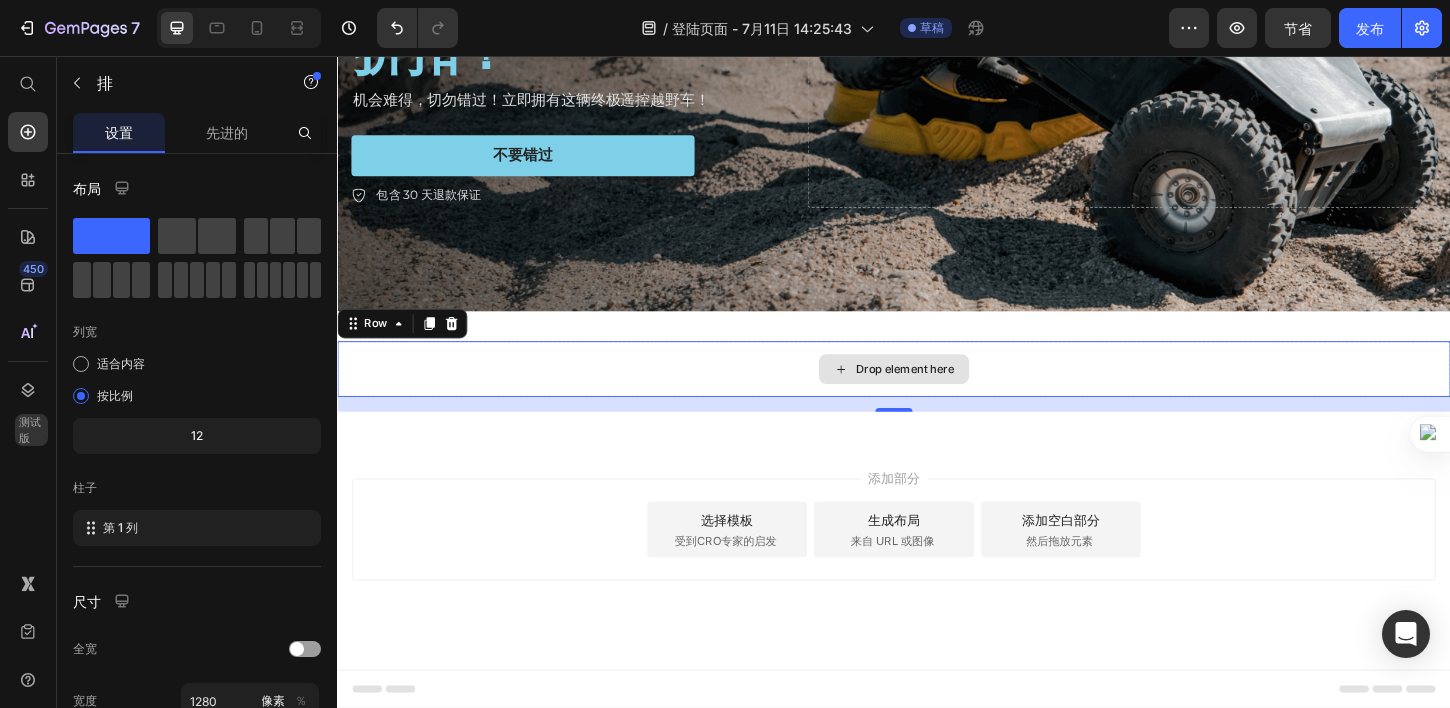 click on "Drop element here" at bounding box center (949, 393) 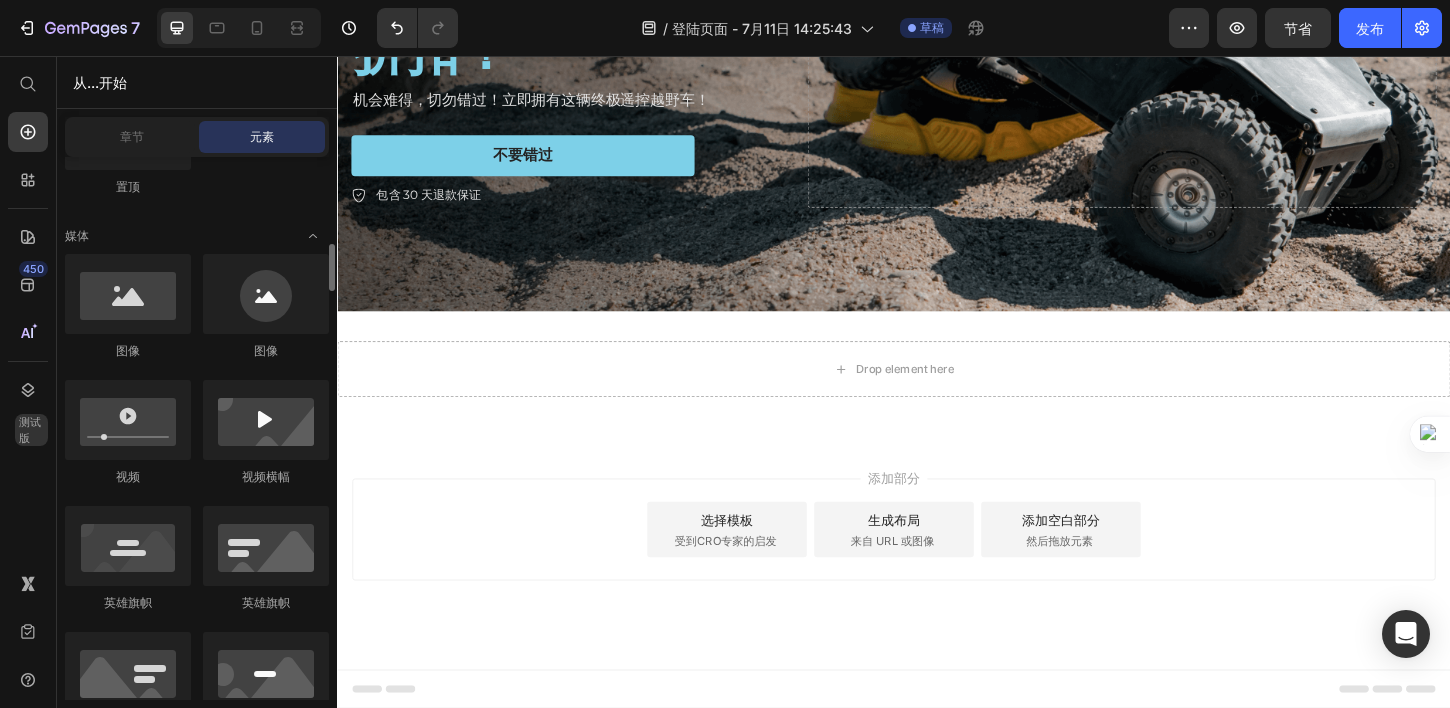scroll, scrollTop: 747, scrollLeft: 0, axis: vertical 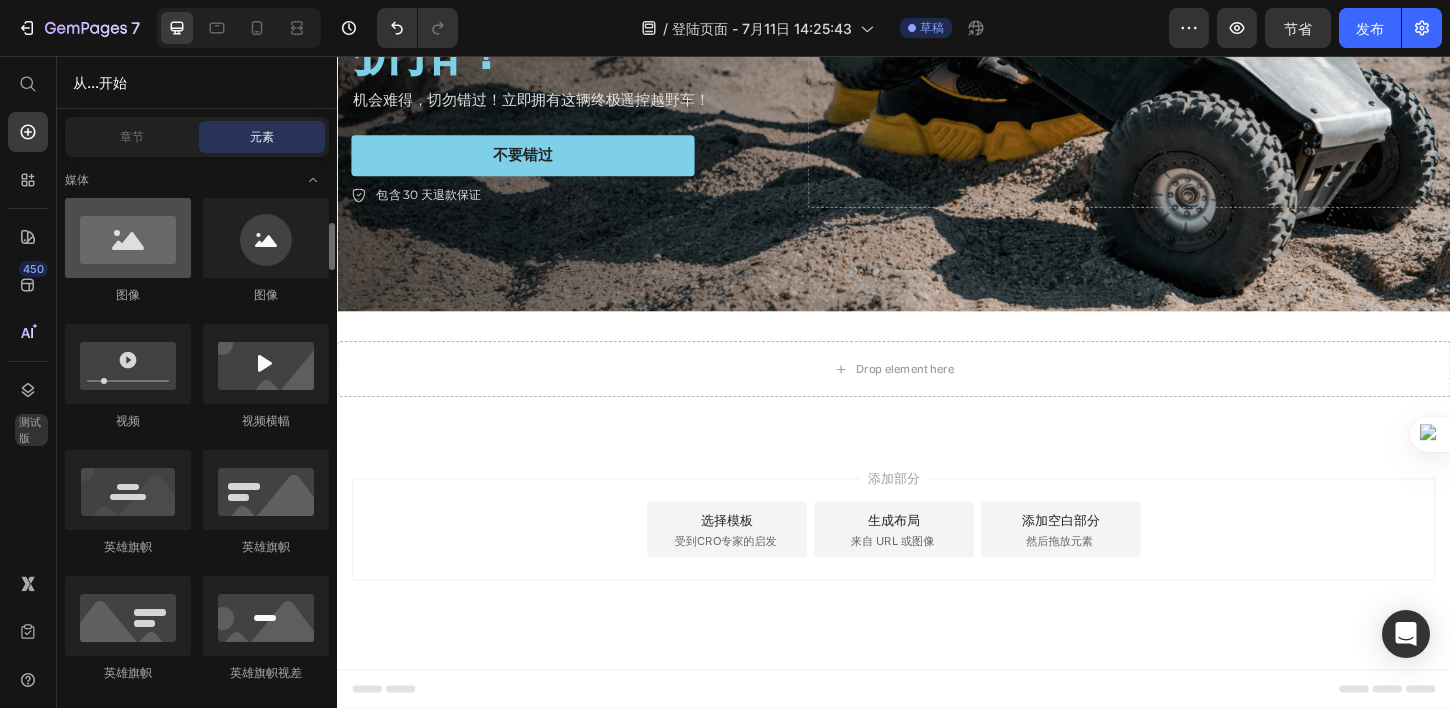 click at bounding box center [128, 238] 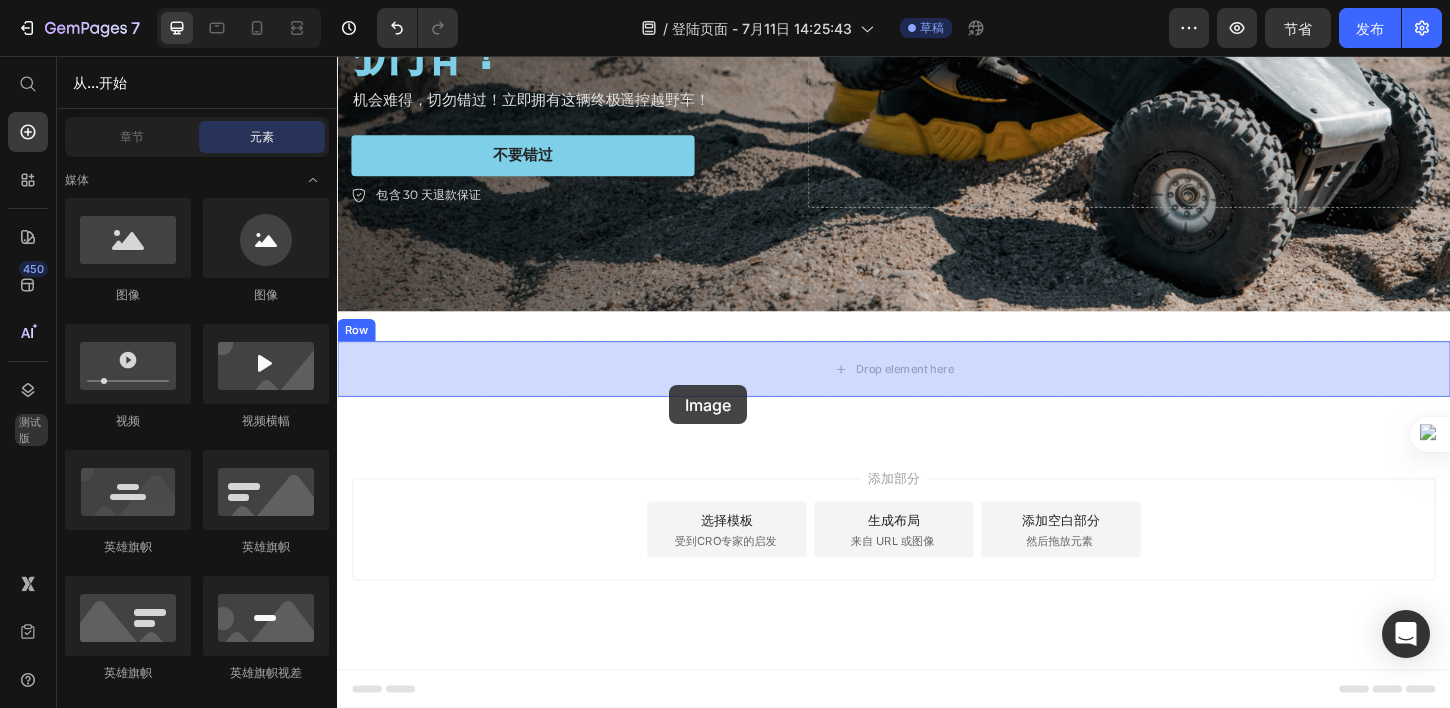 drag, startPoint x: 446, startPoint y: 289, endPoint x: 695, endPoint y: 411, distance: 277.28143 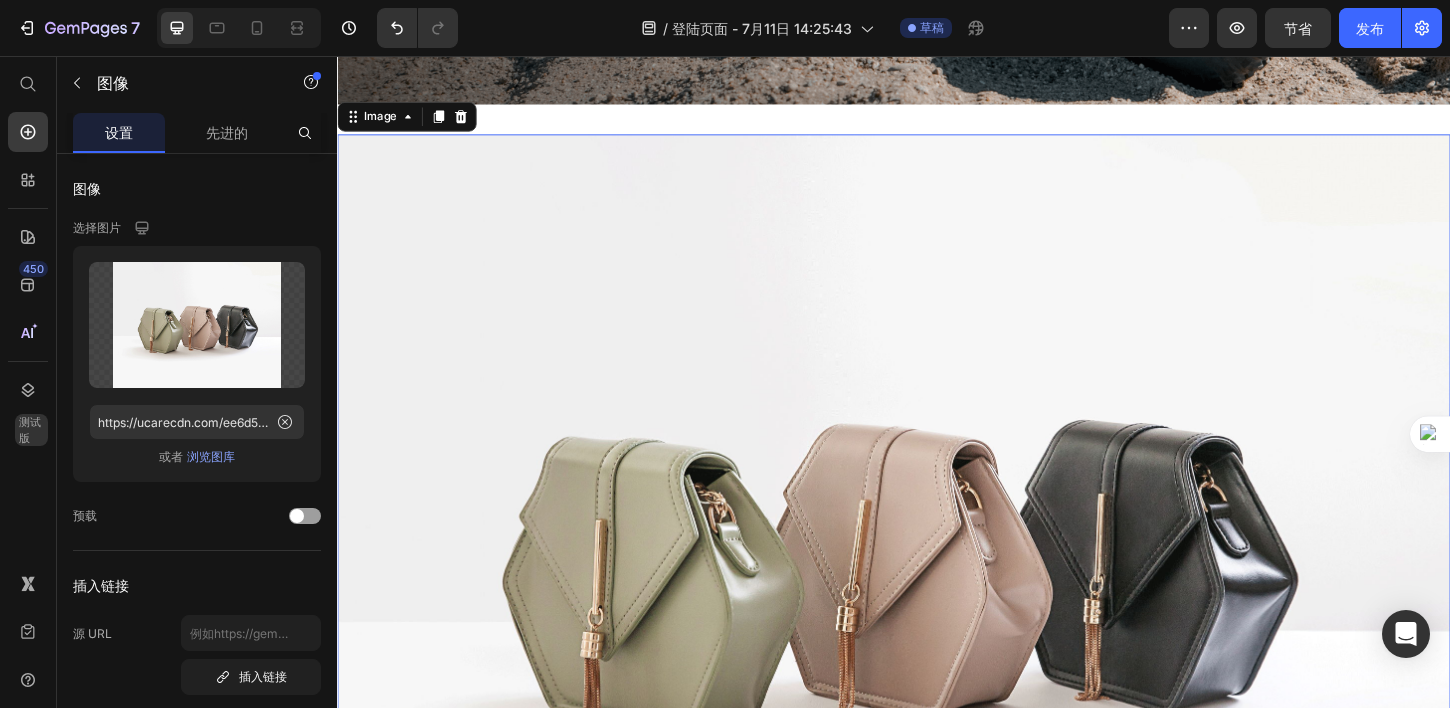 scroll, scrollTop: 518, scrollLeft: 0, axis: vertical 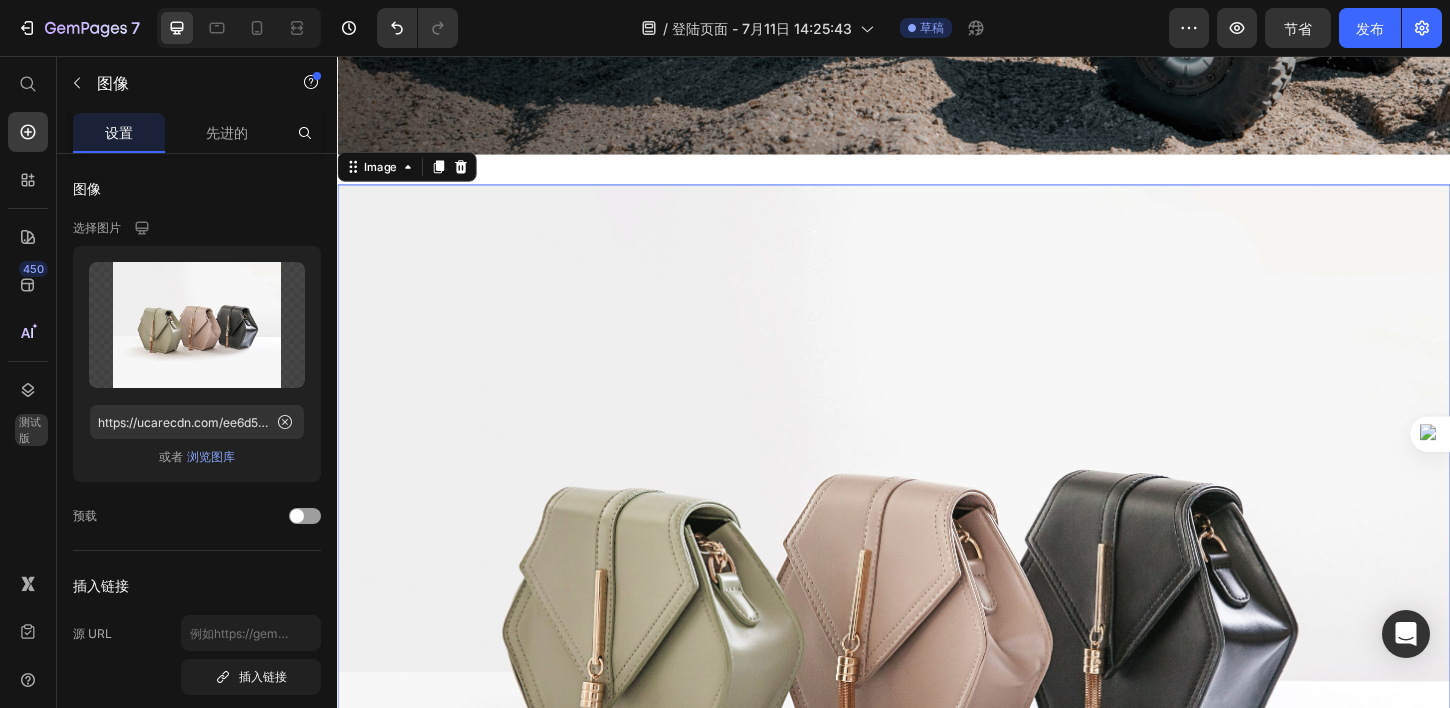 click at bounding box center (937, 644) 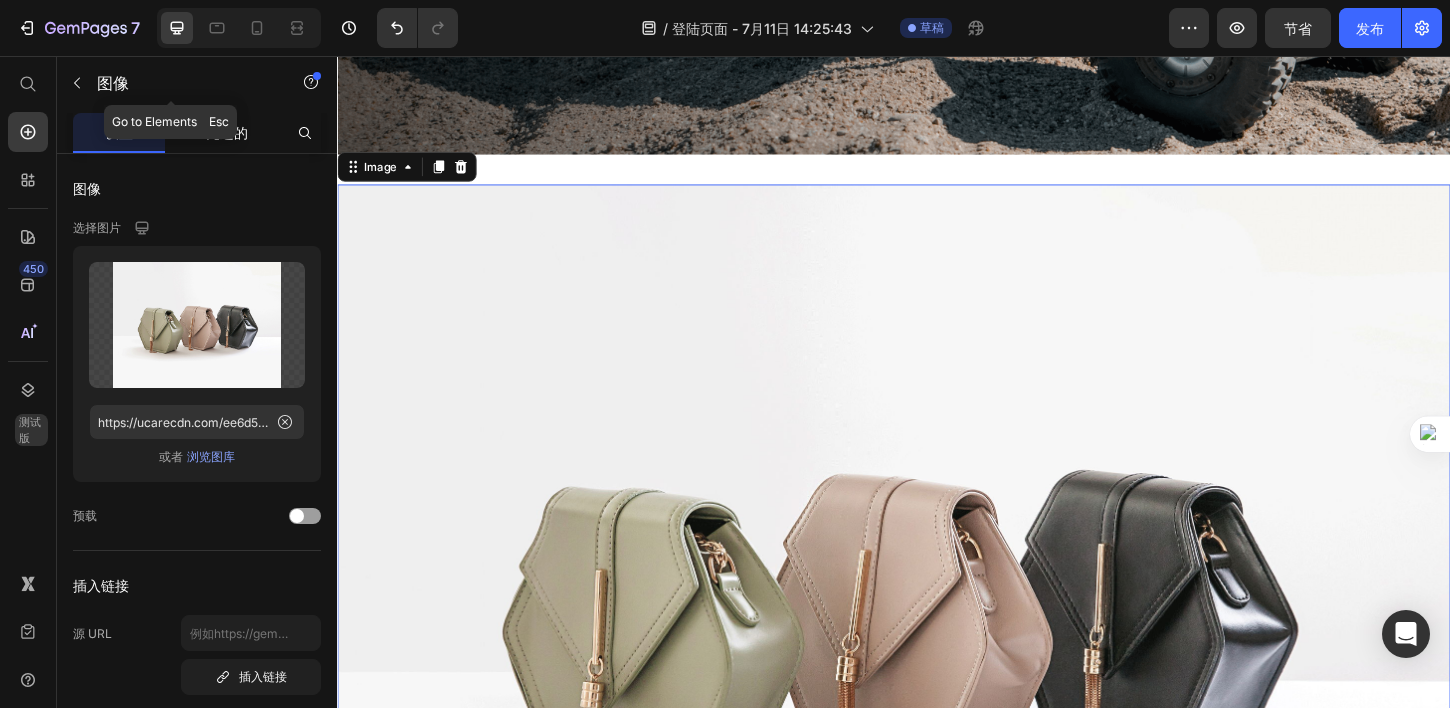 click on "先进的" at bounding box center (227, 132) 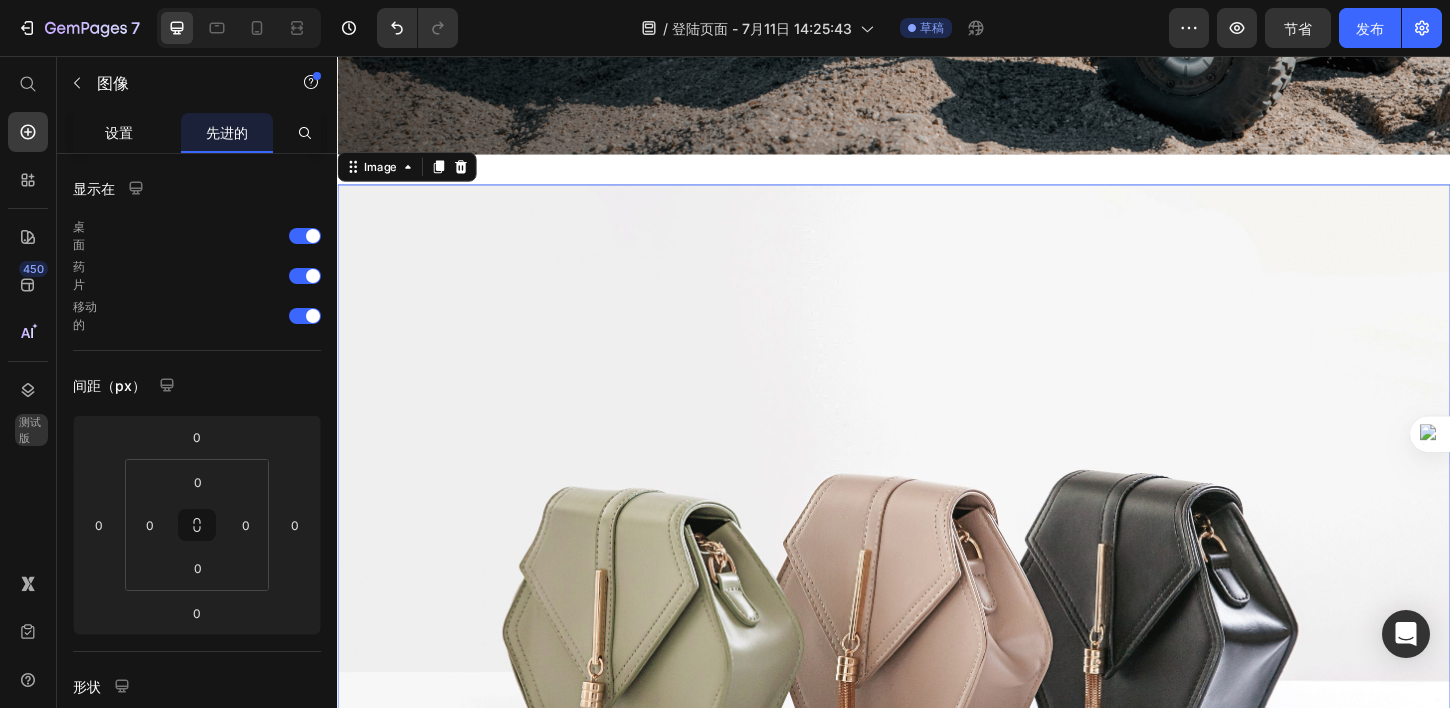 click on "设置" at bounding box center [119, 132] 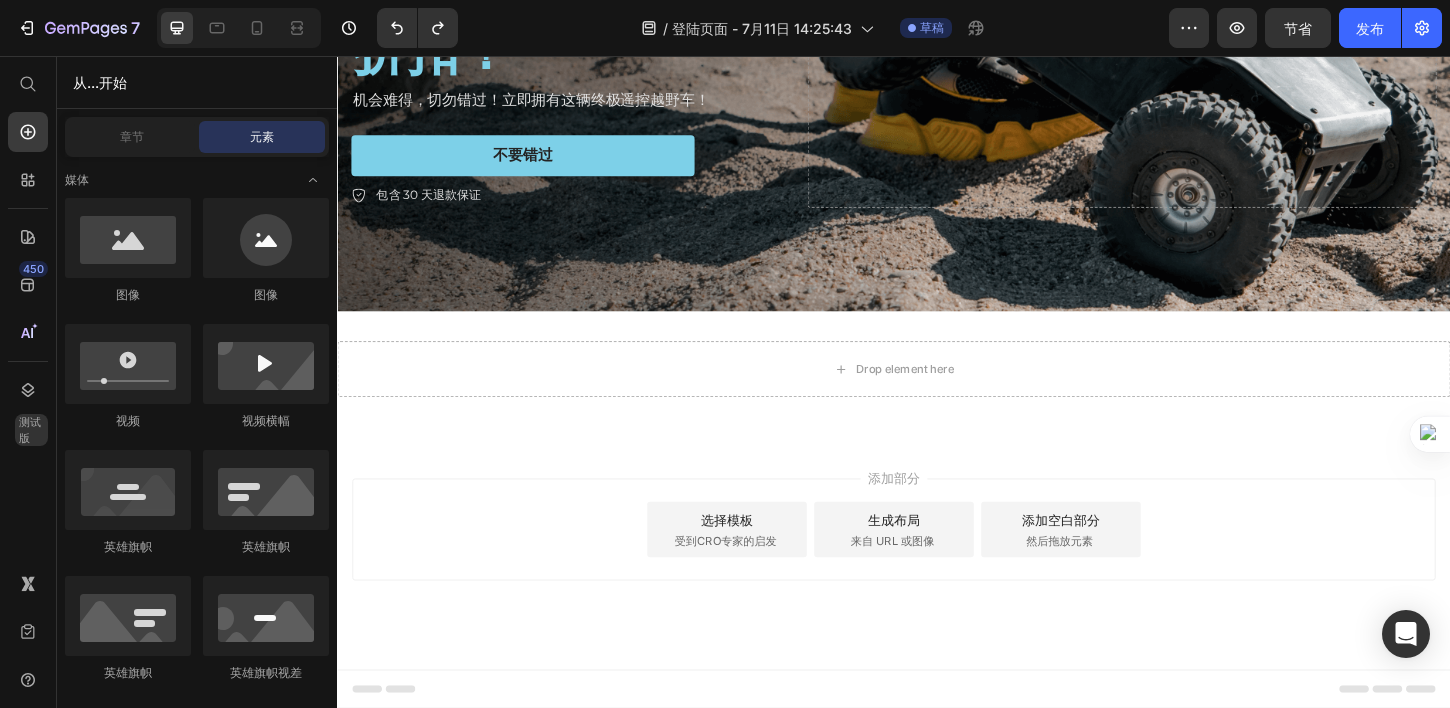 scroll, scrollTop: 349, scrollLeft: 0, axis: vertical 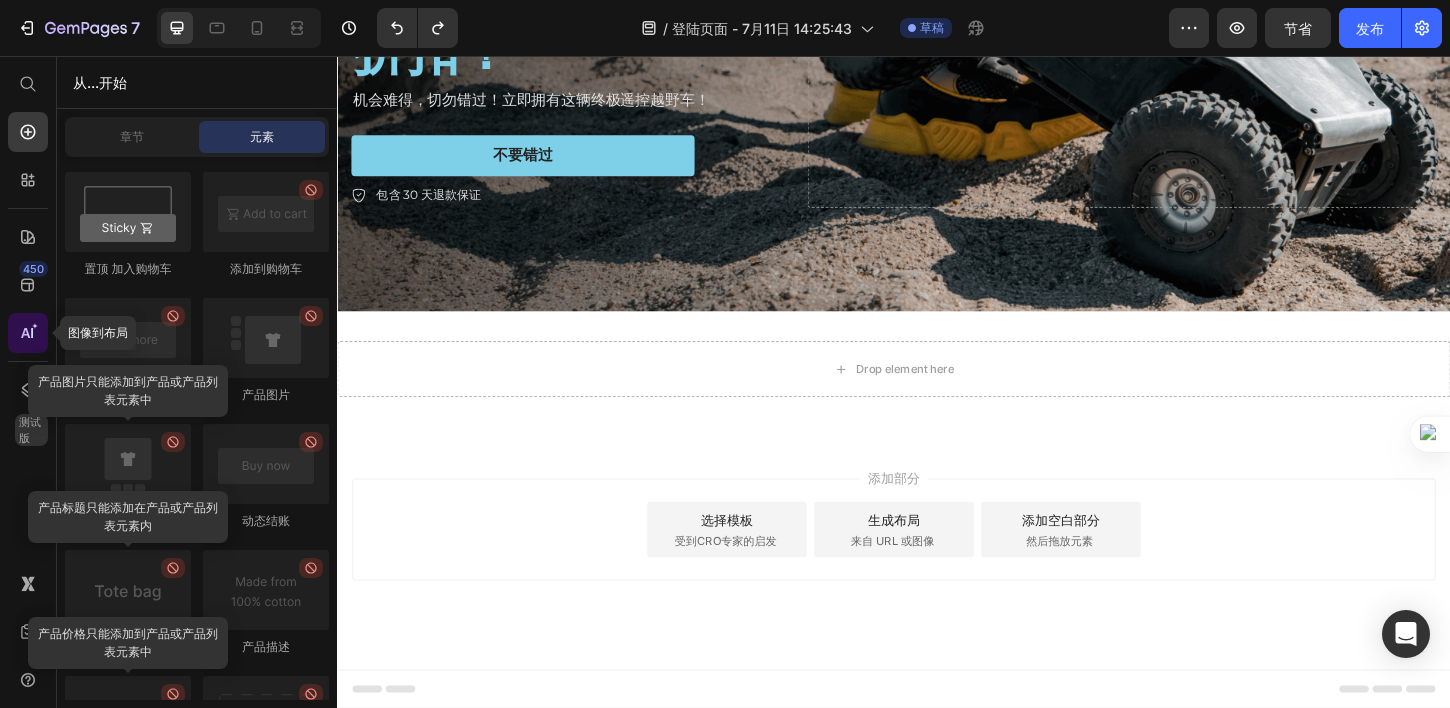 click 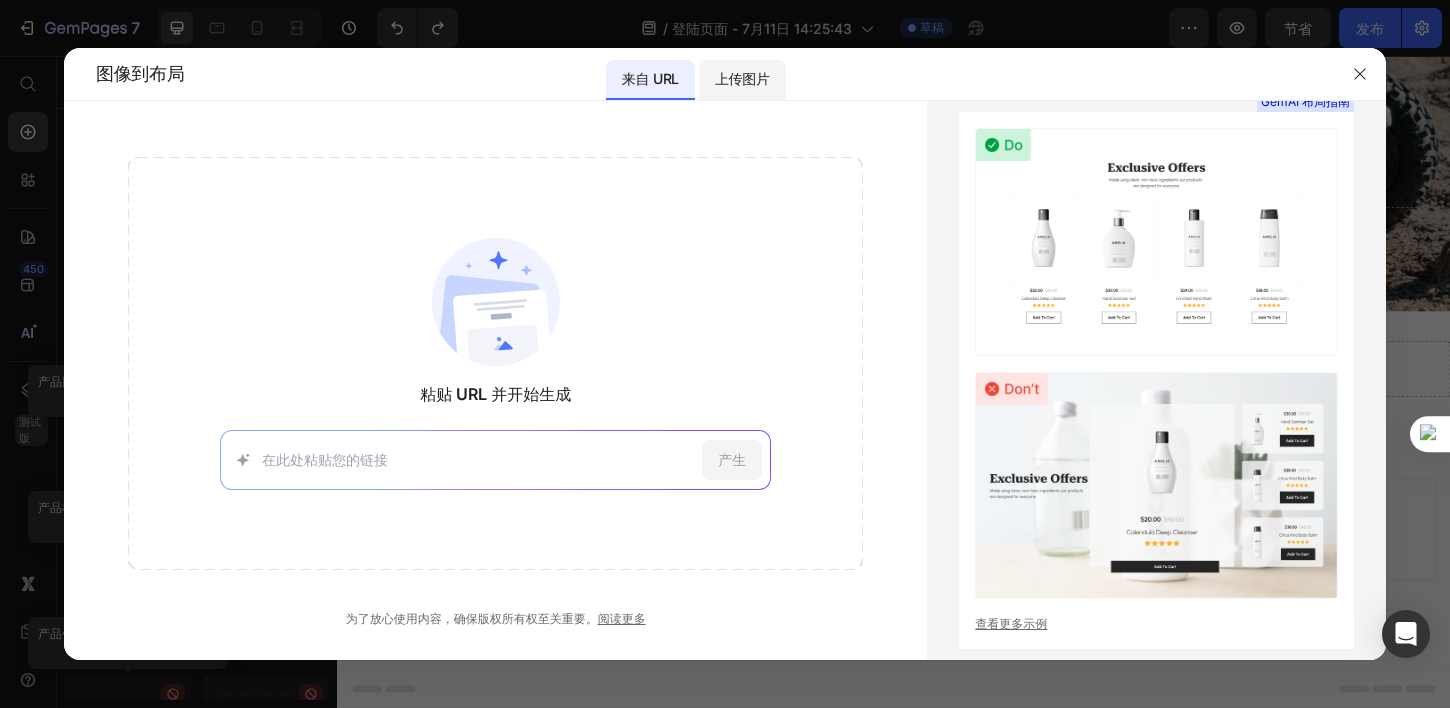 click on "上传图片" at bounding box center (742, 79) 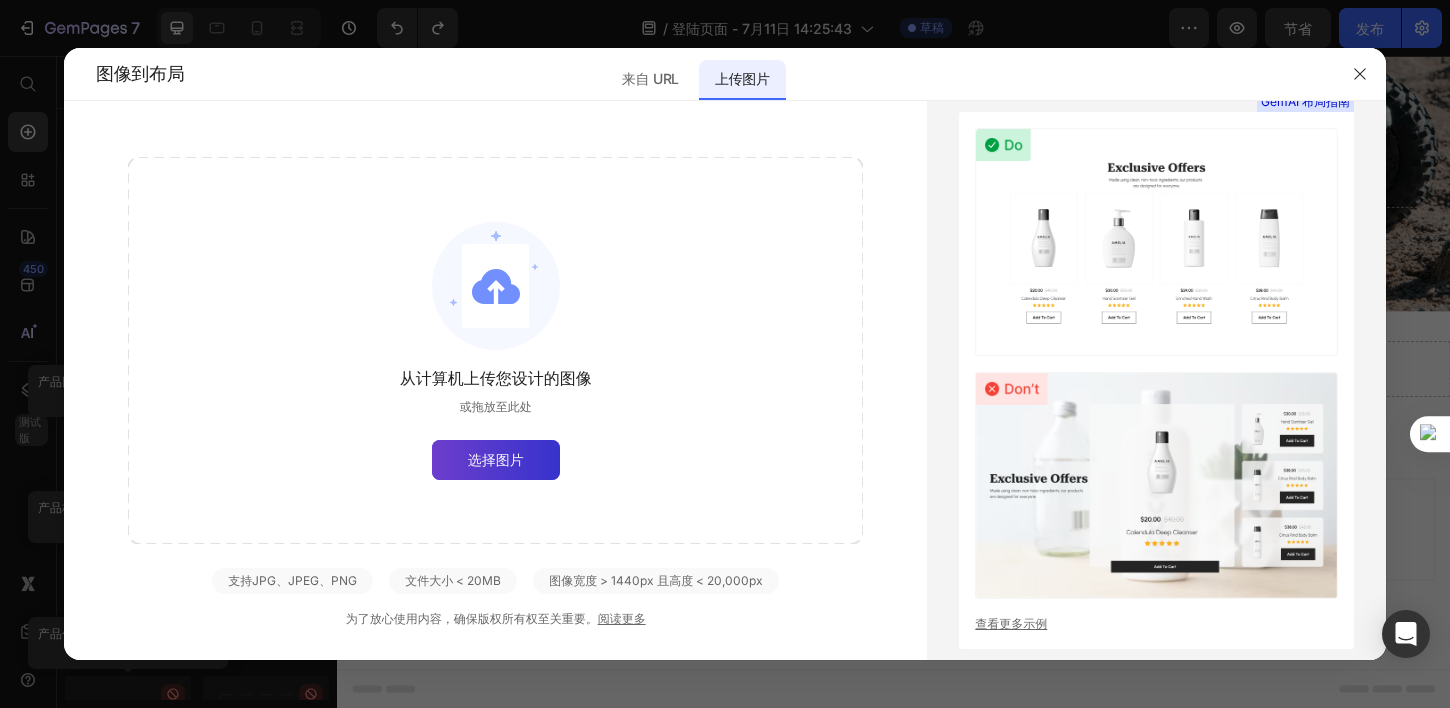 click on "选择图片" at bounding box center [496, 459] 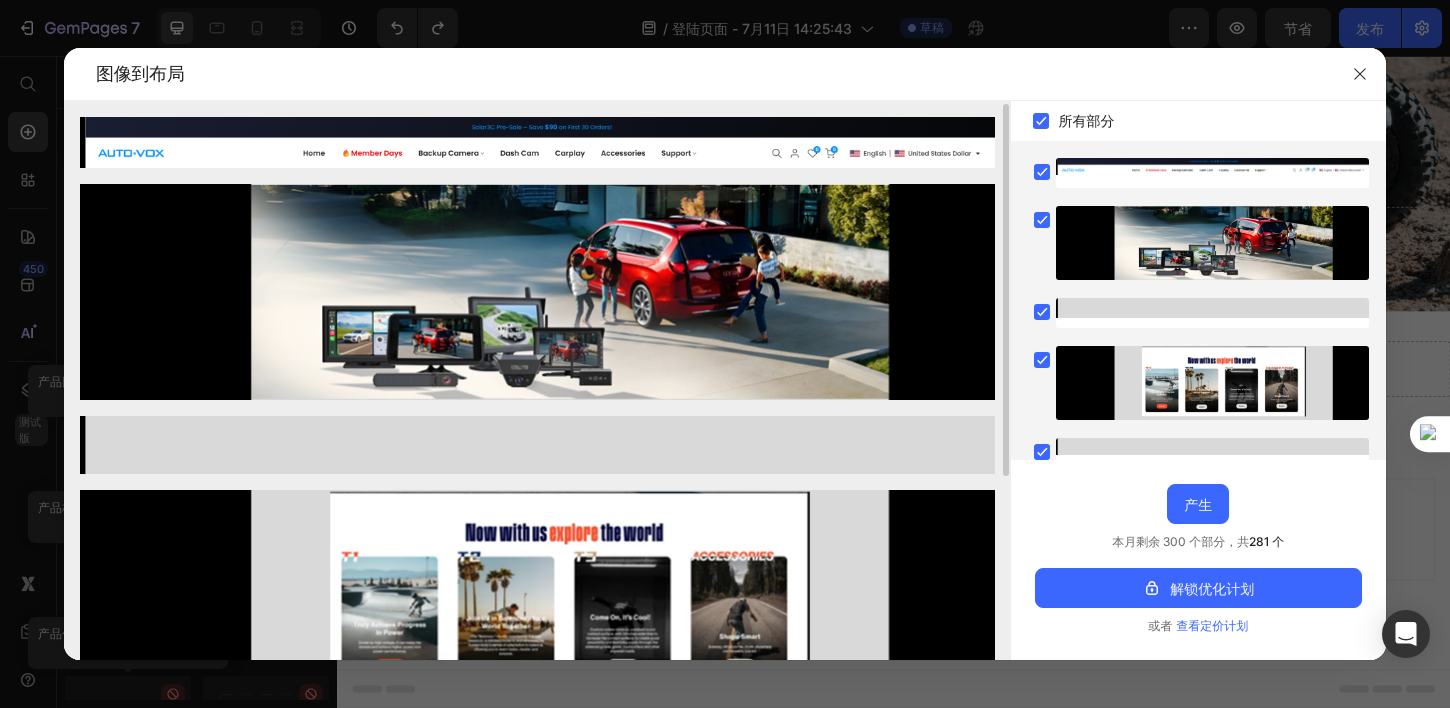 scroll, scrollTop: 100, scrollLeft: 0, axis: vertical 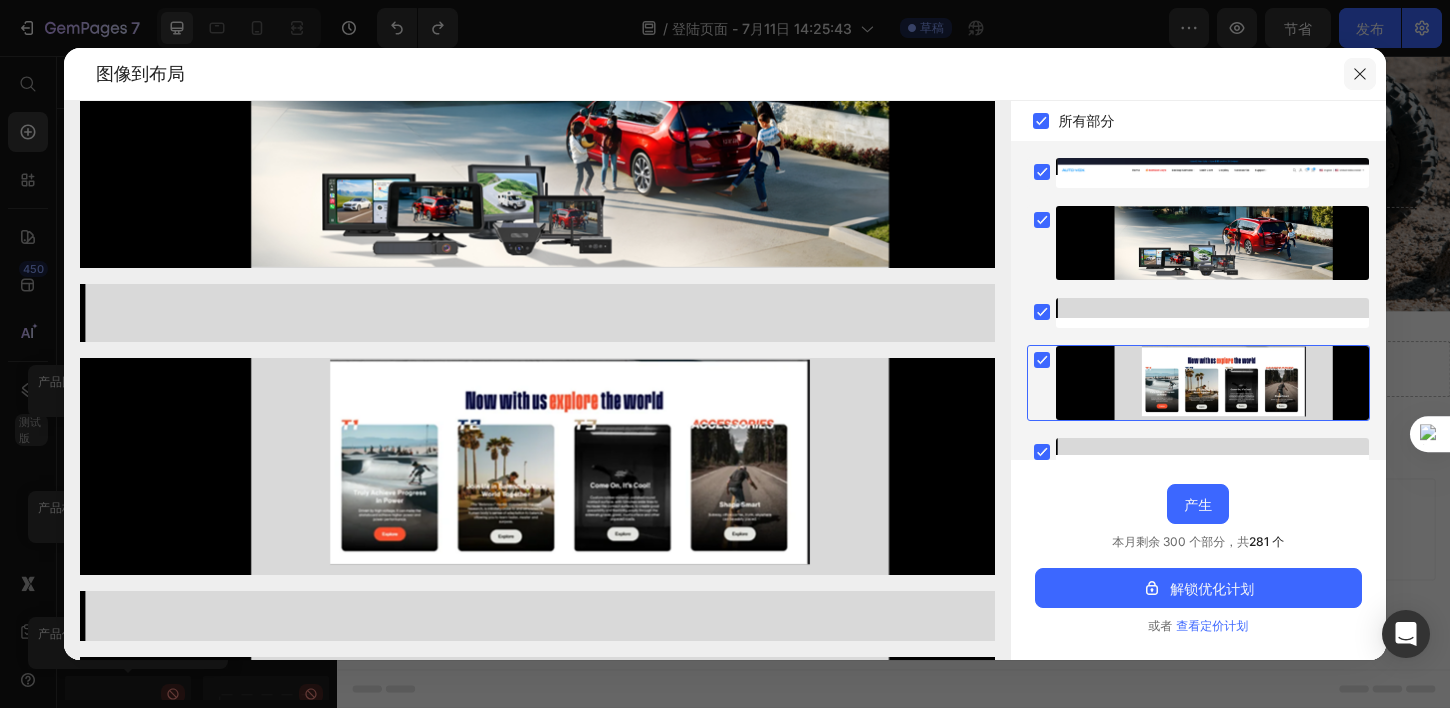 click 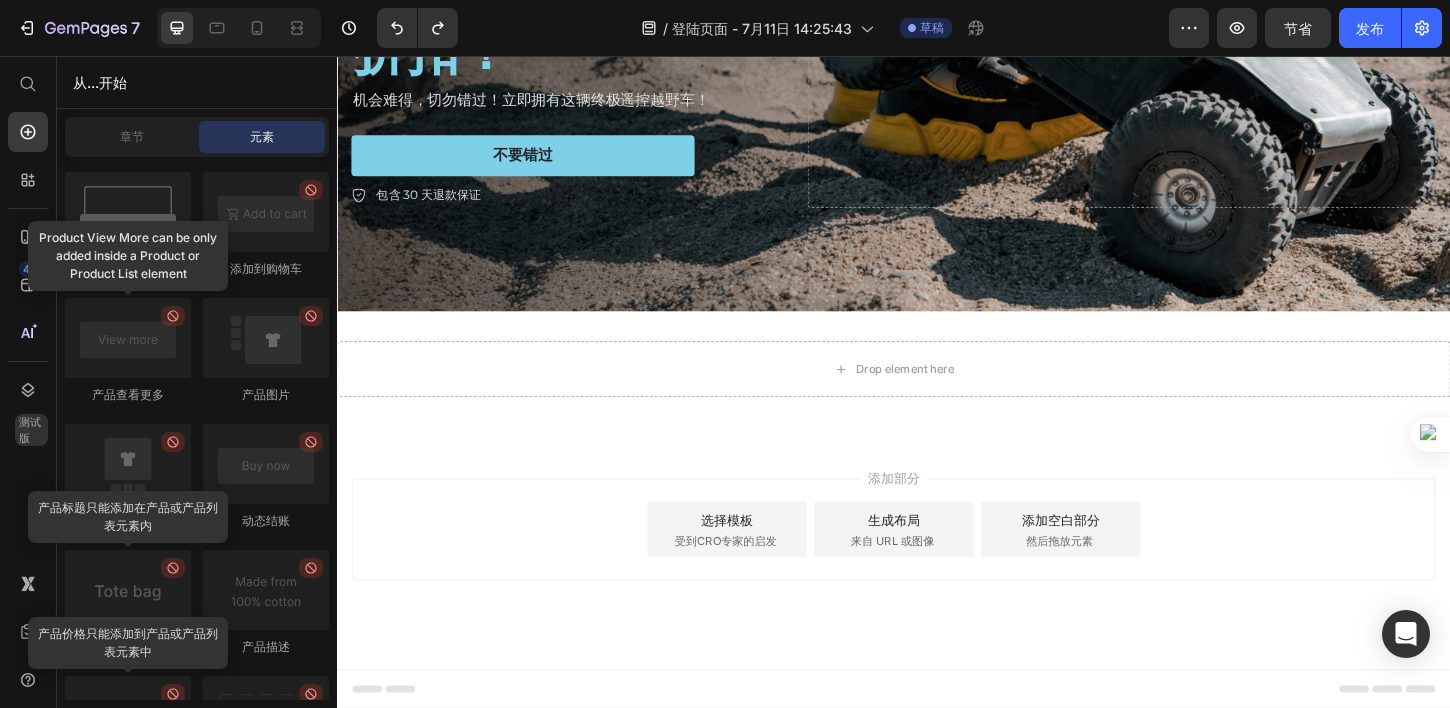 click on "添加部分 选择模板 受到CRO专家的启发 生成布局 来自 URL 或图像 添加空白部分 然后拖放元素" at bounding box center (937, 566) 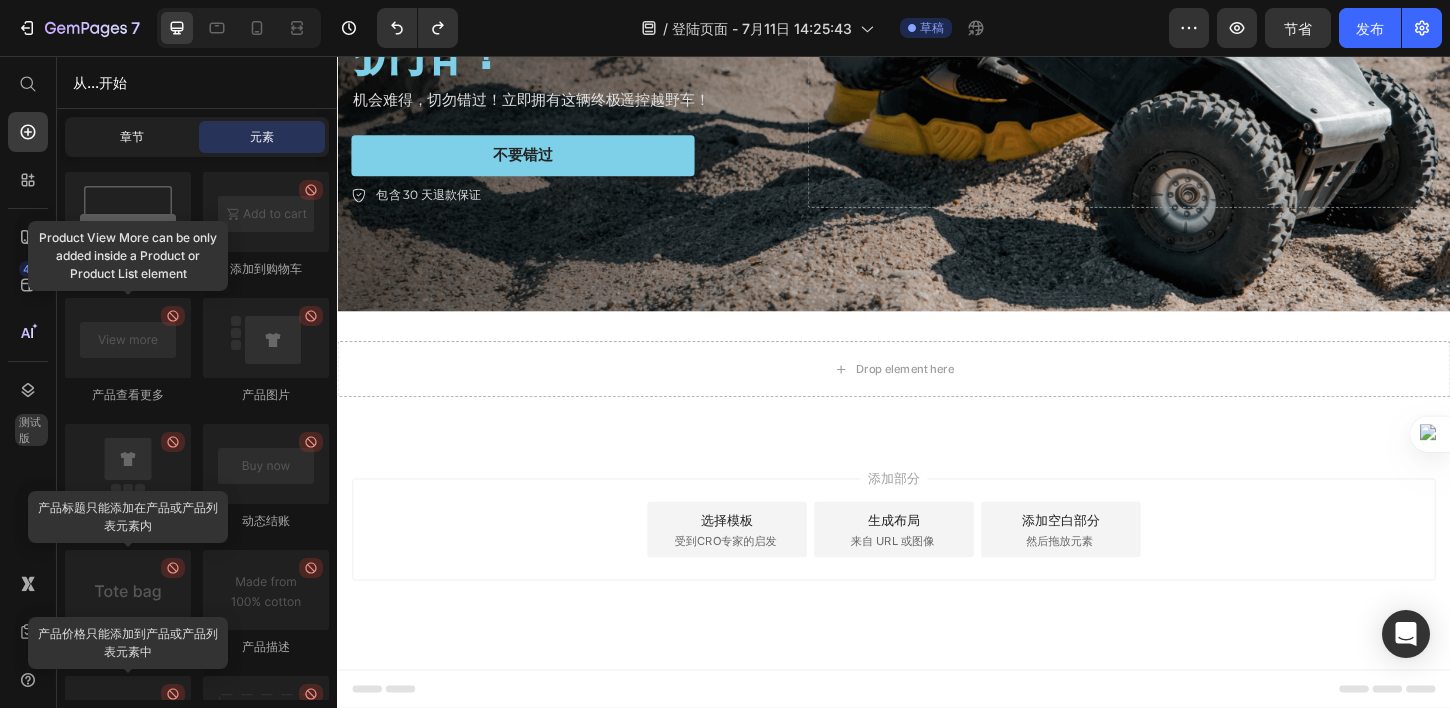 click on "章节" at bounding box center (132, 136) 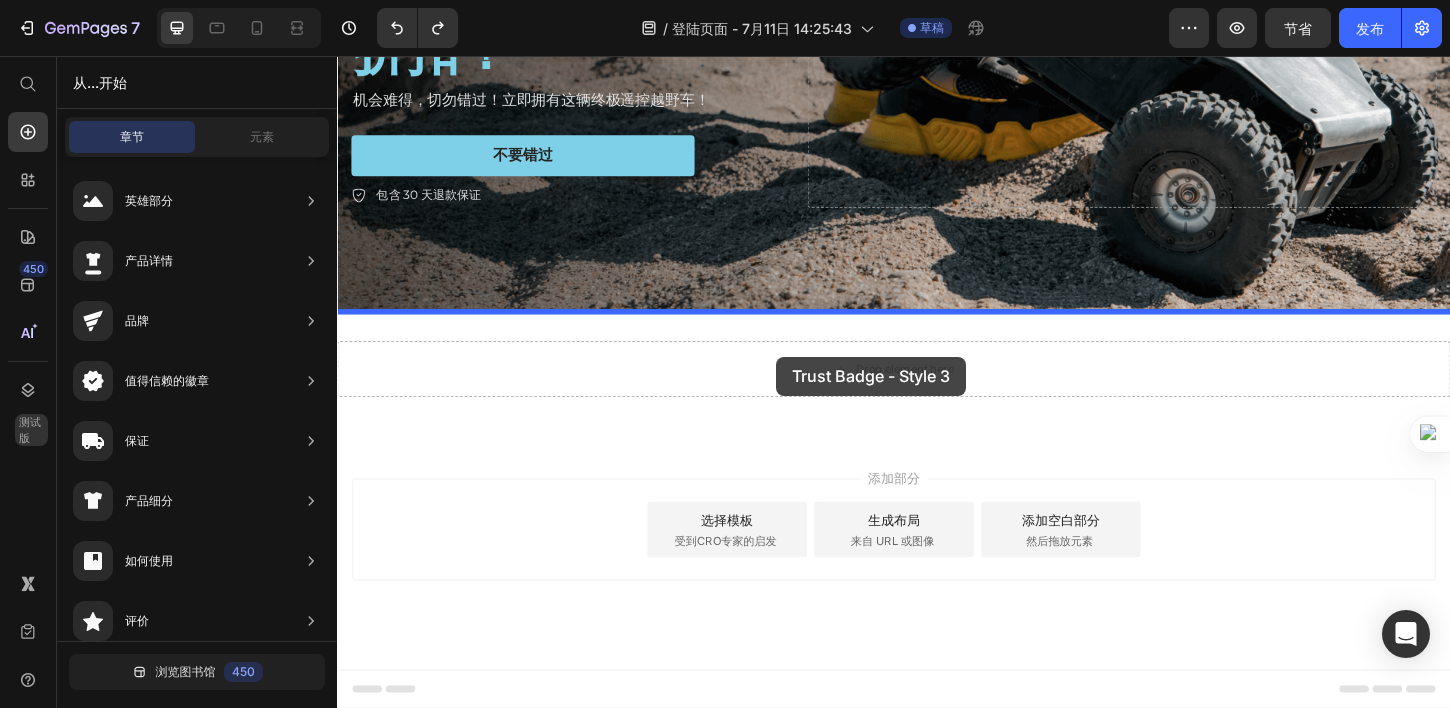 drag, startPoint x: 797, startPoint y: 403, endPoint x: 810, endPoint y: 380, distance: 26.41969 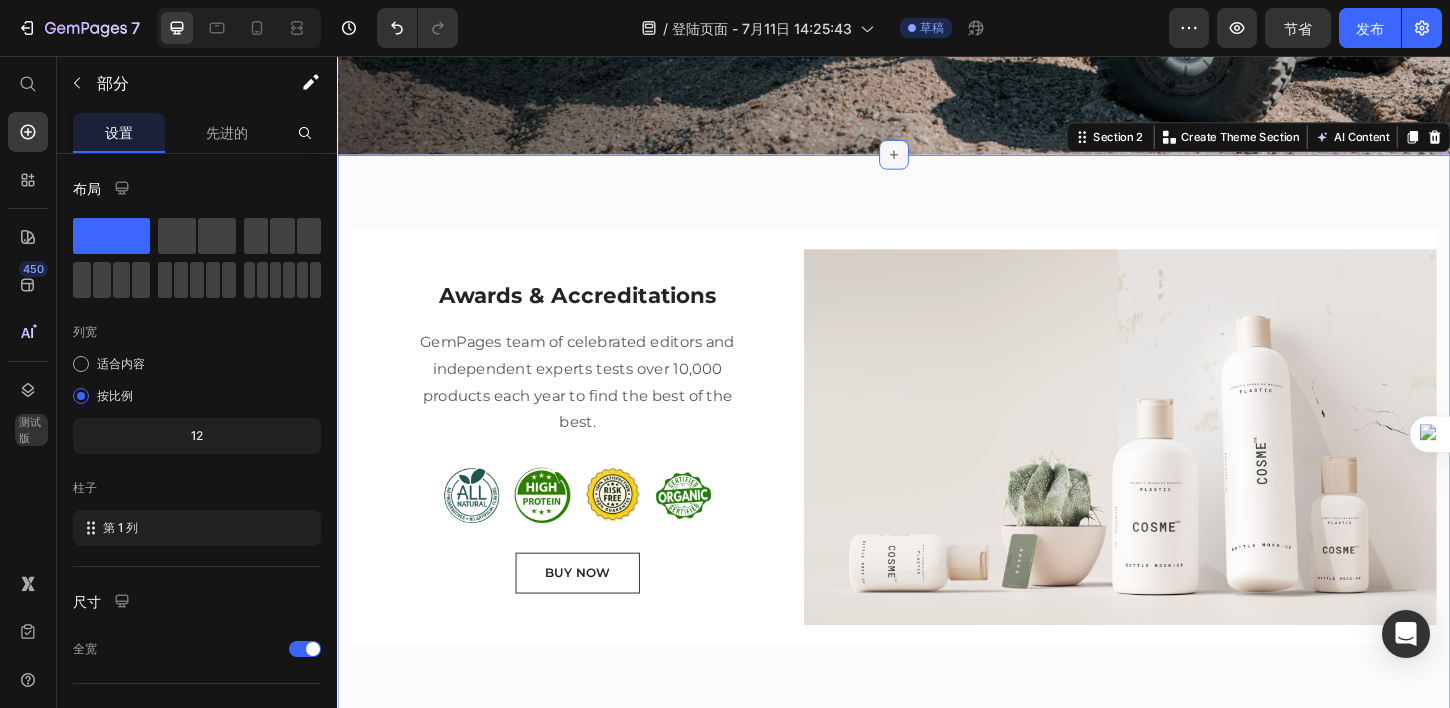 click 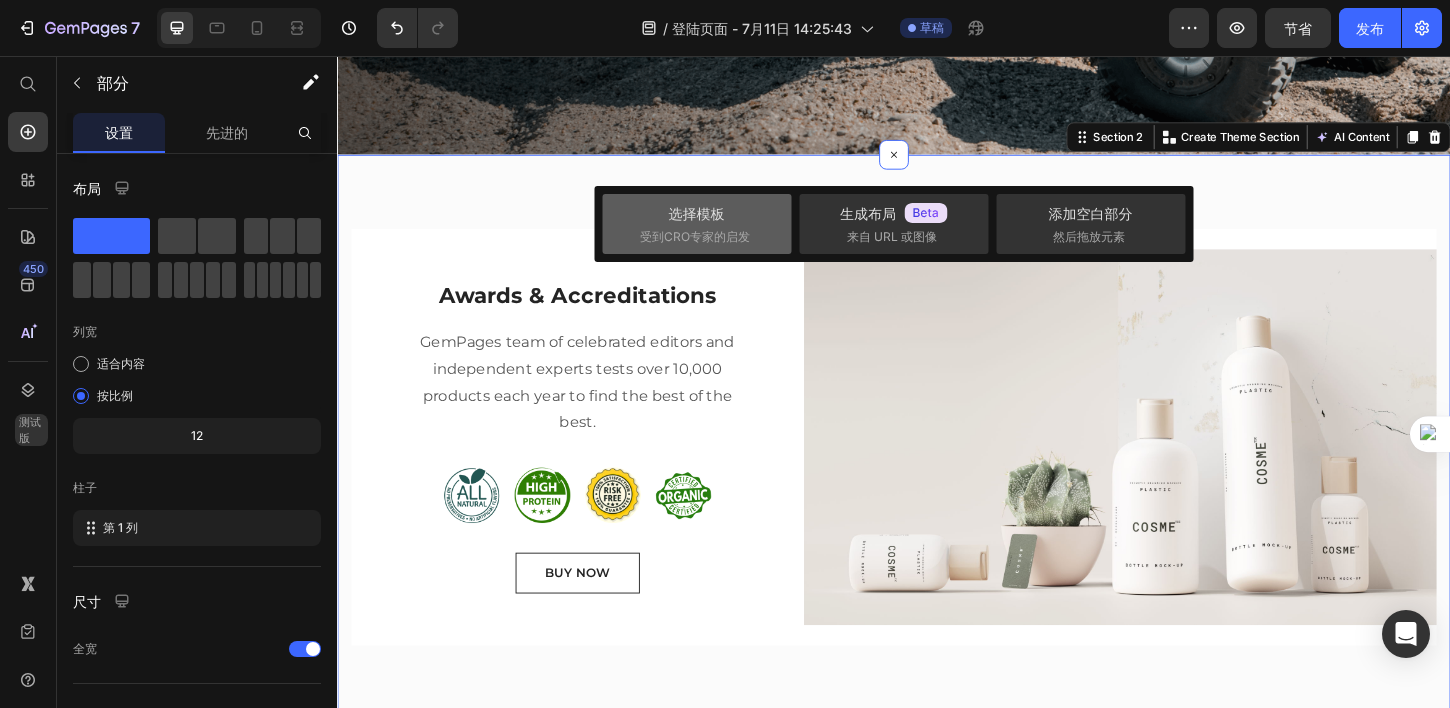 click on "受到CRO专家的启发" at bounding box center (695, 236) 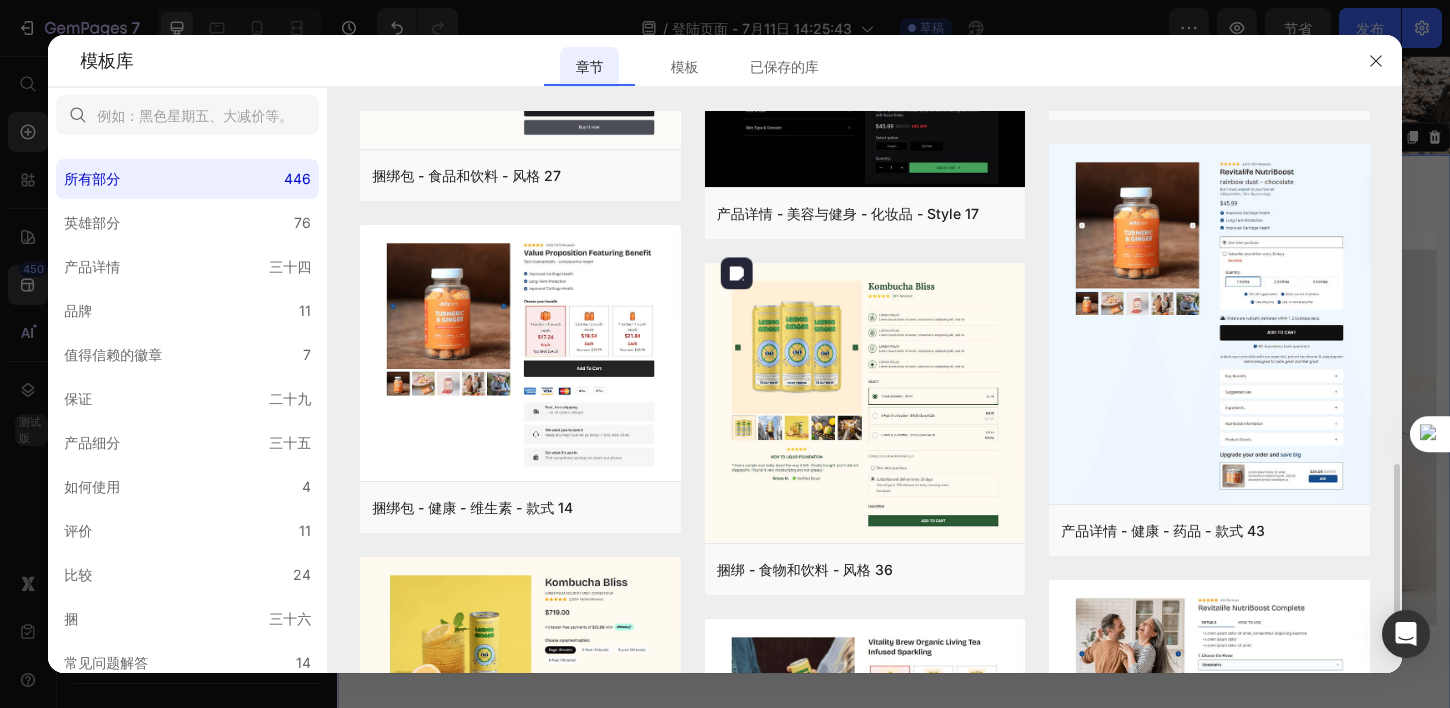 scroll, scrollTop: 1094, scrollLeft: 0, axis: vertical 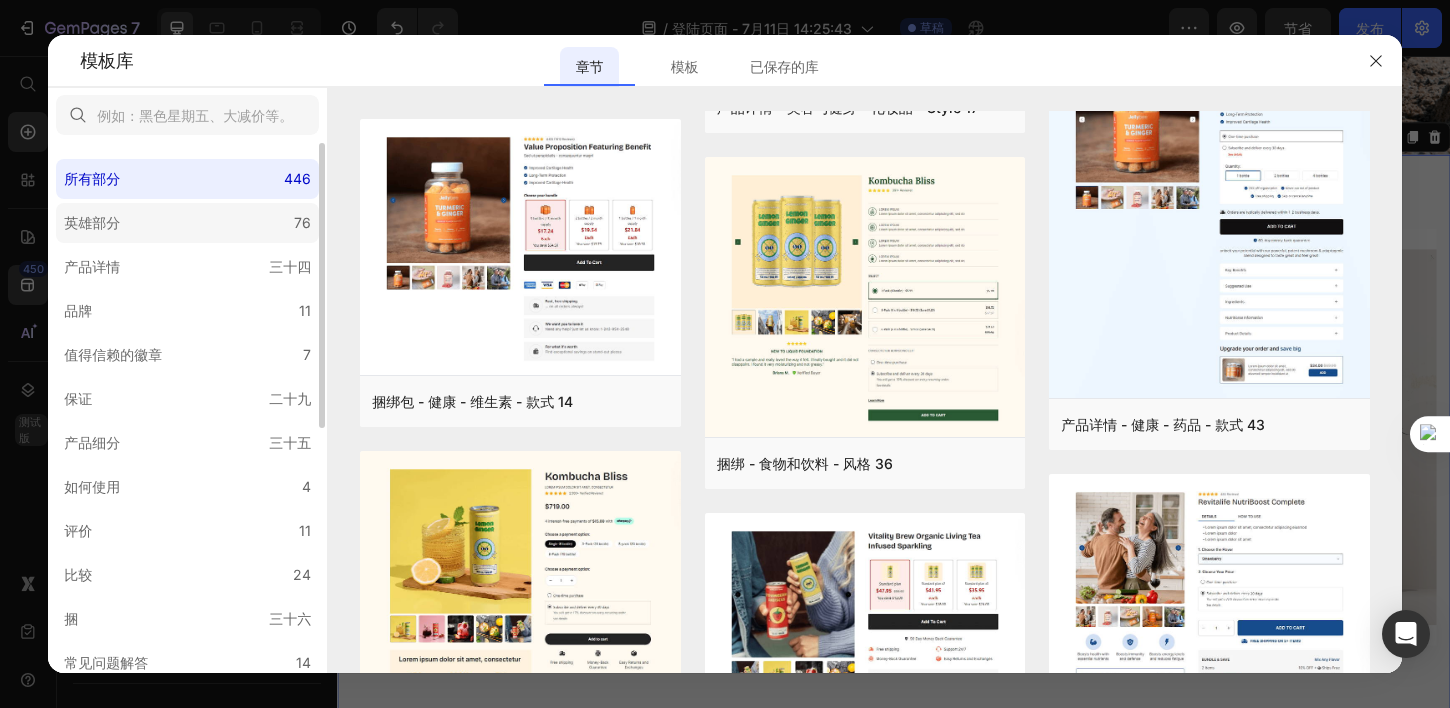 click on "英雄部分 76" 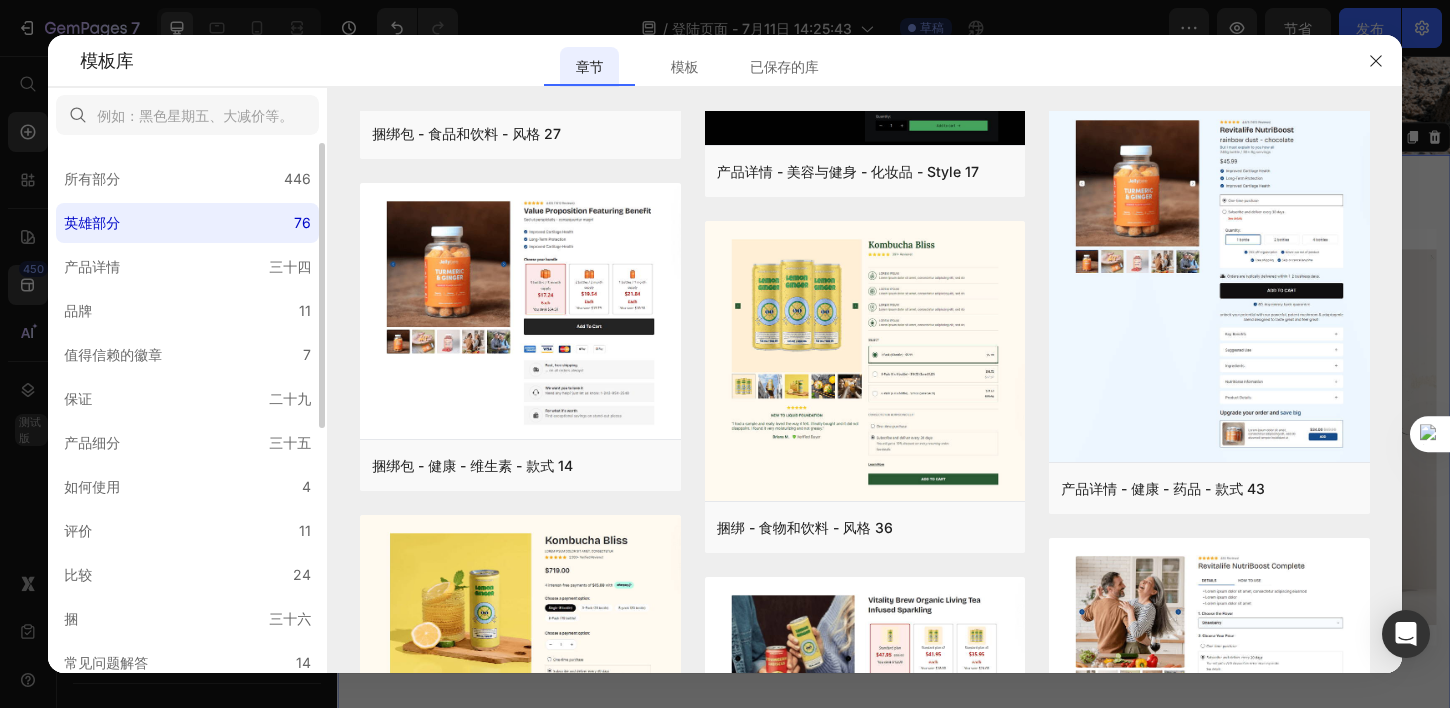 scroll, scrollTop: 0, scrollLeft: 0, axis: both 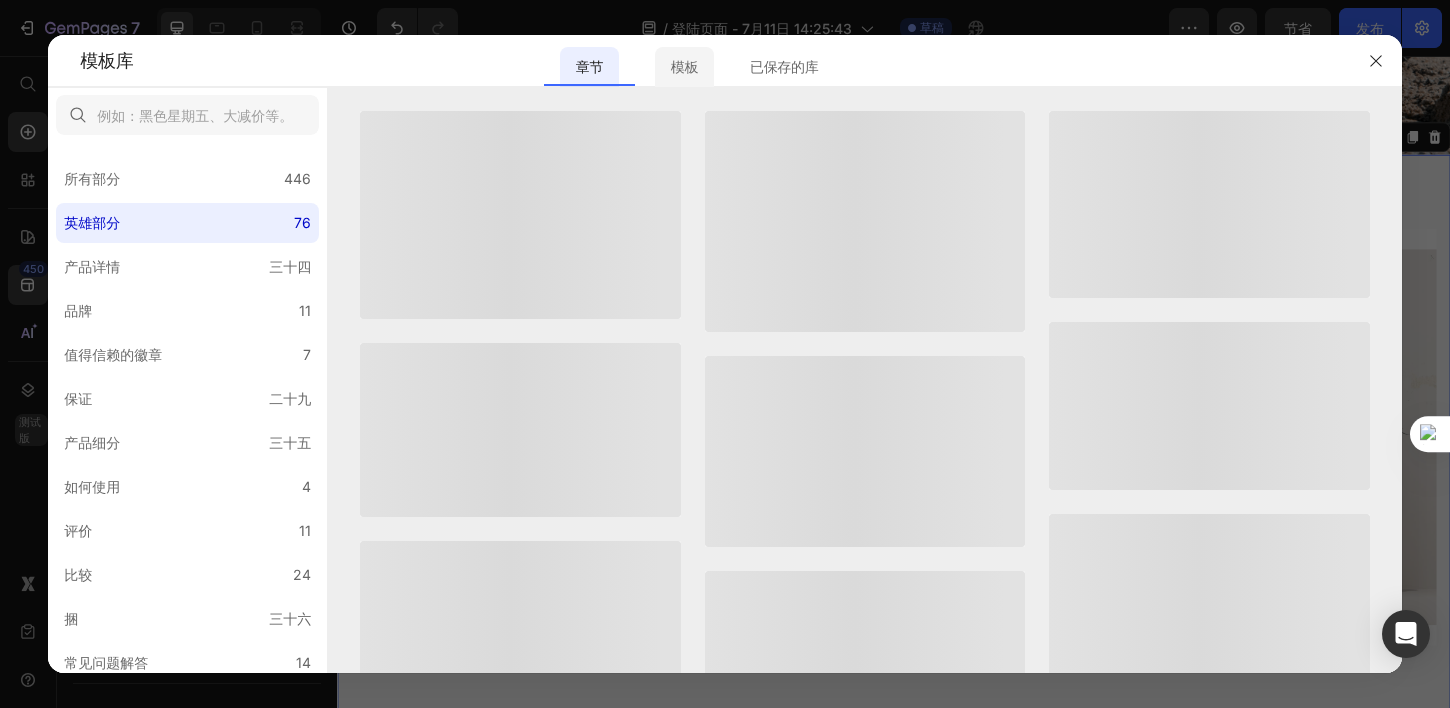click on "模板" at bounding box center [684, 66] 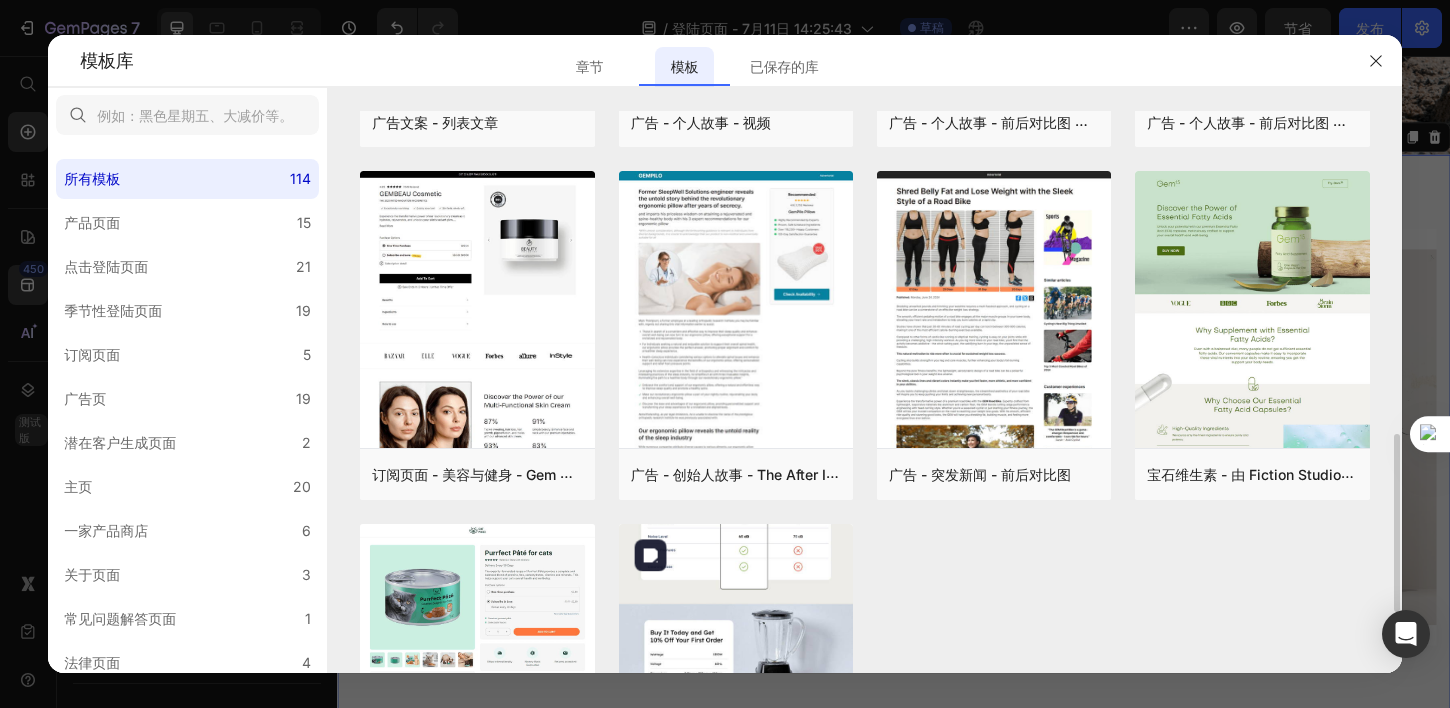 scroll, scrollTop: 1171, scrollLeft: 0, axis: vertical 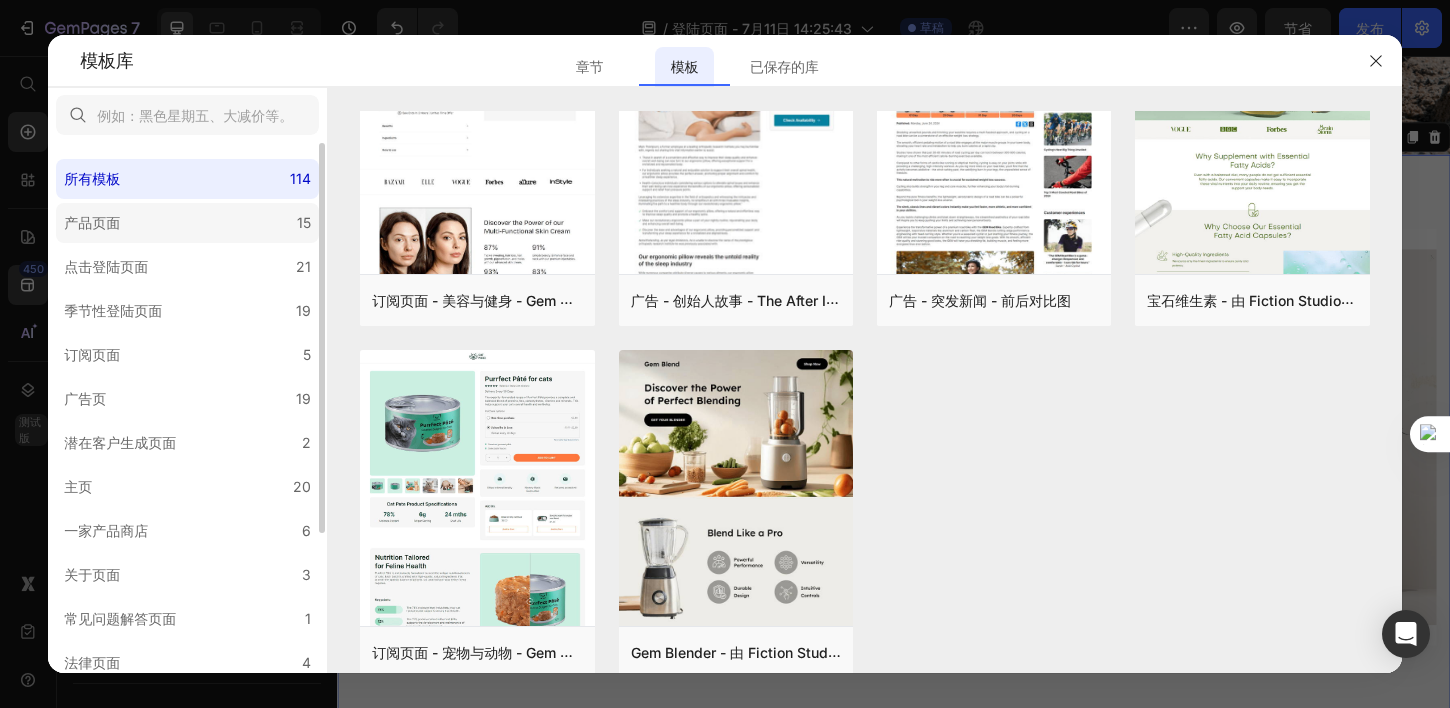 click on "产品页面 15" 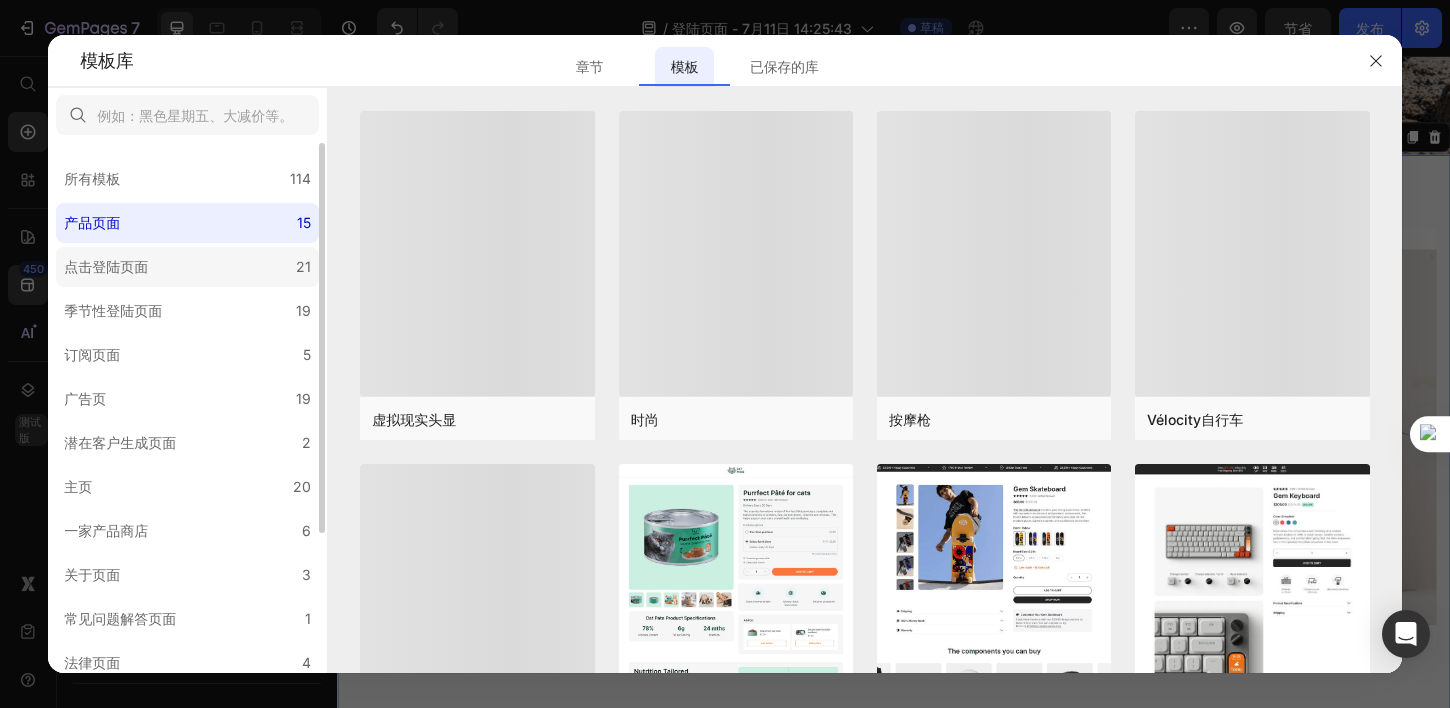 click on "点击登陆页面" at bounding box center (110, 267) 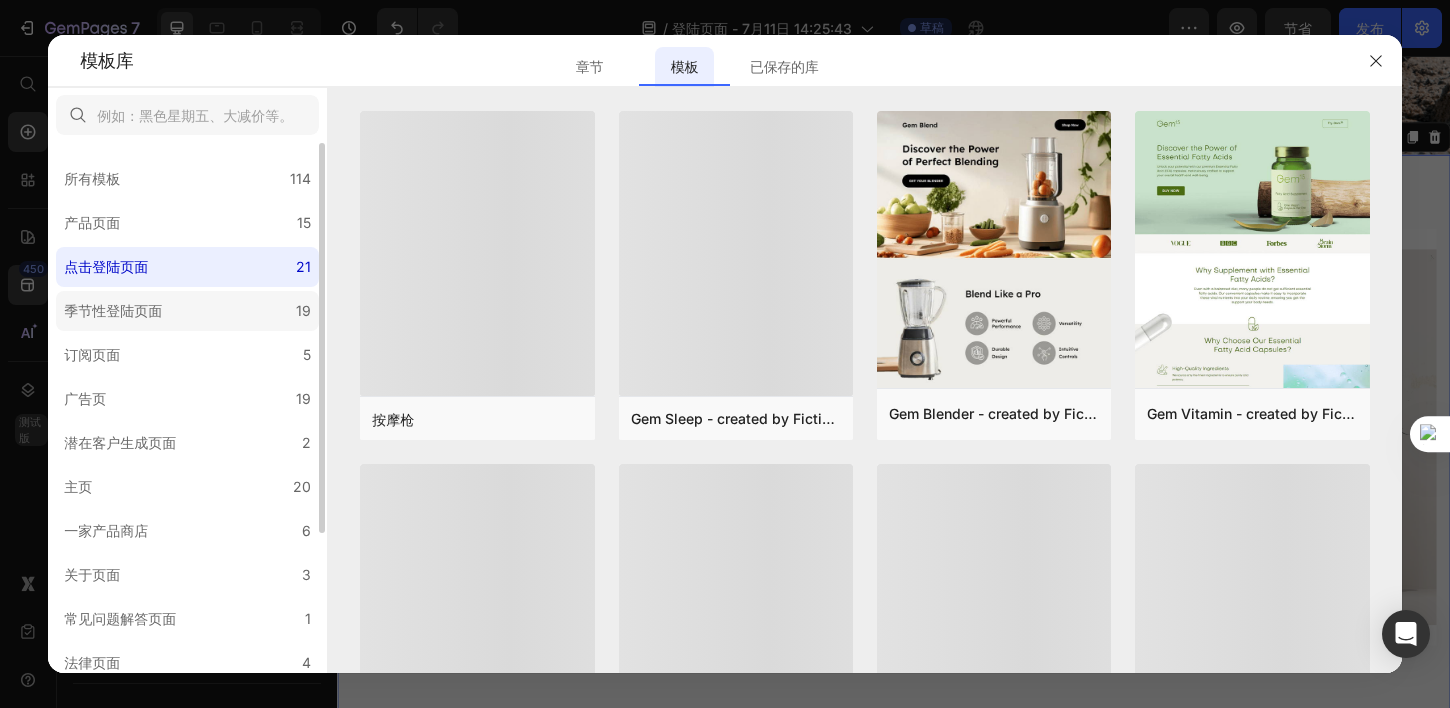 click on "季节性登陆页面" at bounding box center (117, 311) 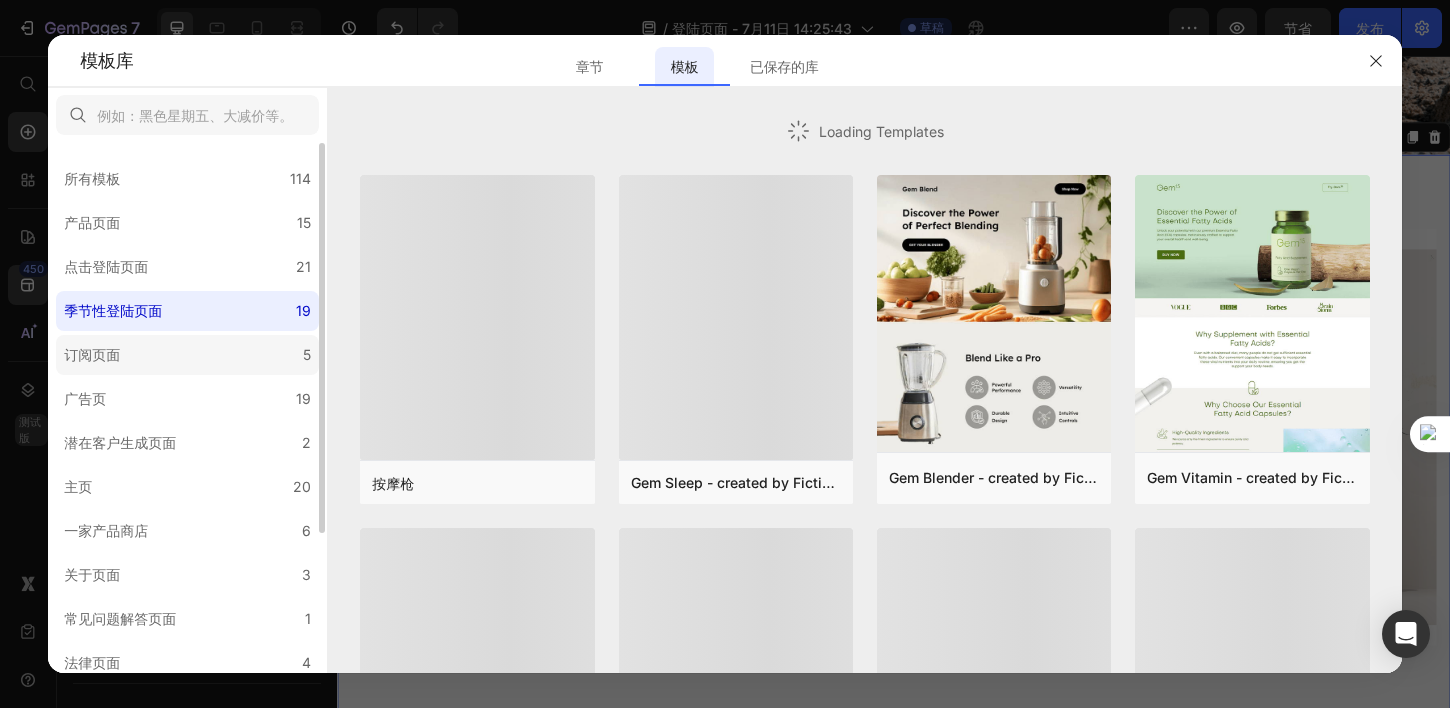 click on "订阅页面 5" 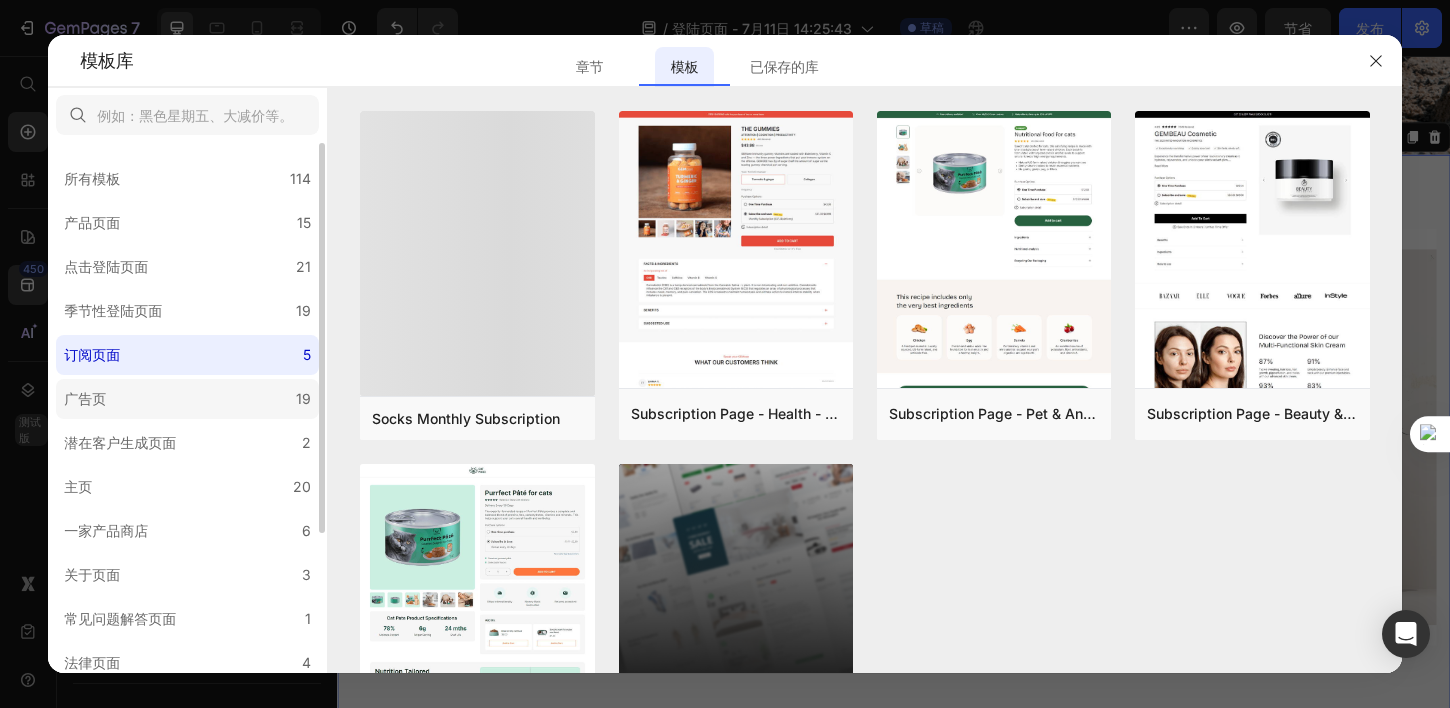click on "广告页 19" 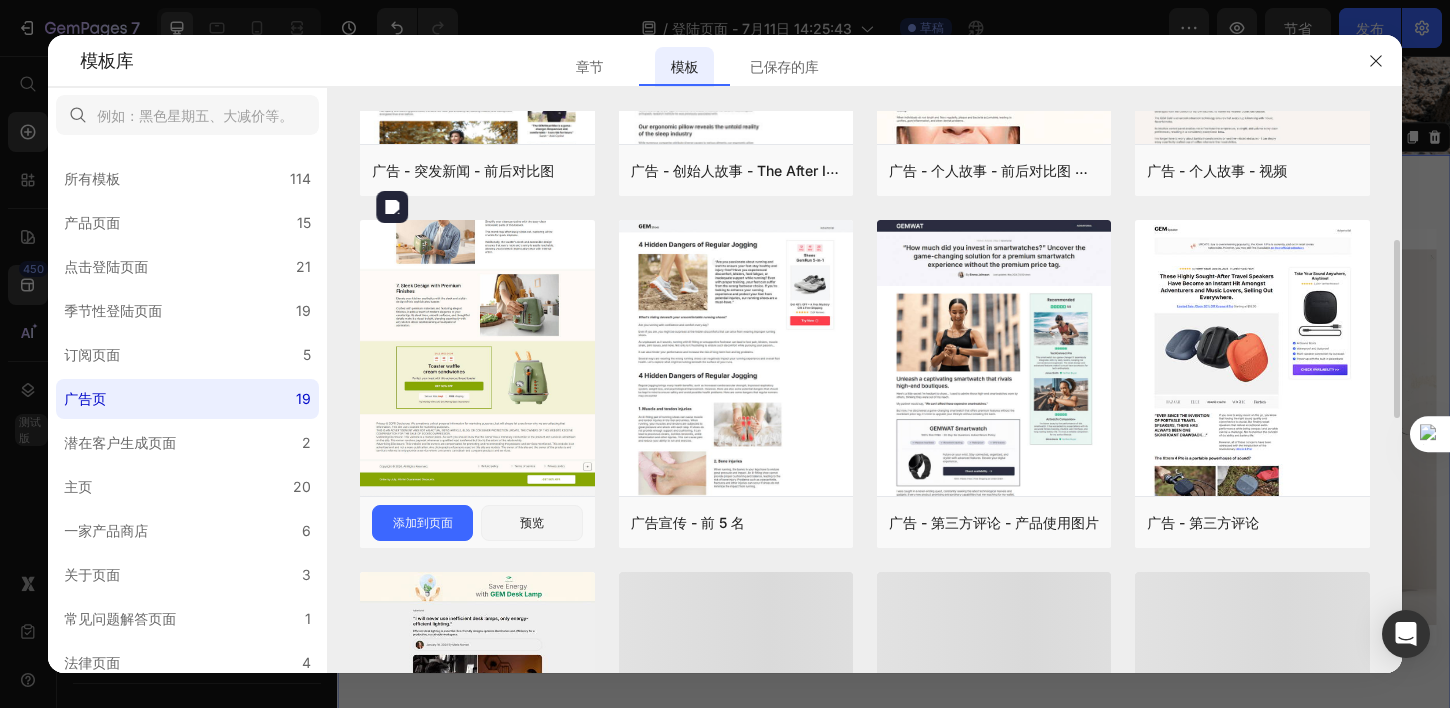 scroll, scrollTop: 283, scrollLeft: 0, axis: vertical 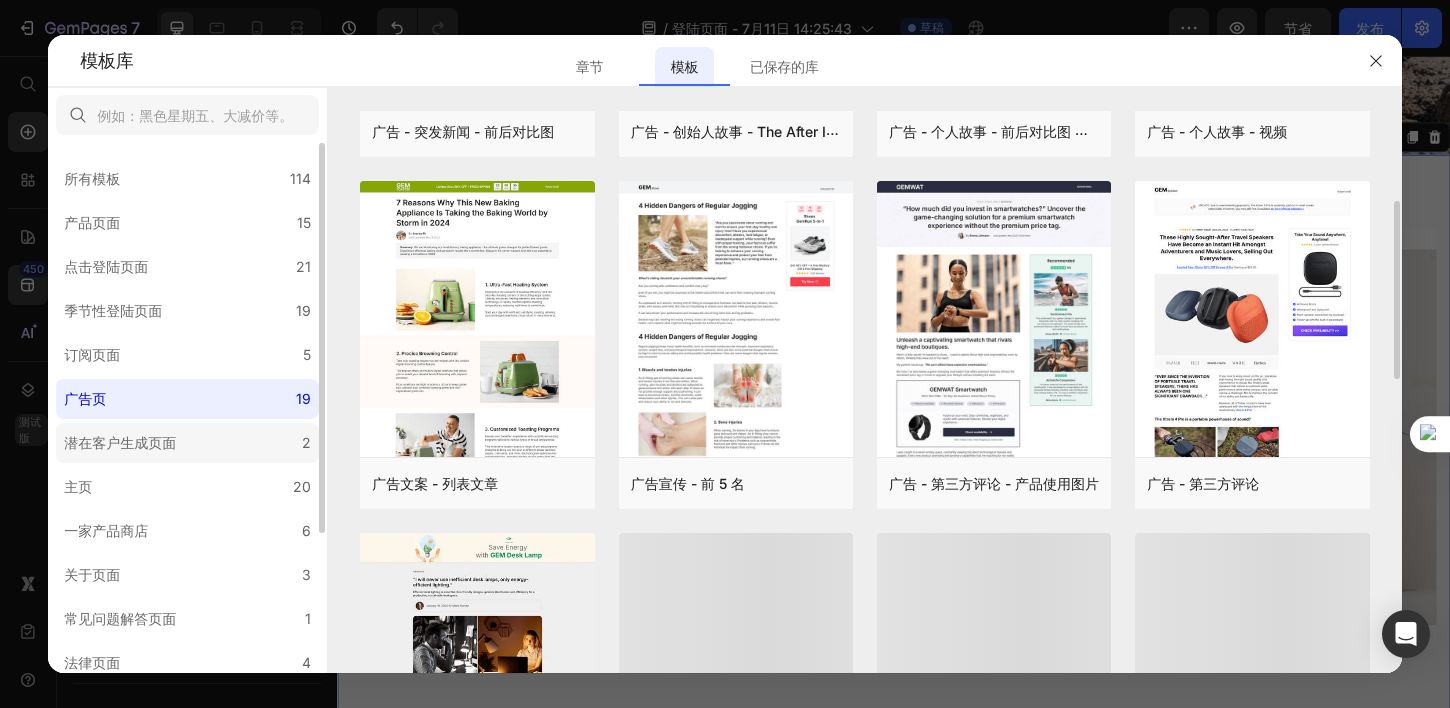 click on "潜在客户生成页面" at bounding box center [120, 442] 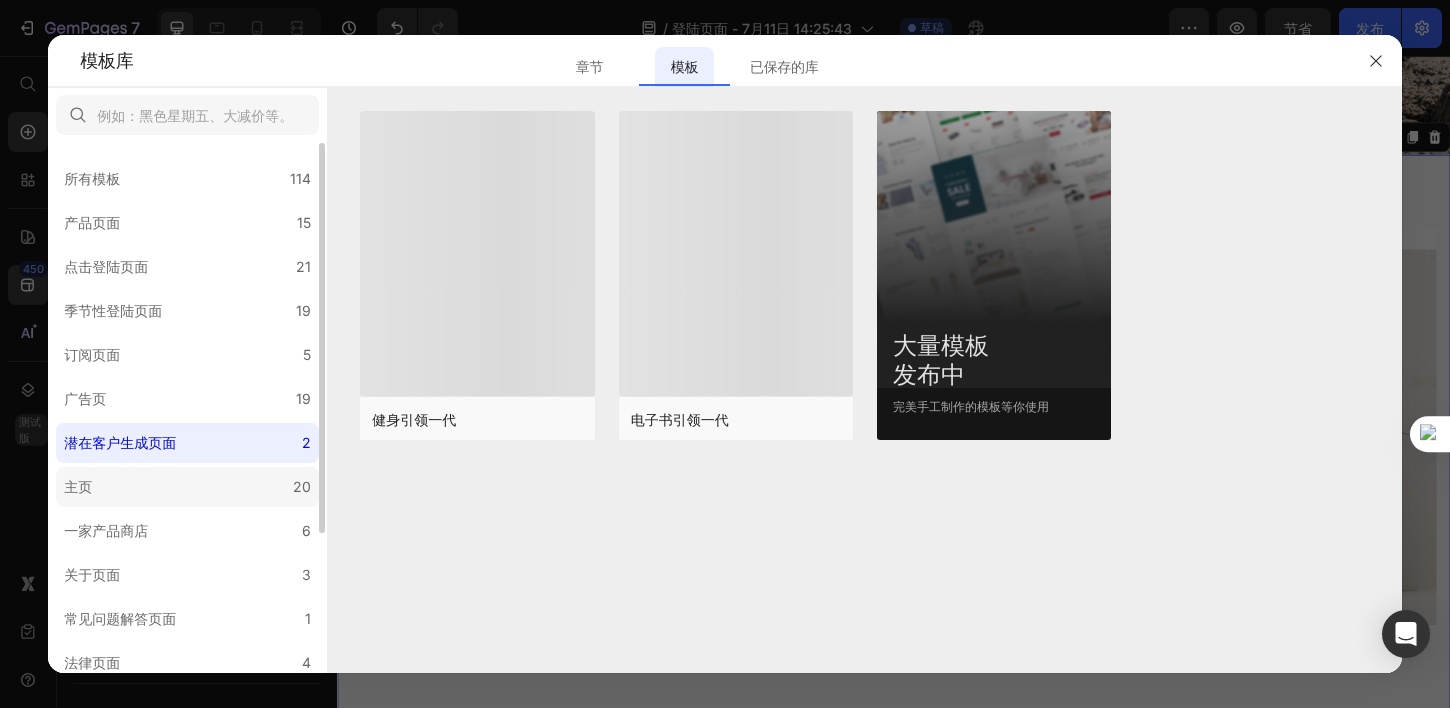 click on "主页 20" 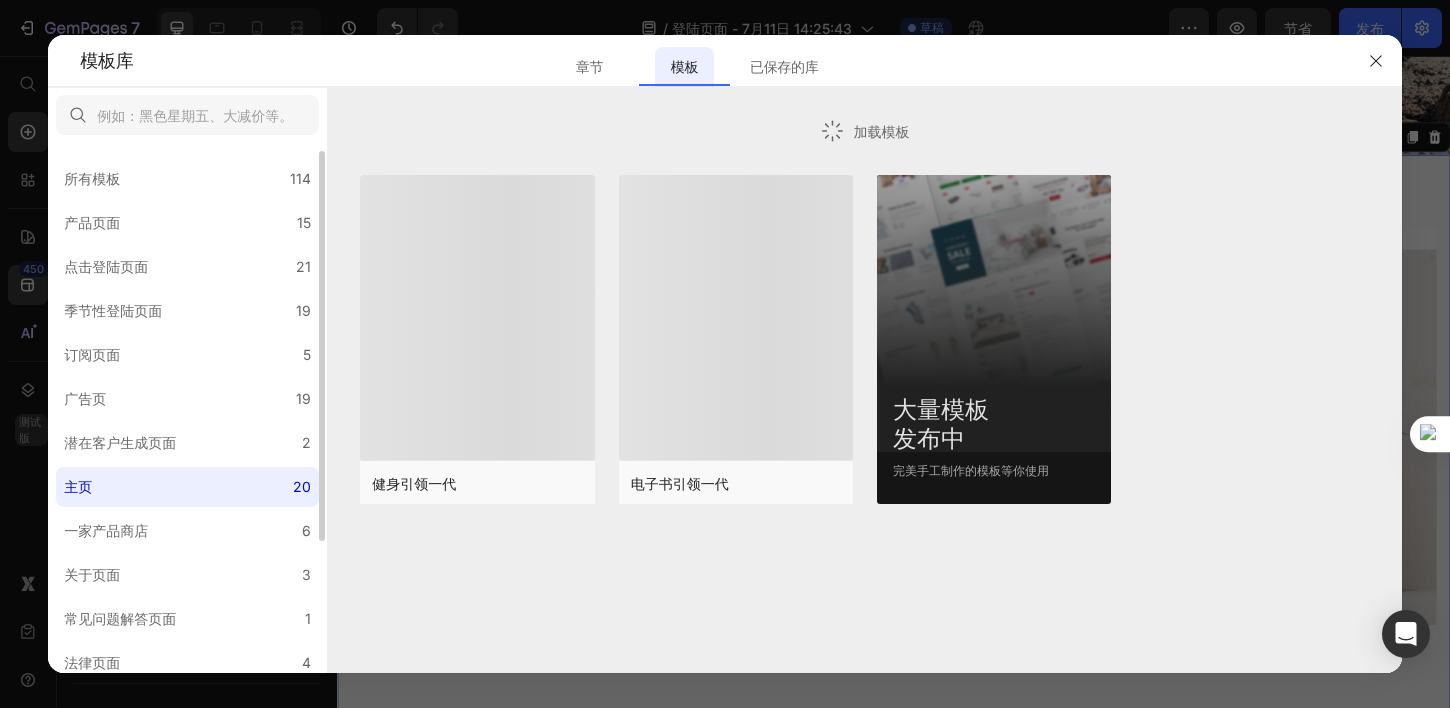 scroll, scrollTop: 157, scrollLeft: 0, axis: vertical 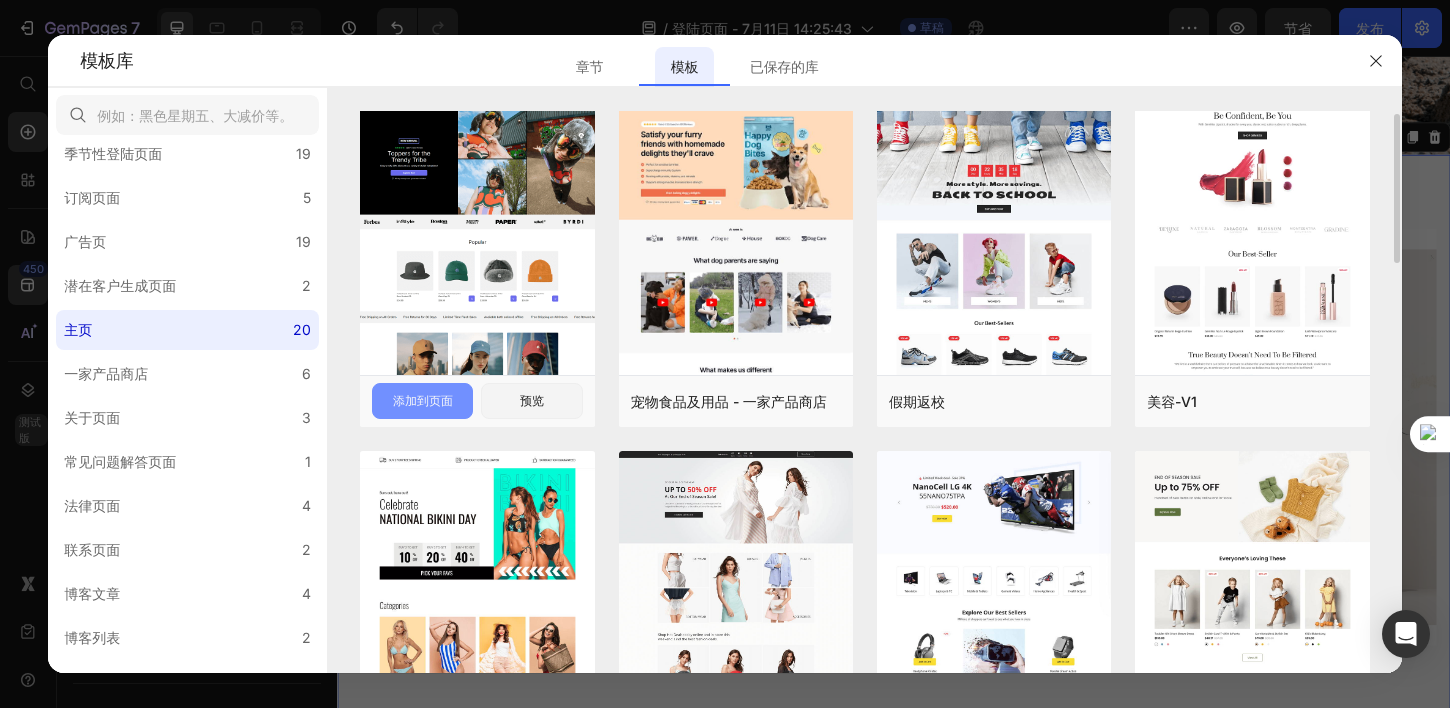 click on "添加到页面" at bounding box center (423, 400) 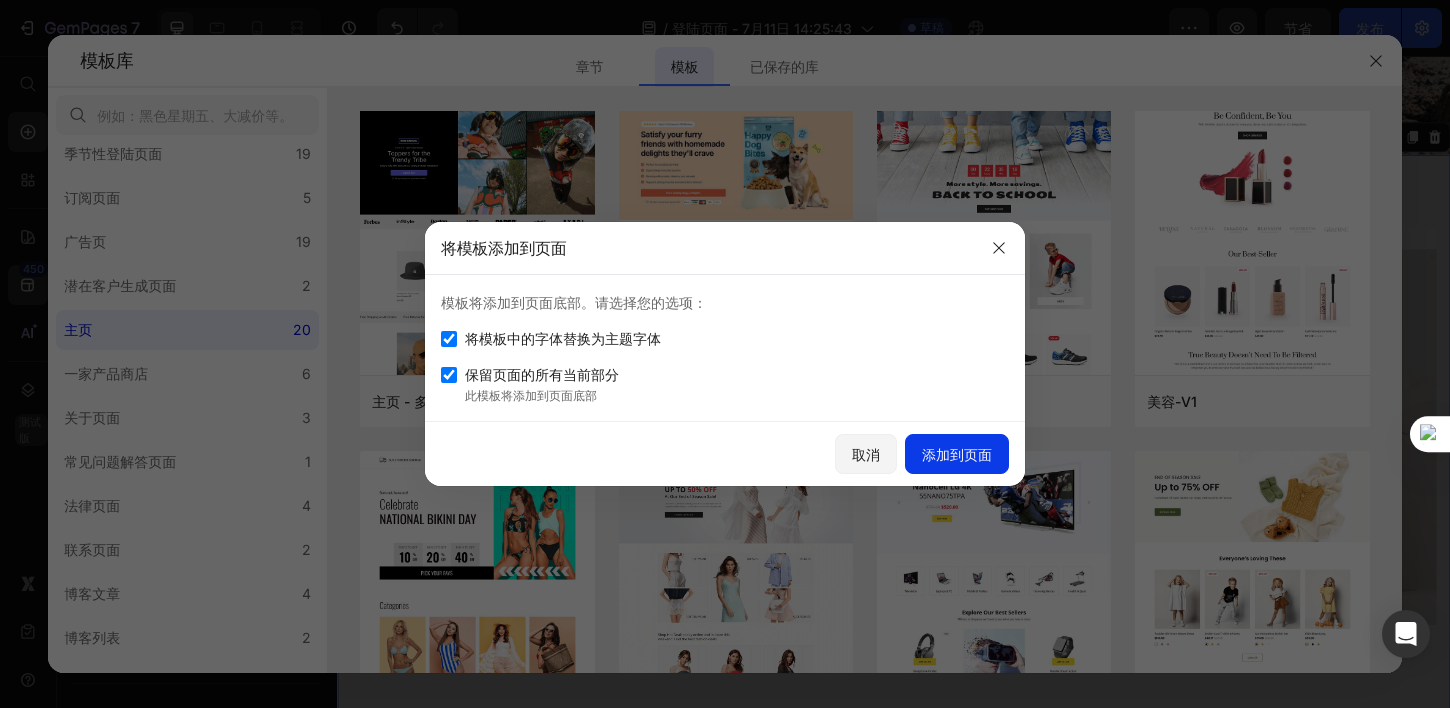 click on "添加到页面" at bounding box center (957, 454) 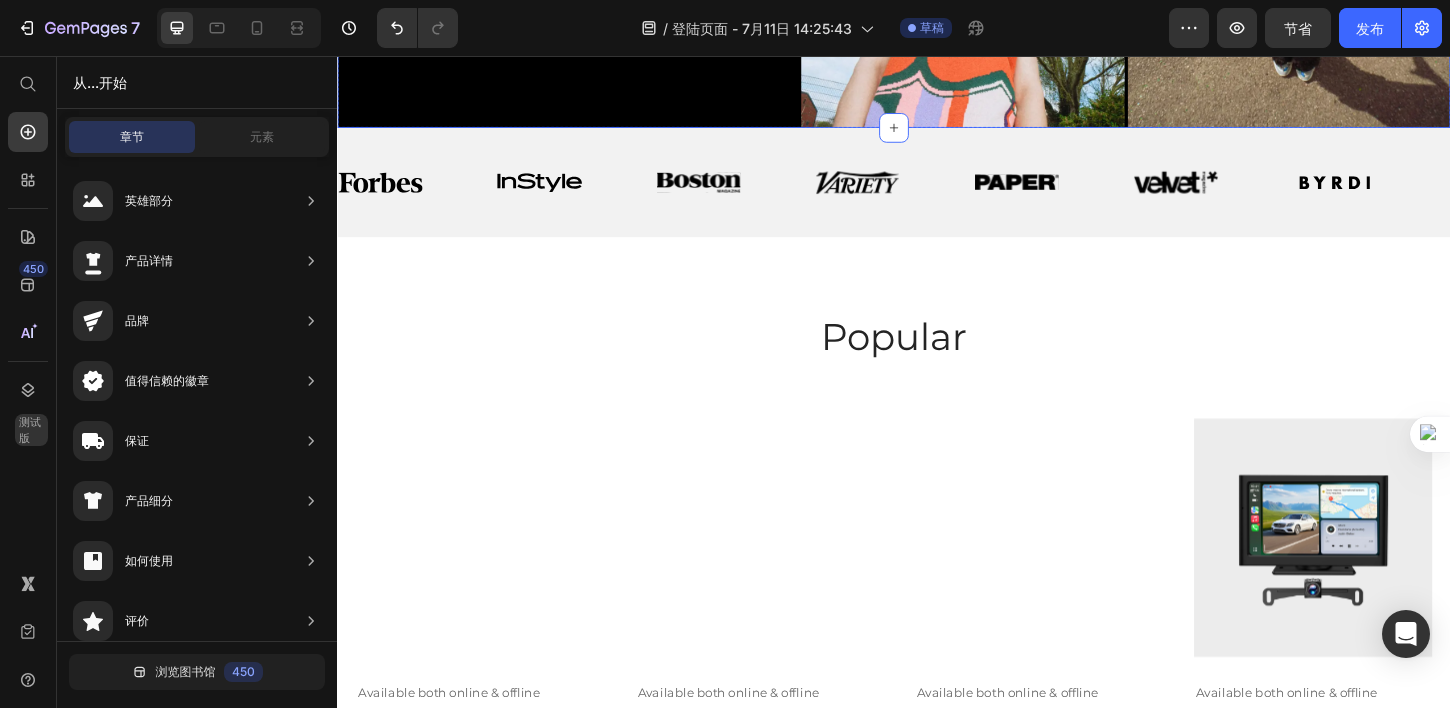 scroll, scrollTop: 1082, scrollLeft: 0, axis: vertical 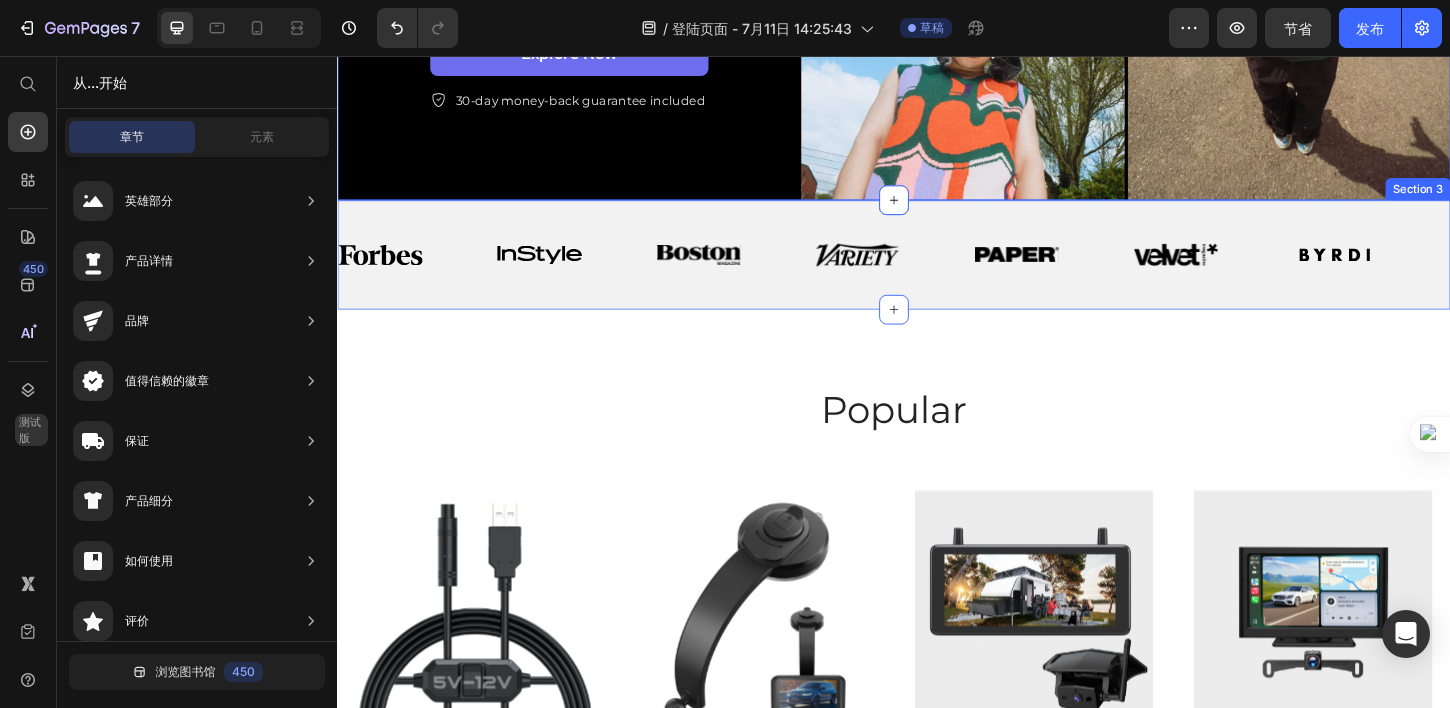 click on "Image Image Image Image Image Image Image Image Image Image Image Image Image Image Marquee Section 3" at bounding box center (937, 270) 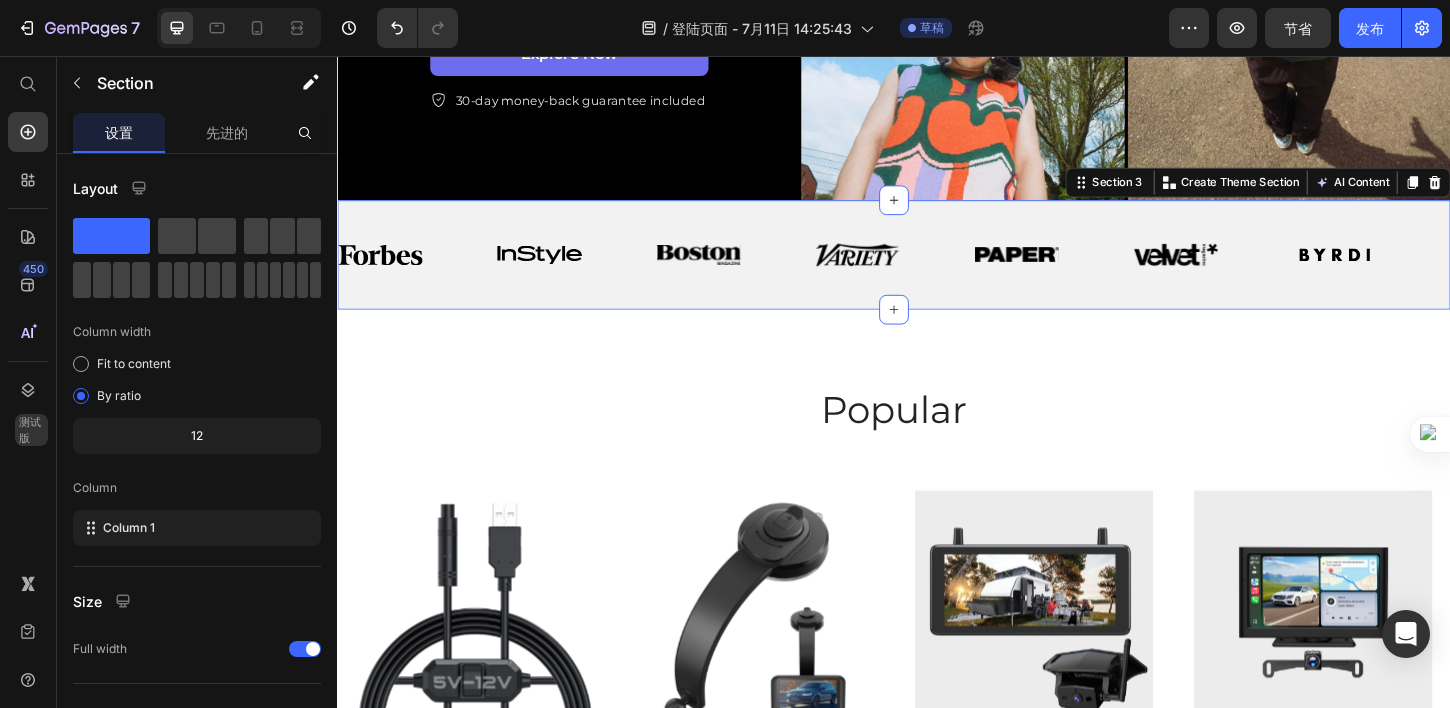 click on "Image Image Image Image Image Image Image Image Image Image Image Image Image Image Marquee Section 3   Create Theme Section AI Content Write with GemAI What would you like to describe here? Tone and Voice Persuasive Product USB DC 5V to 12V Step Up Charging Cable Show more Generate" at bounding box center (937, 270) 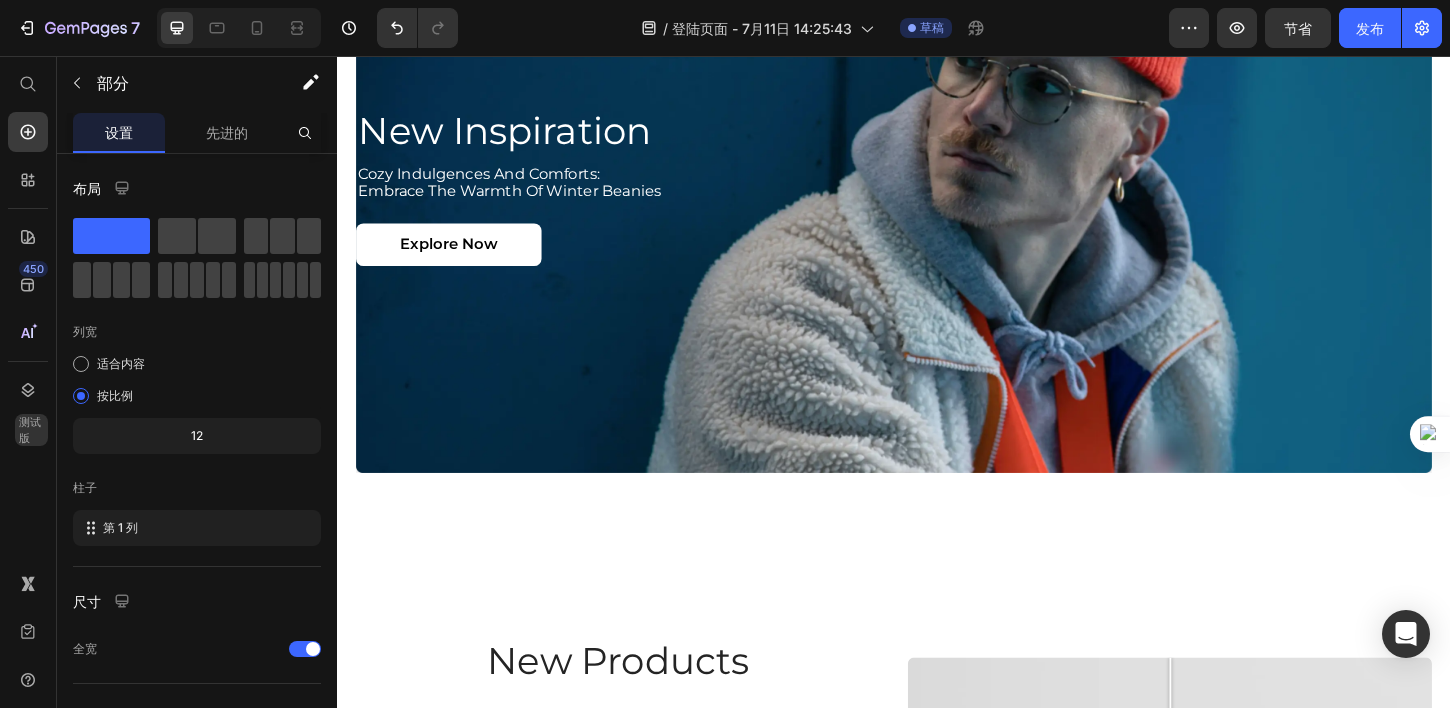 scroll, scrollTop: 2949, scrollLeft: 0, axis: vertical 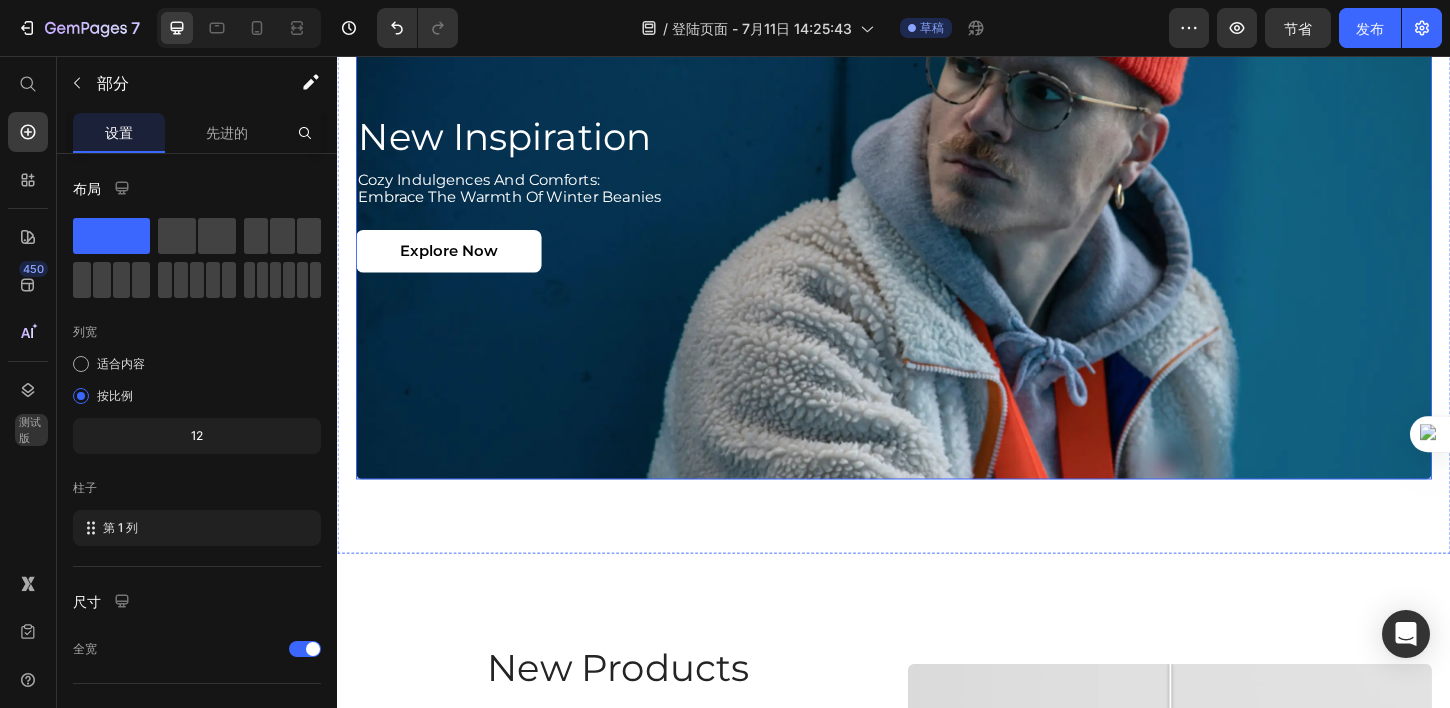 click at bounding box center [937, 204] 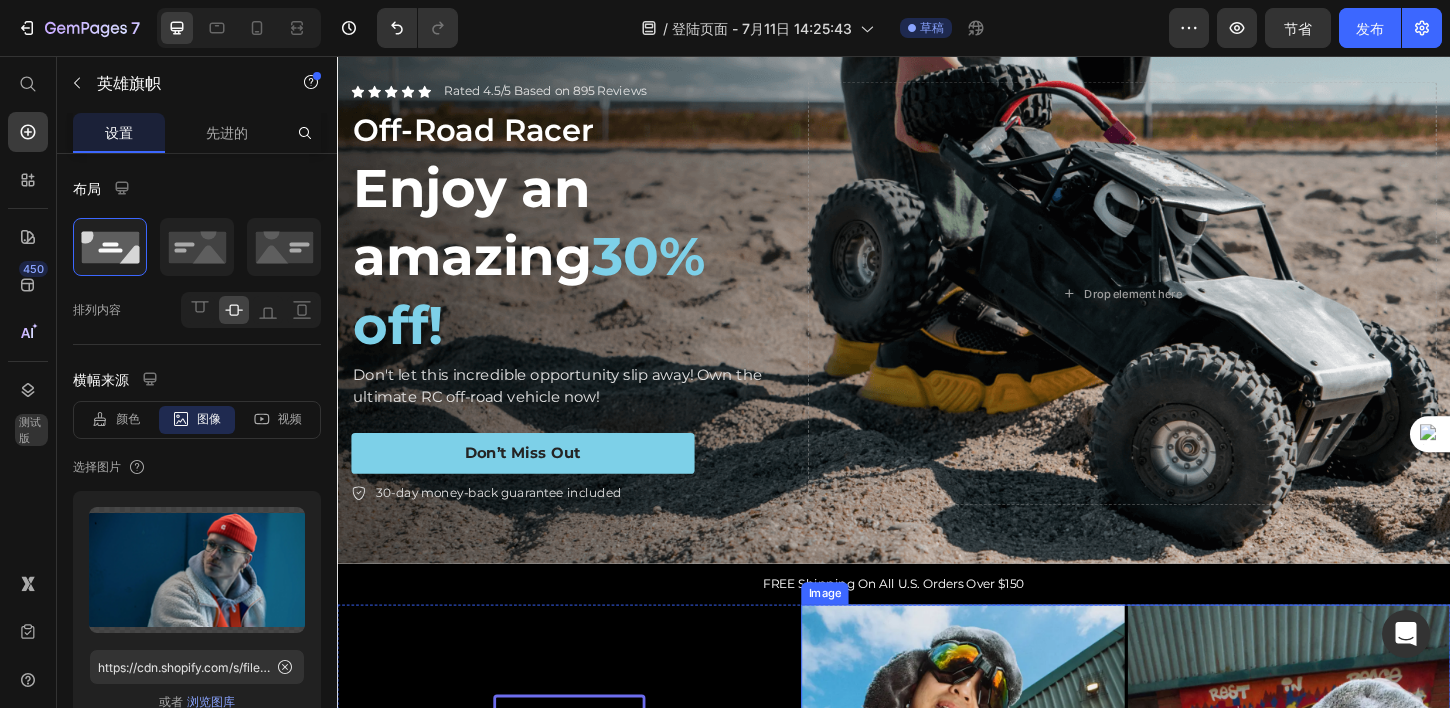 scroll, scrollTop: 300, scrollLeft: 0, axis: vertical 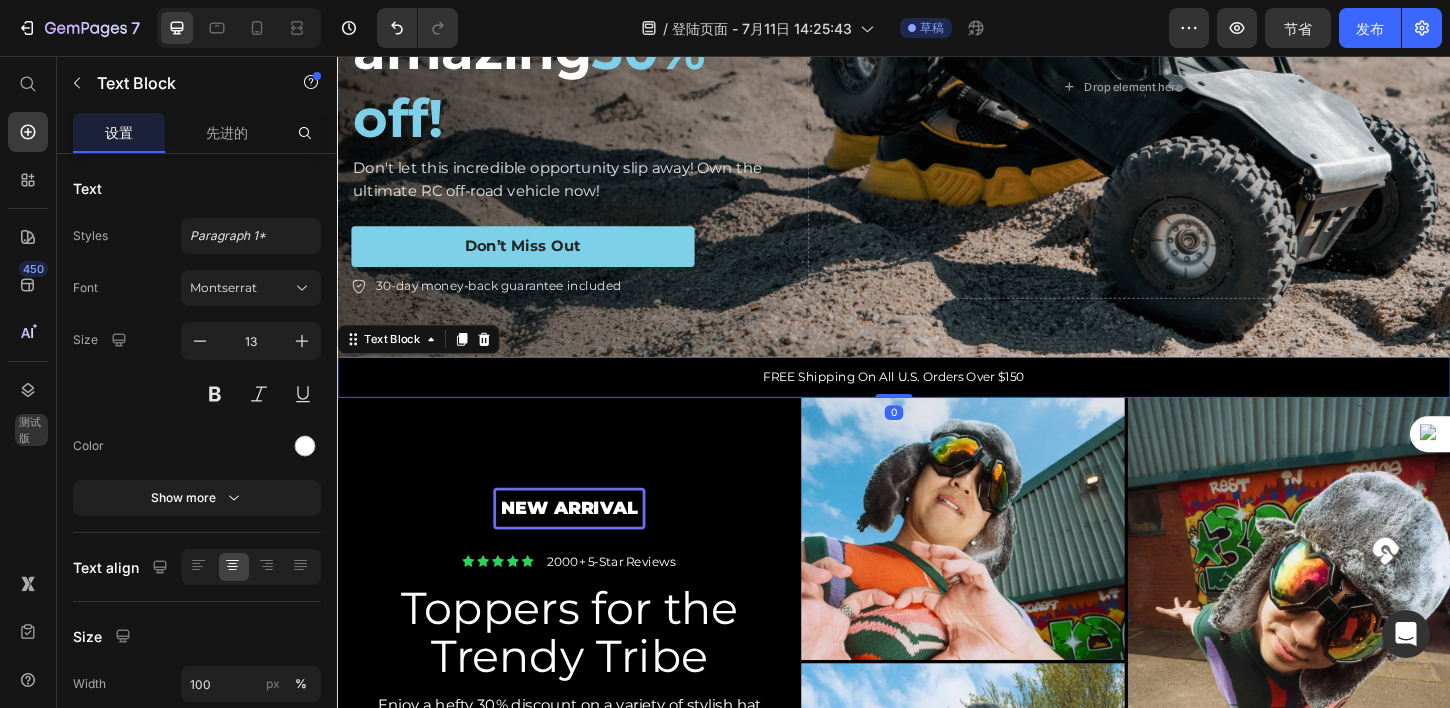 click on "FREE Shipping On All U.S. Orders Over $150" at bounding box center [937, 402] 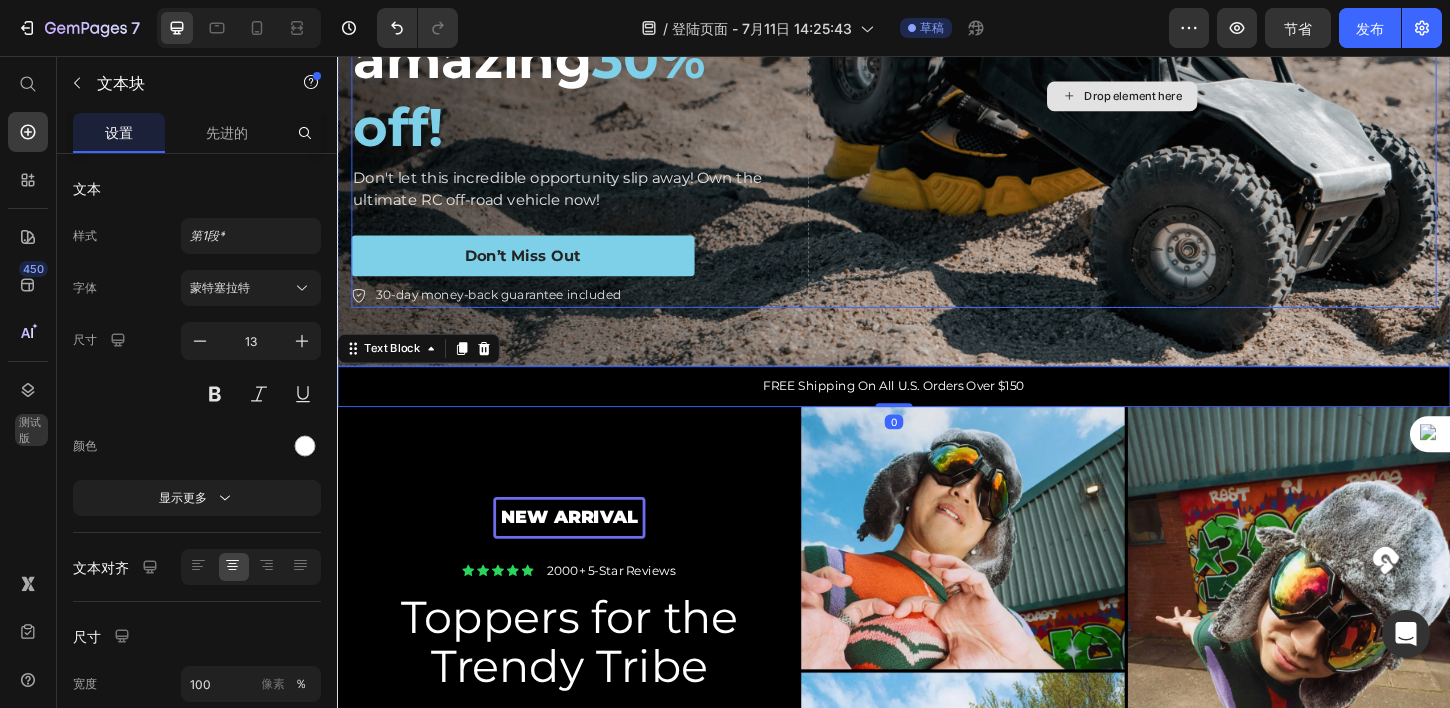 scroll, scrollTop: 91, scrollLeft: 0, axis: vertical 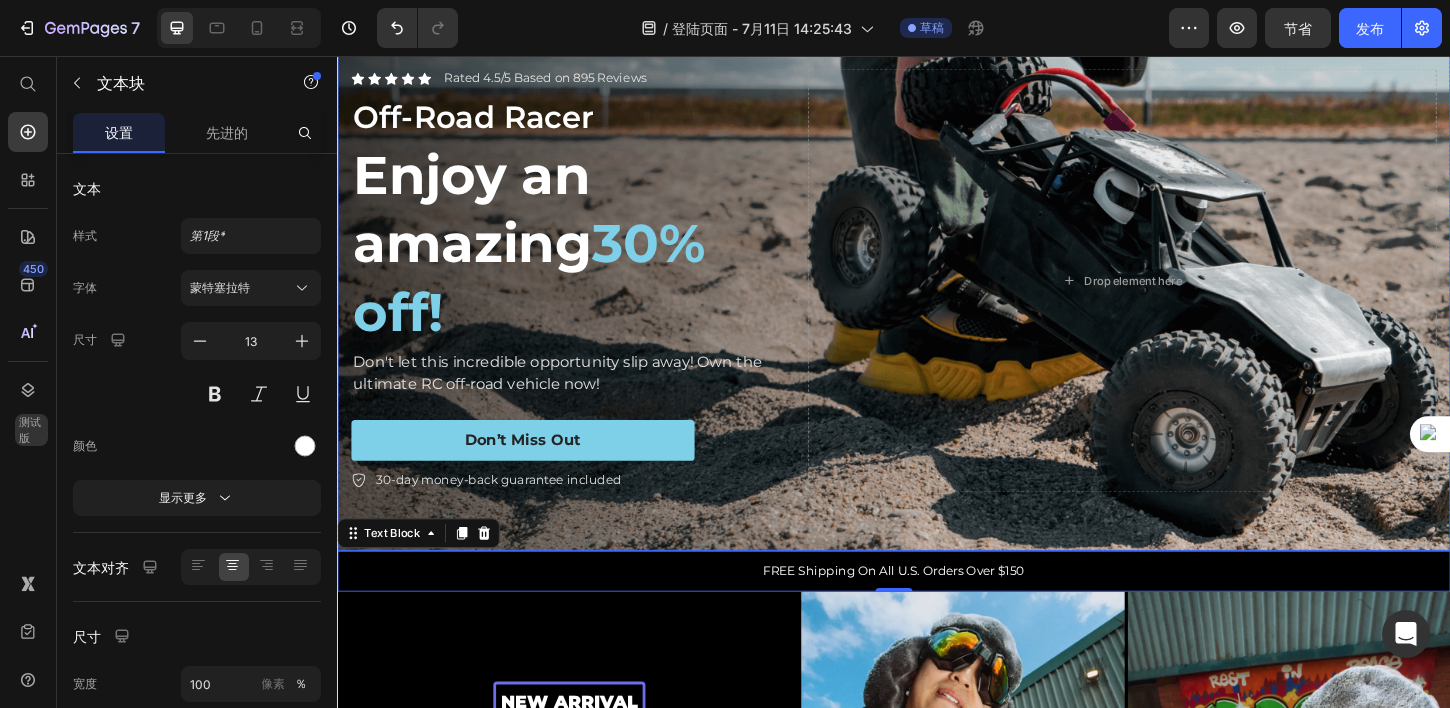 click on "Icon Icon Icon Icon Icon Icon List Rated 4.5/5 Based on 895 Reviews Text Block Row Off-Road Racer Text Block Enjoy an amazing  30% off! Heading Don't let this incredible opportunity slip away! Own the ultimate RC off-road vehicle now! Text Block Don’t Miss Out Button
30-day money-back guarantee included  Item List
Drop element here Row" at bounding box center [937, 297] 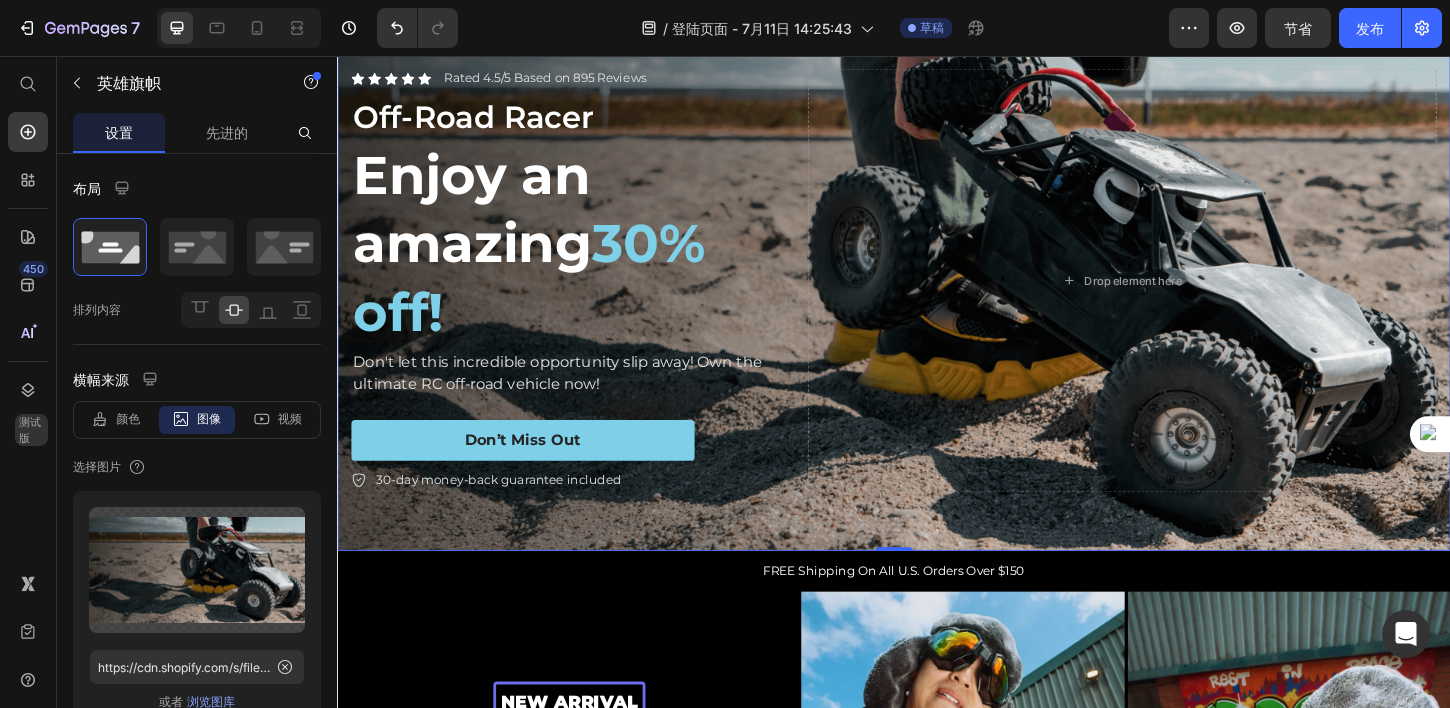 click on "Icon Icon Icon Icon Icon Icon List Rated 4.5/5 Based on 895 Reviews Text Block Row Off-Road Racer Text Block Enjoy an amazing  30% off! Heading Don't let this incredible opportunity slip away! Own the ultimate RC off-road vehicle now! Text Block Don’t Miss Out Button
30-day money-back guarantee included  Item List
Drop element here Row" at bounding box center (937, 297) 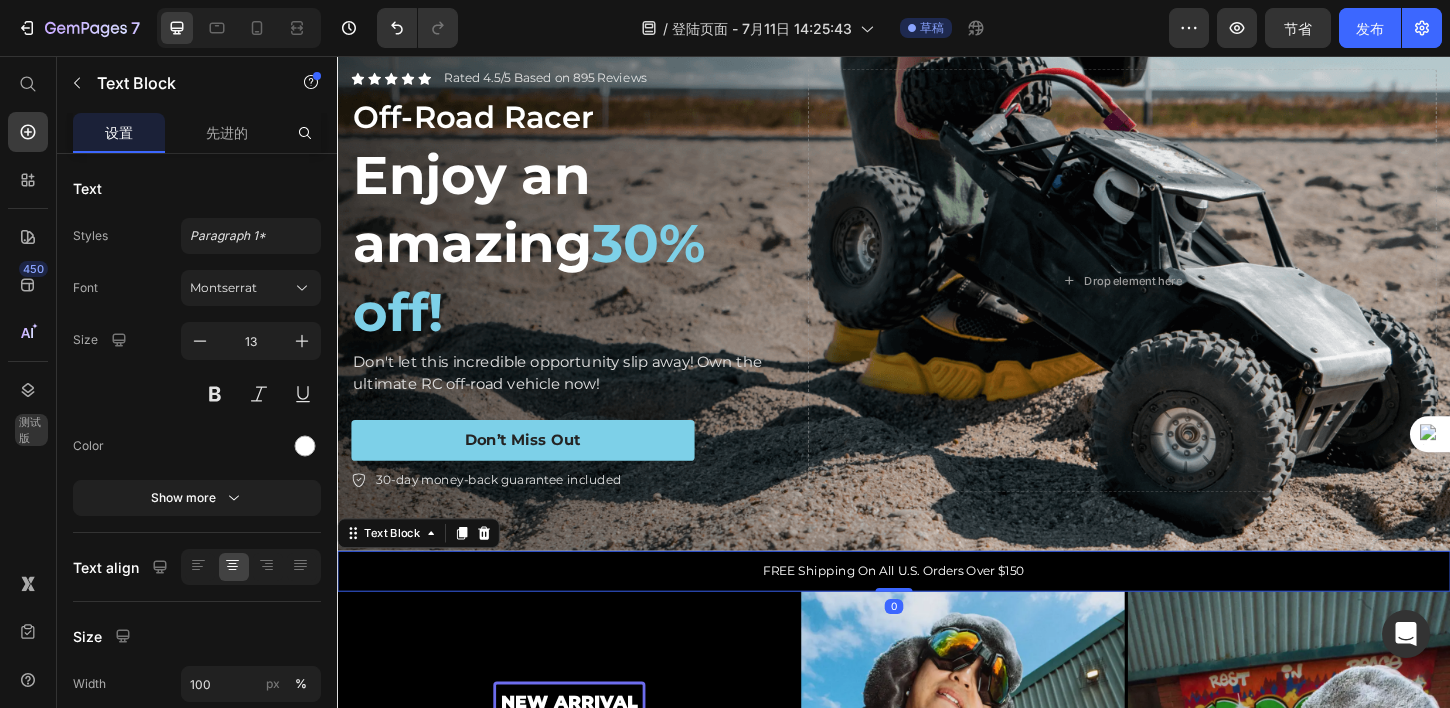 click on "FREE Shipping On All U.S. Orders Over $150" at bounding box center [937, 611] 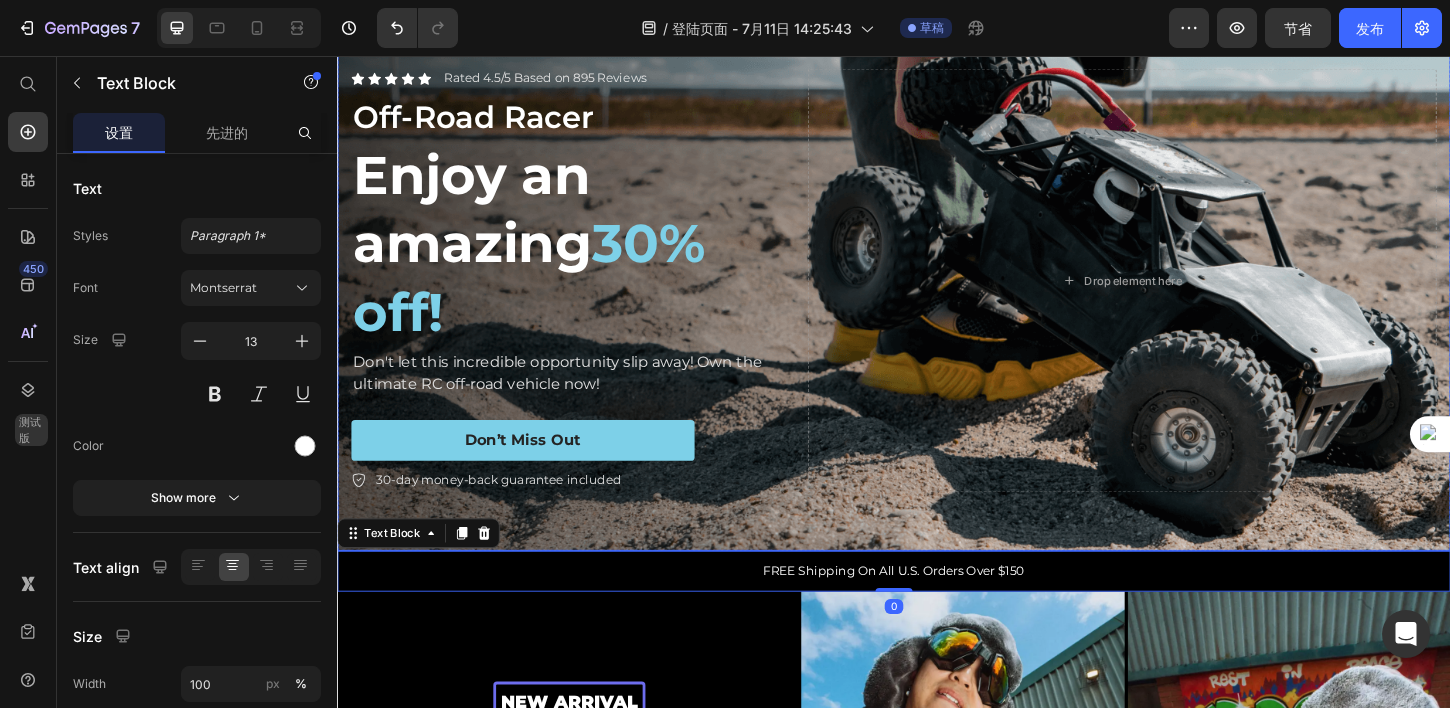 click at bounding box center [937, 297] 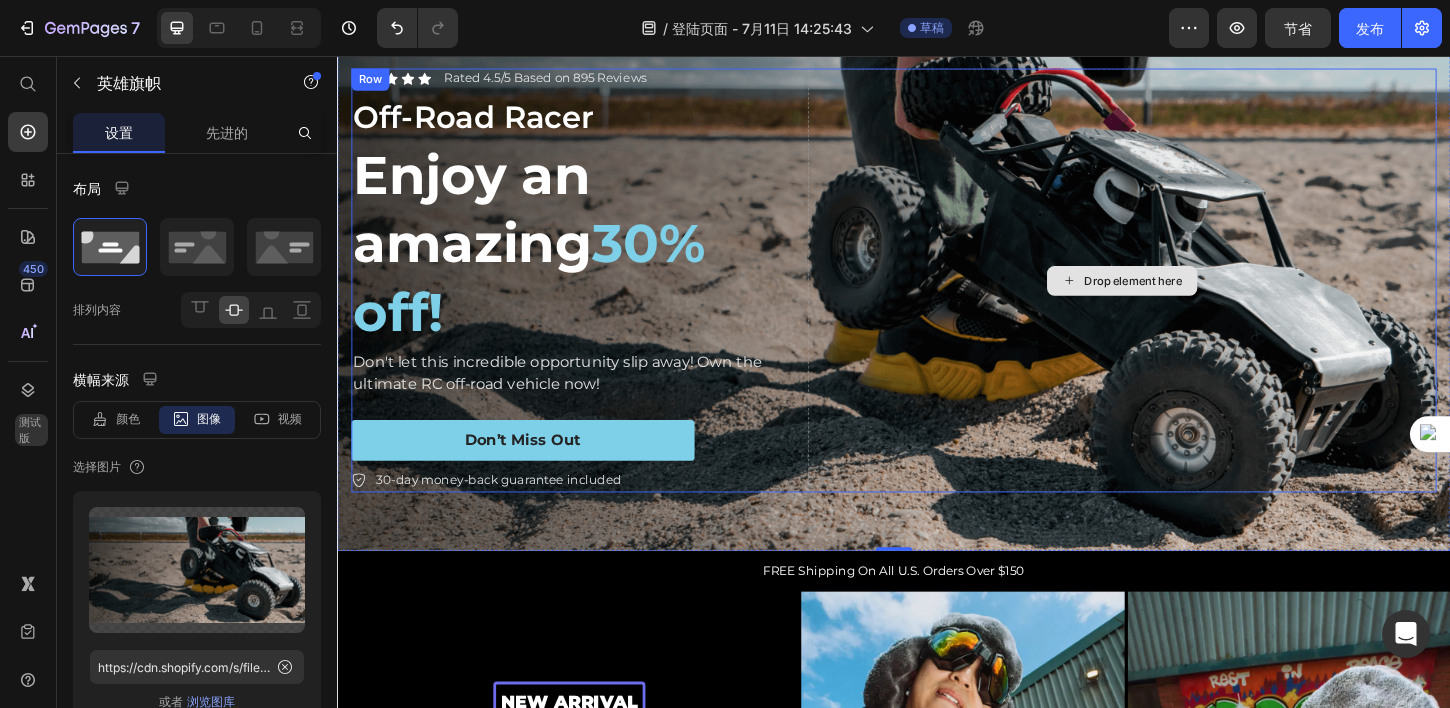 scroll, scrollTop: 0, scrollLeft: 0, axis: both 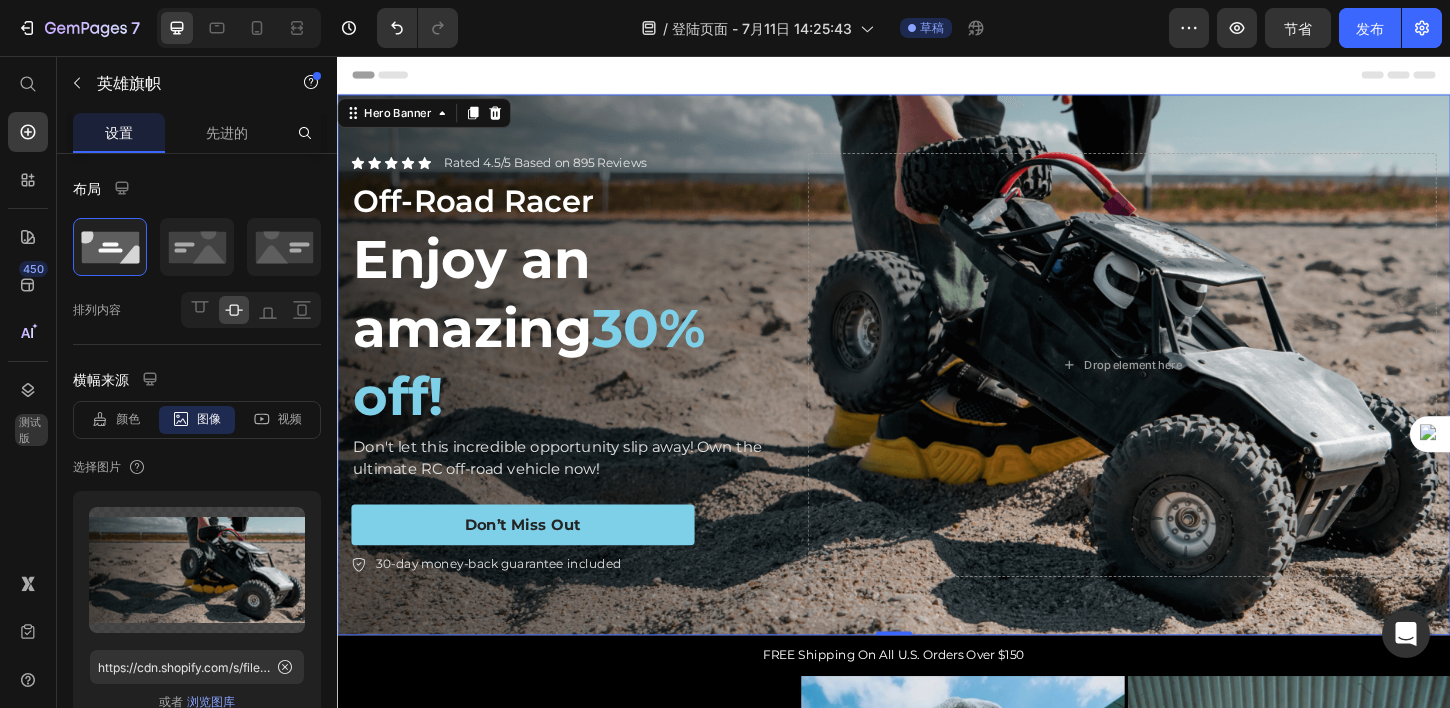 click at bounding box center [937, 388] 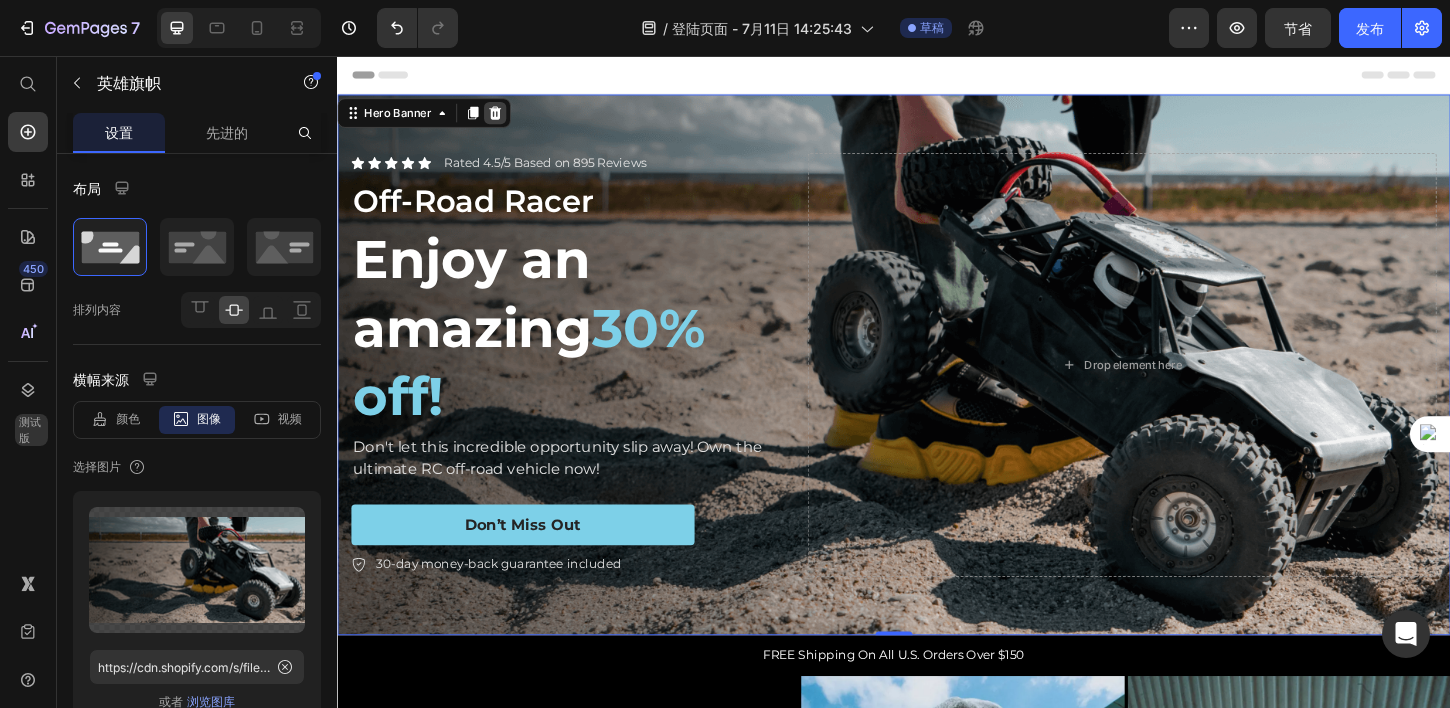 click 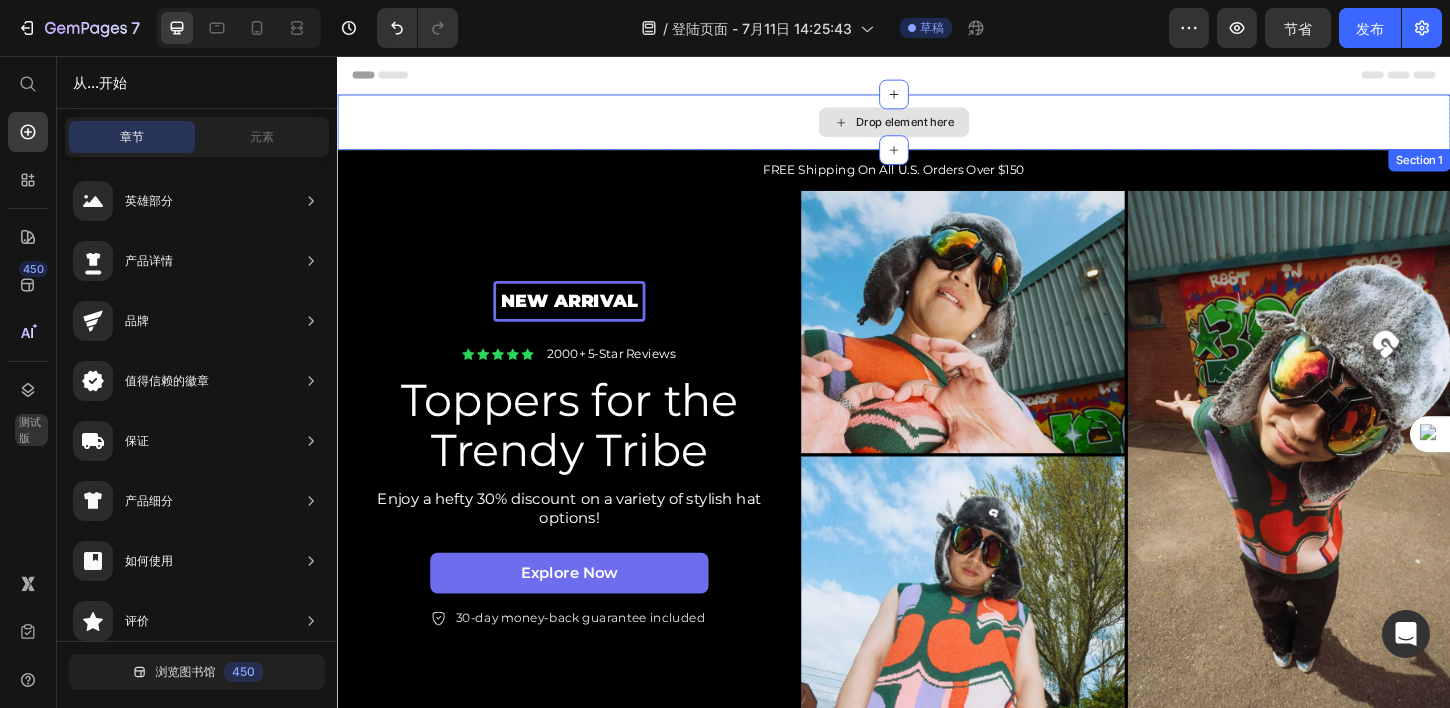 click on "Drop element here" at bounding box center [937, 127] 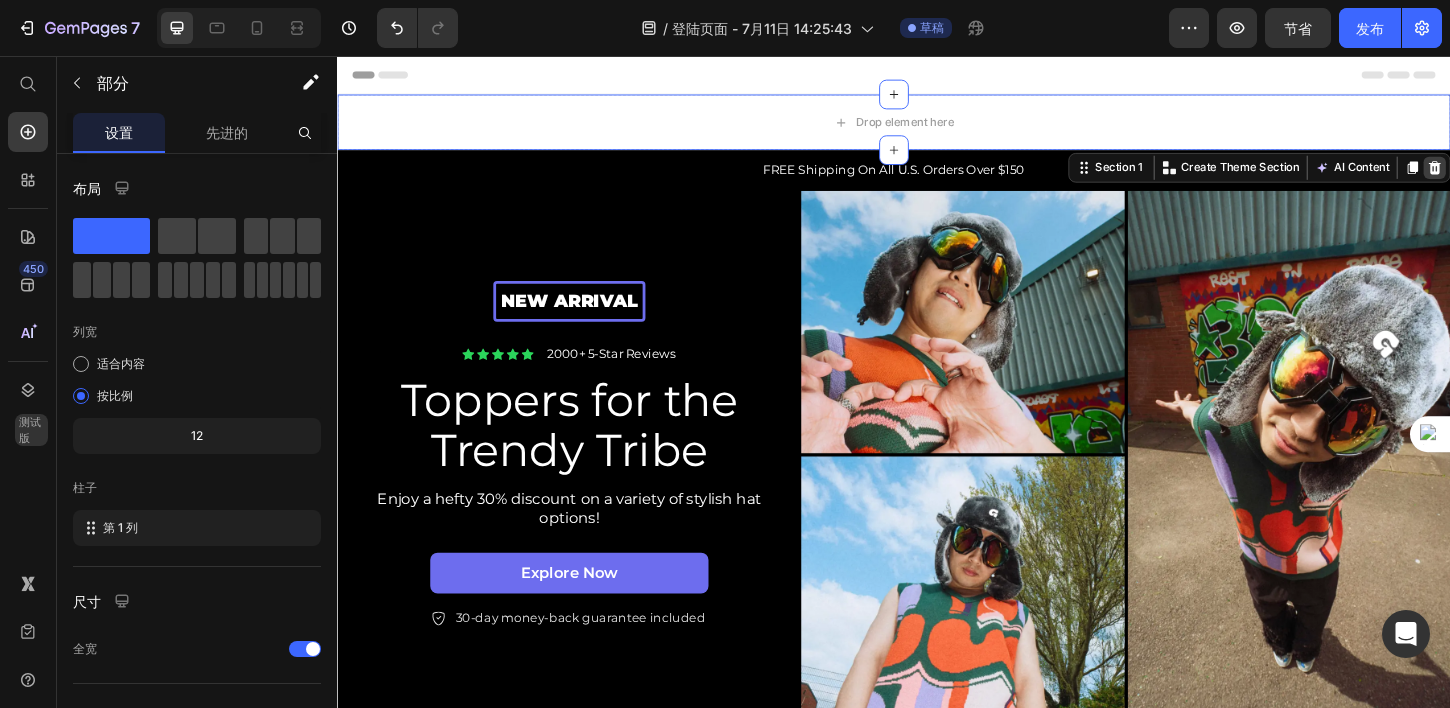 click 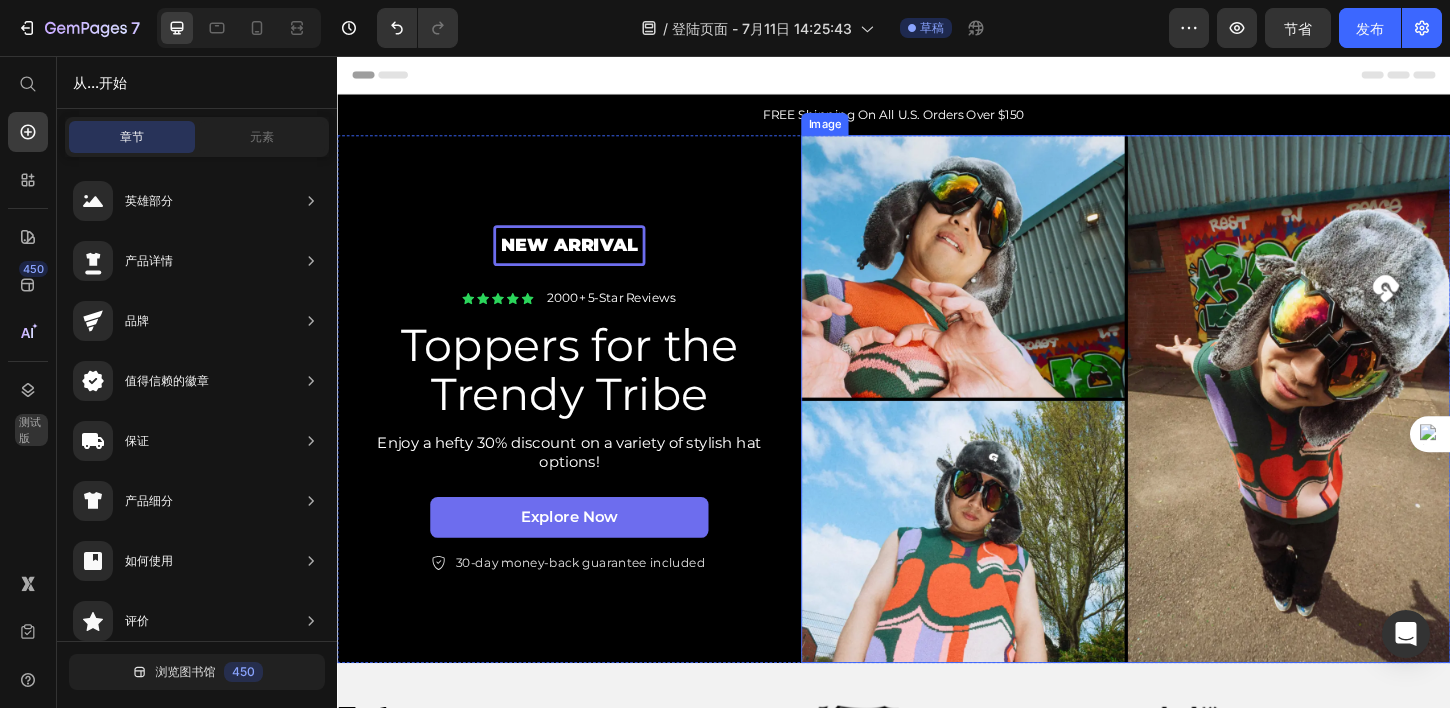 click at bounding box center (1187, 425) 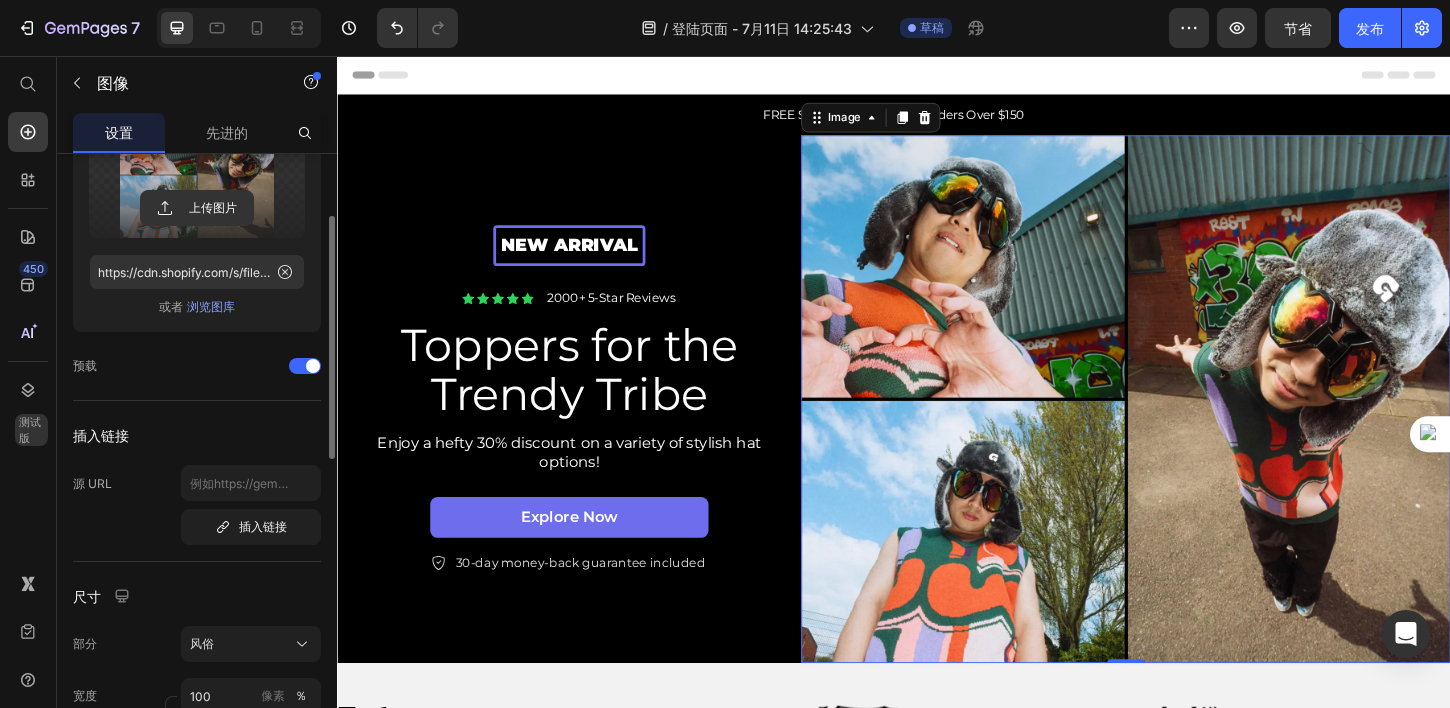 scroll, scrollTop: 152, scrollLeft: 0, axis: vertical 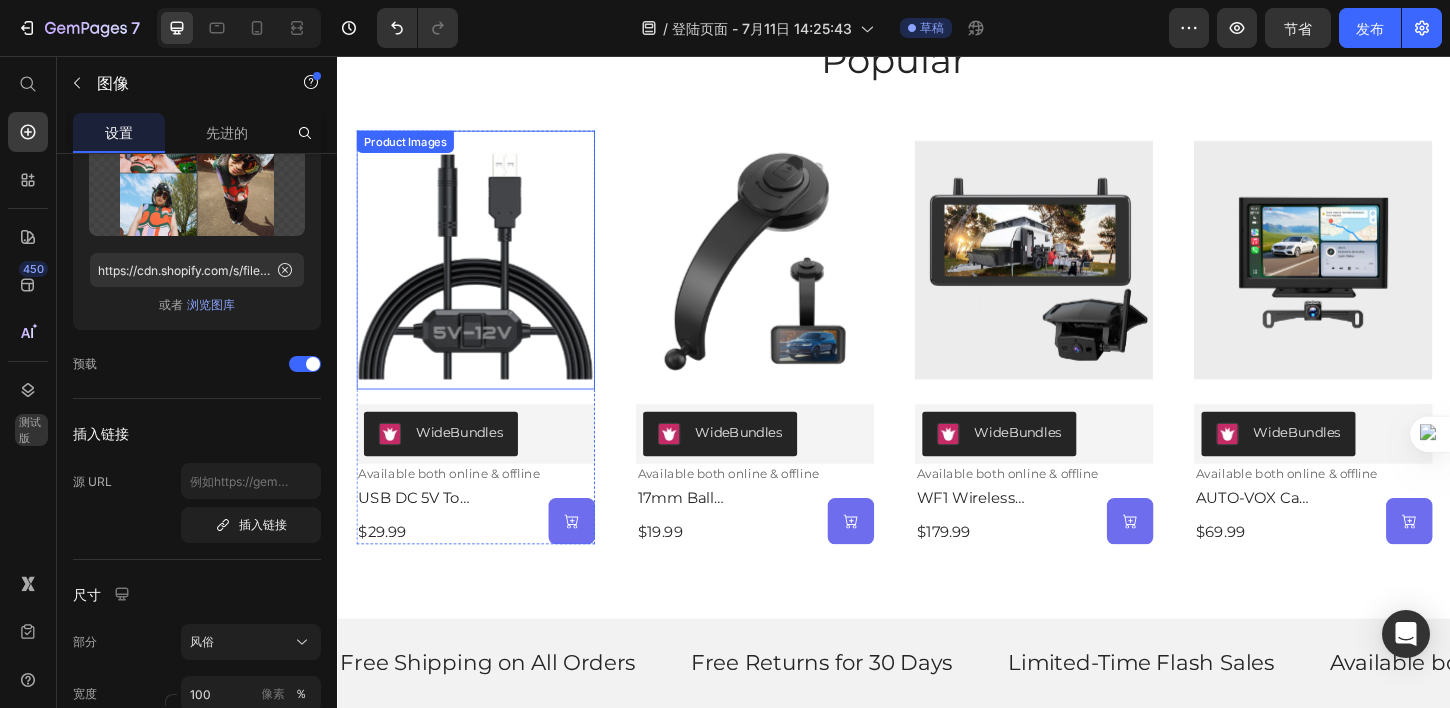 click at bounding box center (485, 276) 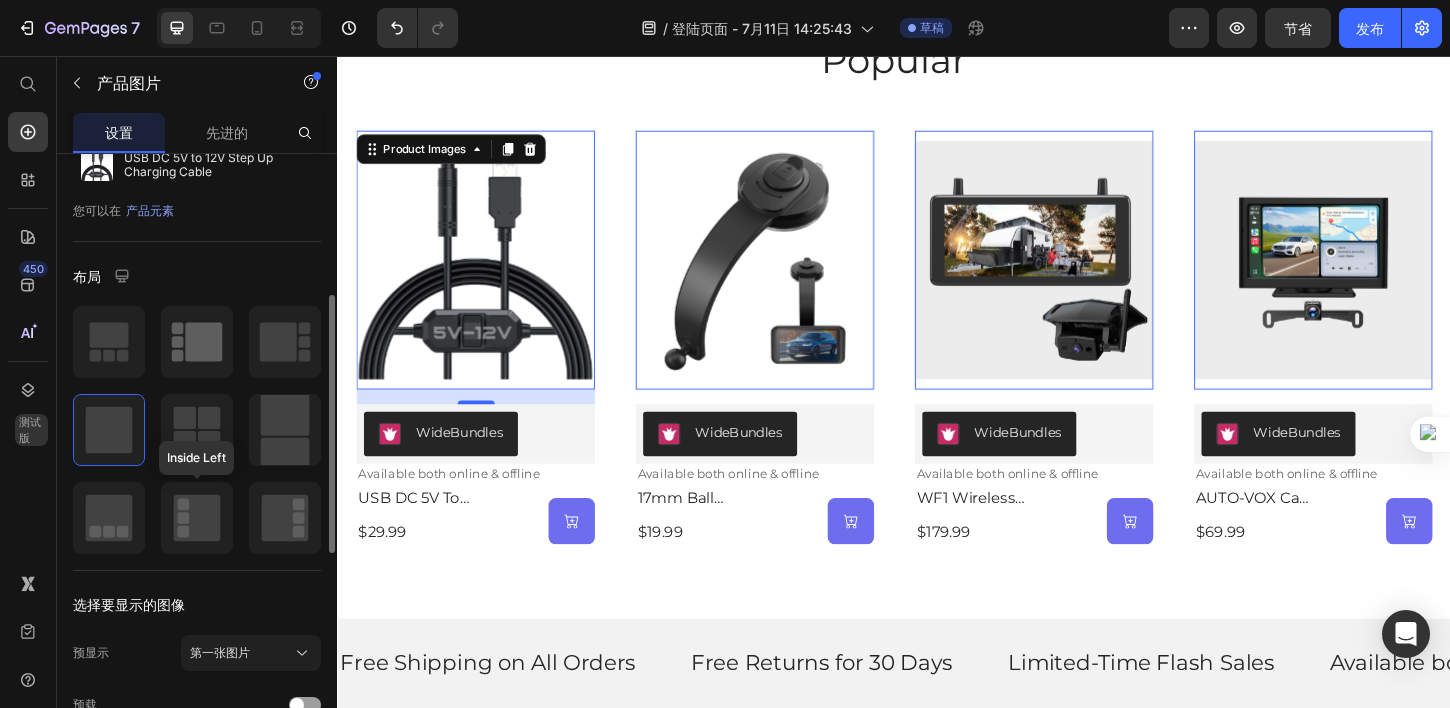 scroll, scrollTop: 0, scrollLeft: 0, axis: both 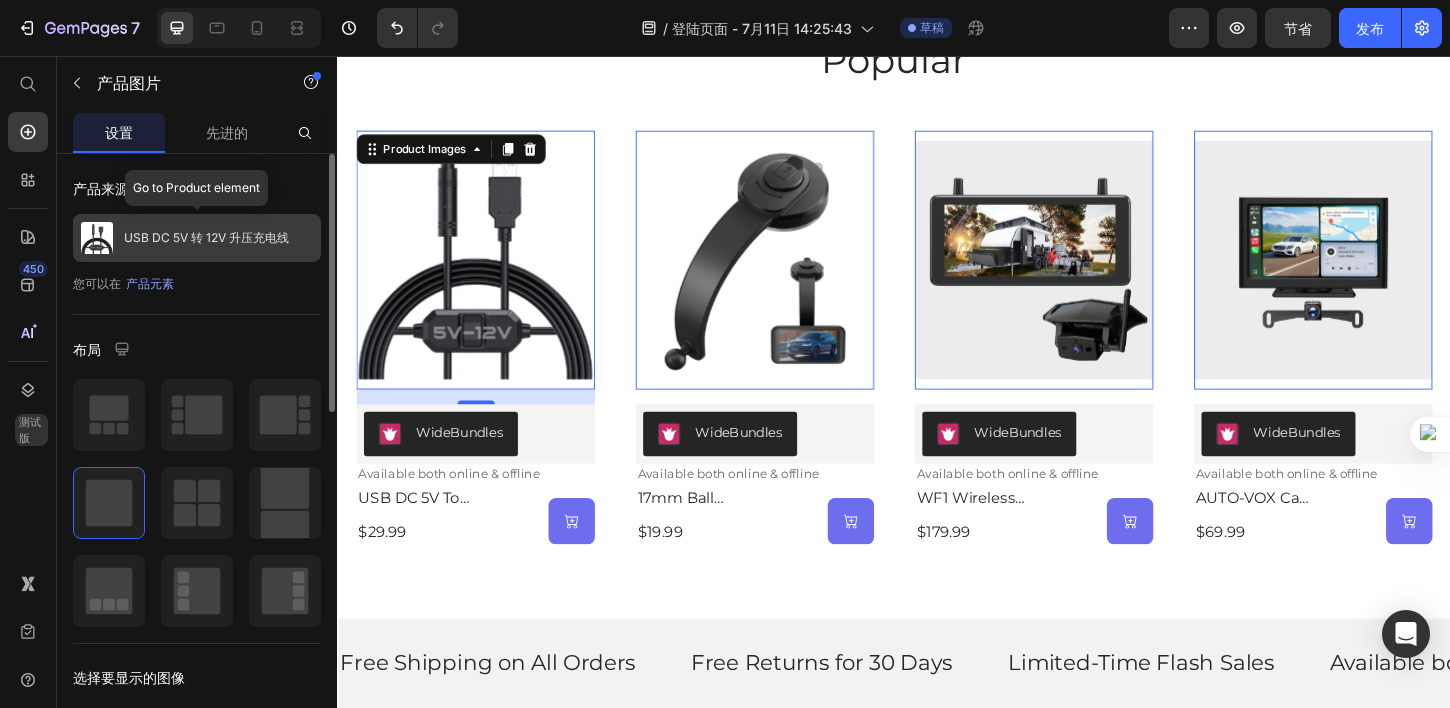 click on "USB DC 5V 转 12V 升压充电线" at bounding box center [197, 238] 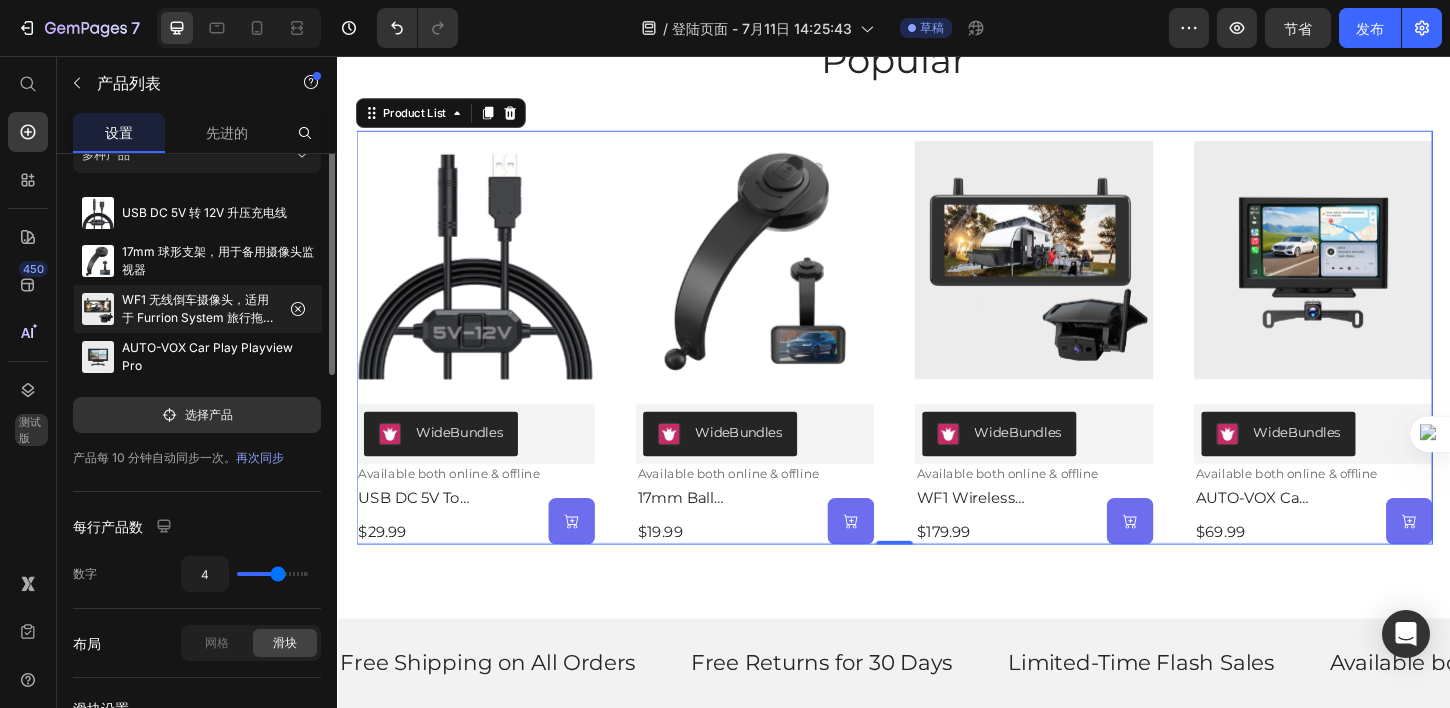 scroll, scrollTop: 7, scrollLeft: 0, axis: vertical 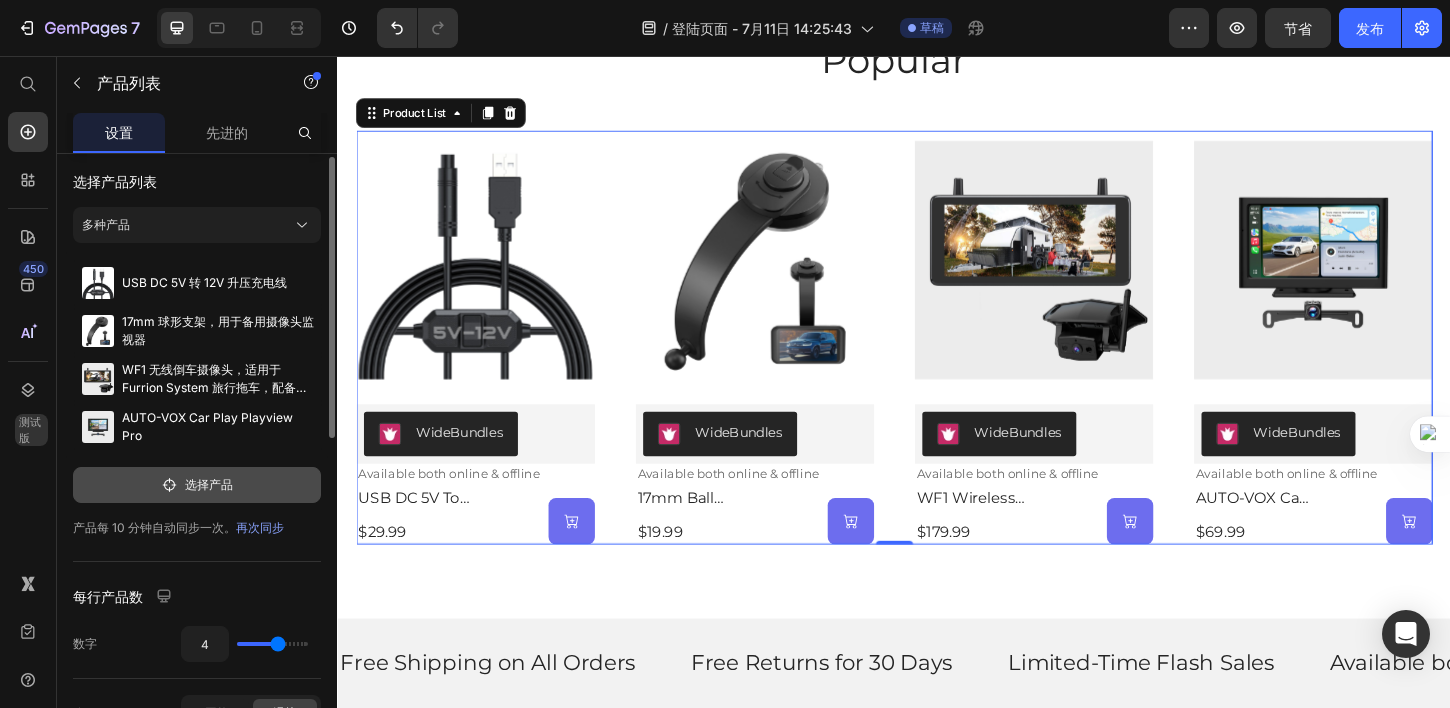 click on "选择产品" at bounding box center [197, 485] 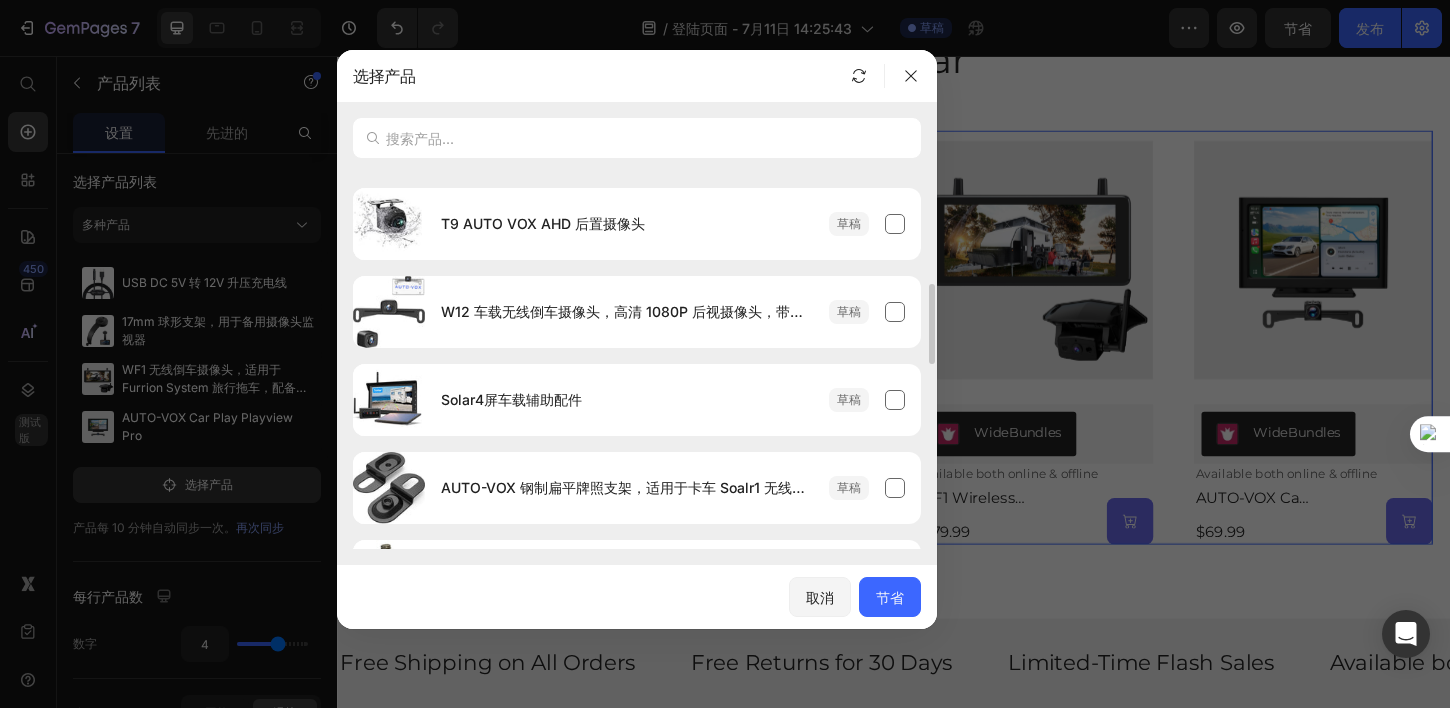 scroll, scrollTop: 0, scrollLeft: 0, axis: both 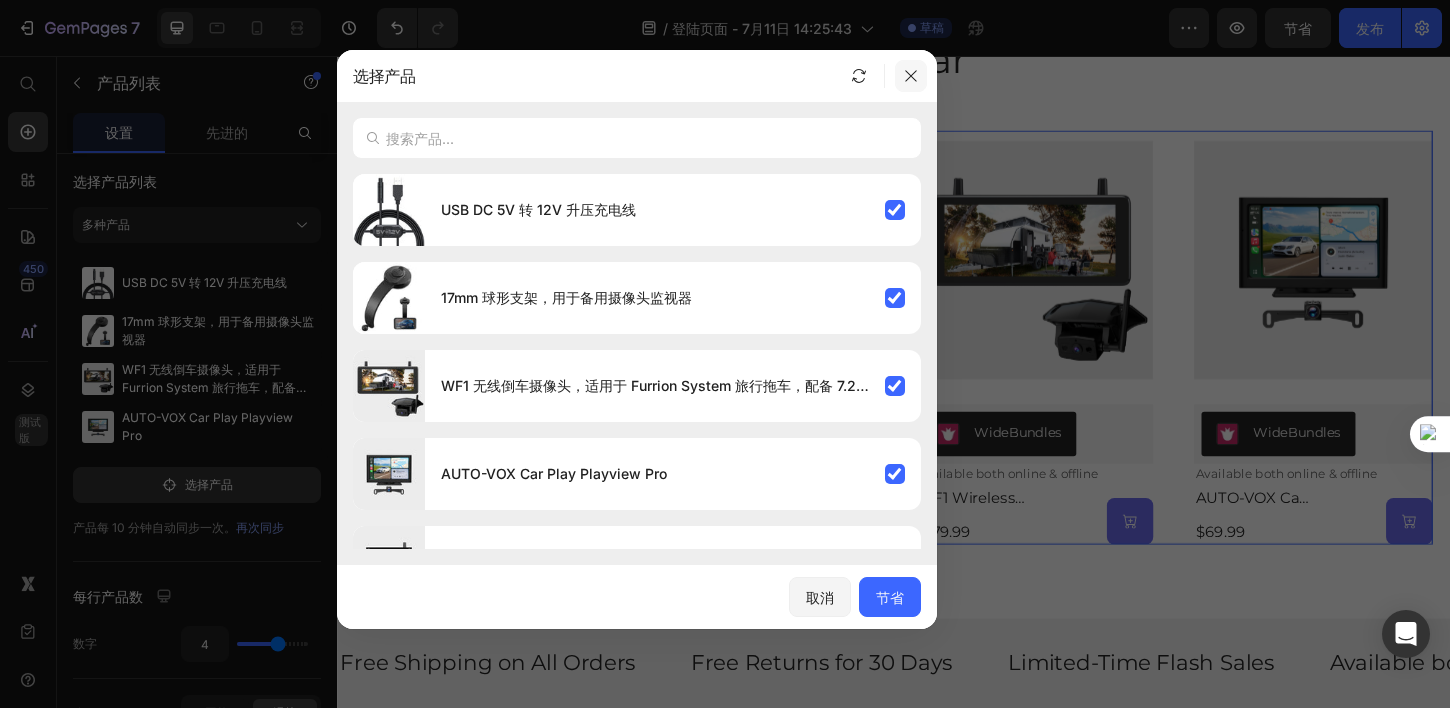 click 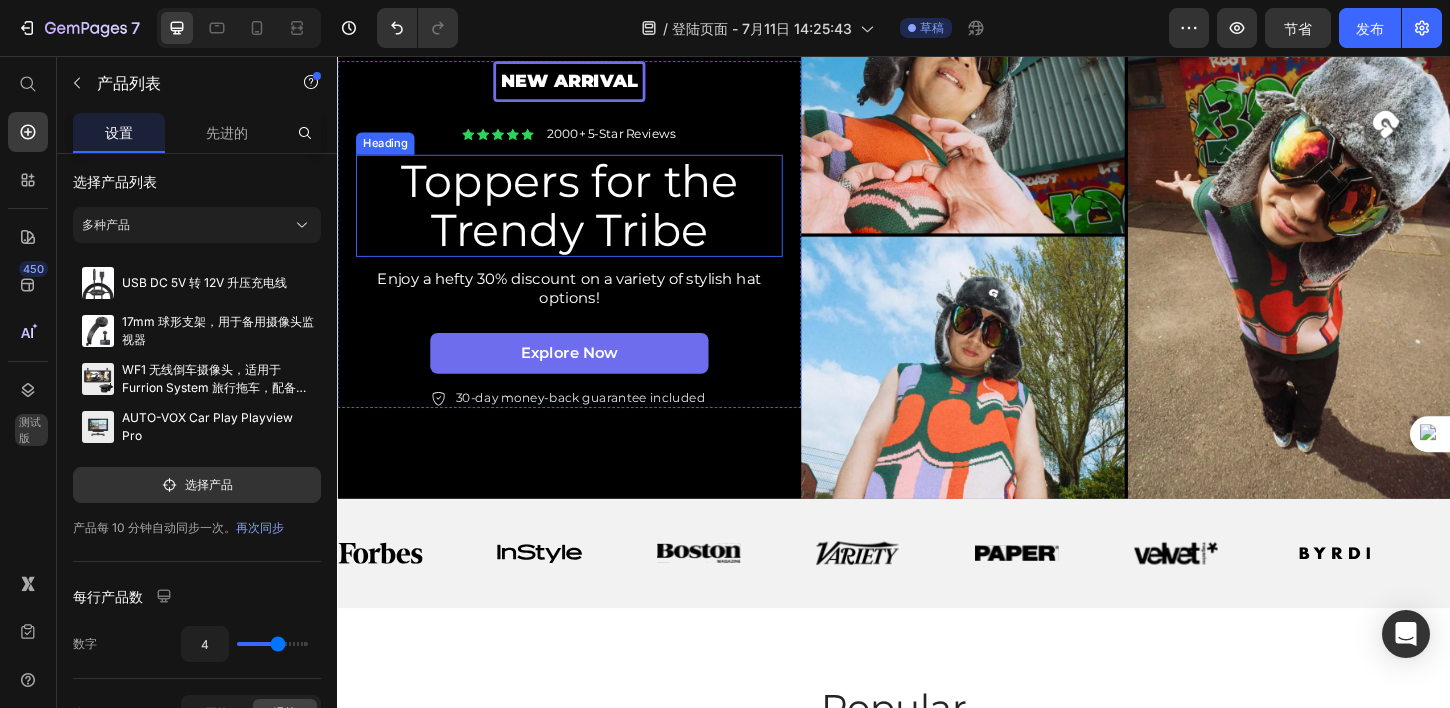 scroll, scrollTop: 229, scrollLeft: 0, axis: vertical 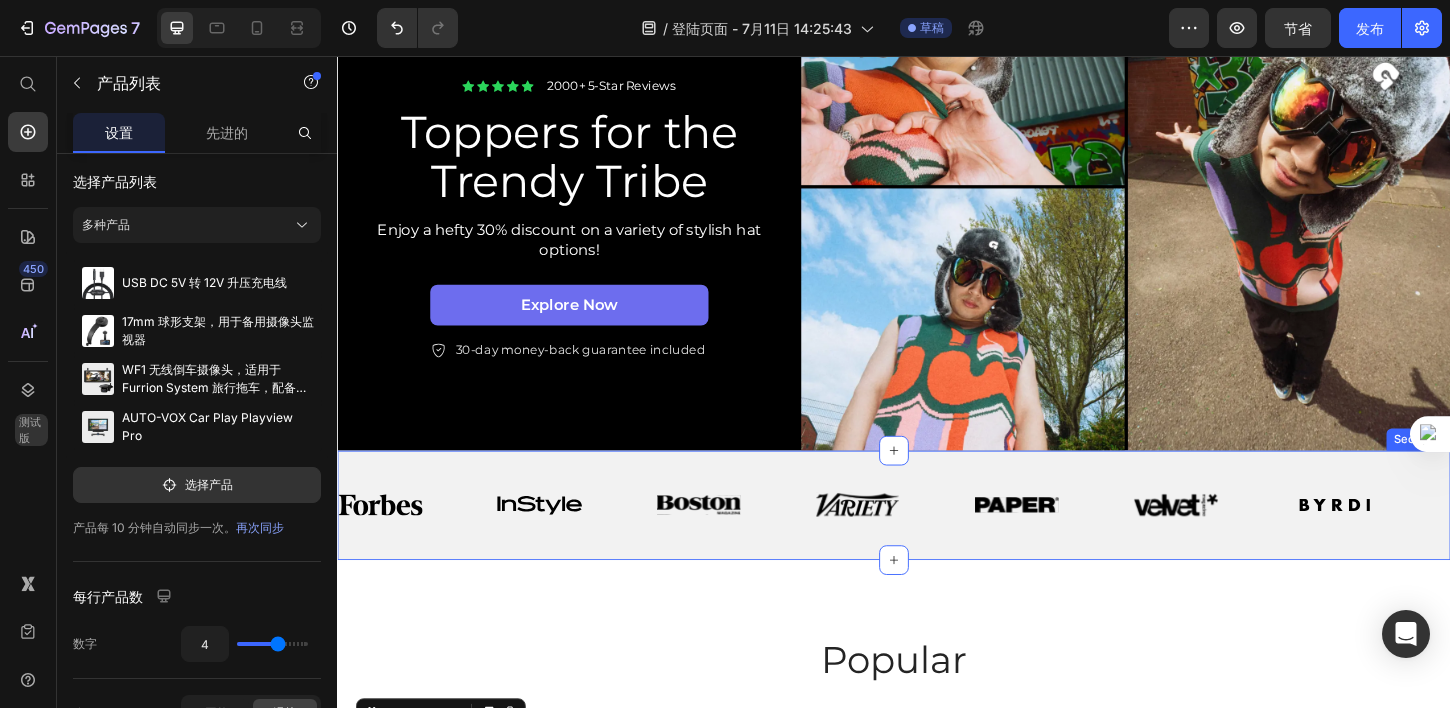 click on "Image" at bounding box center [594, 540] 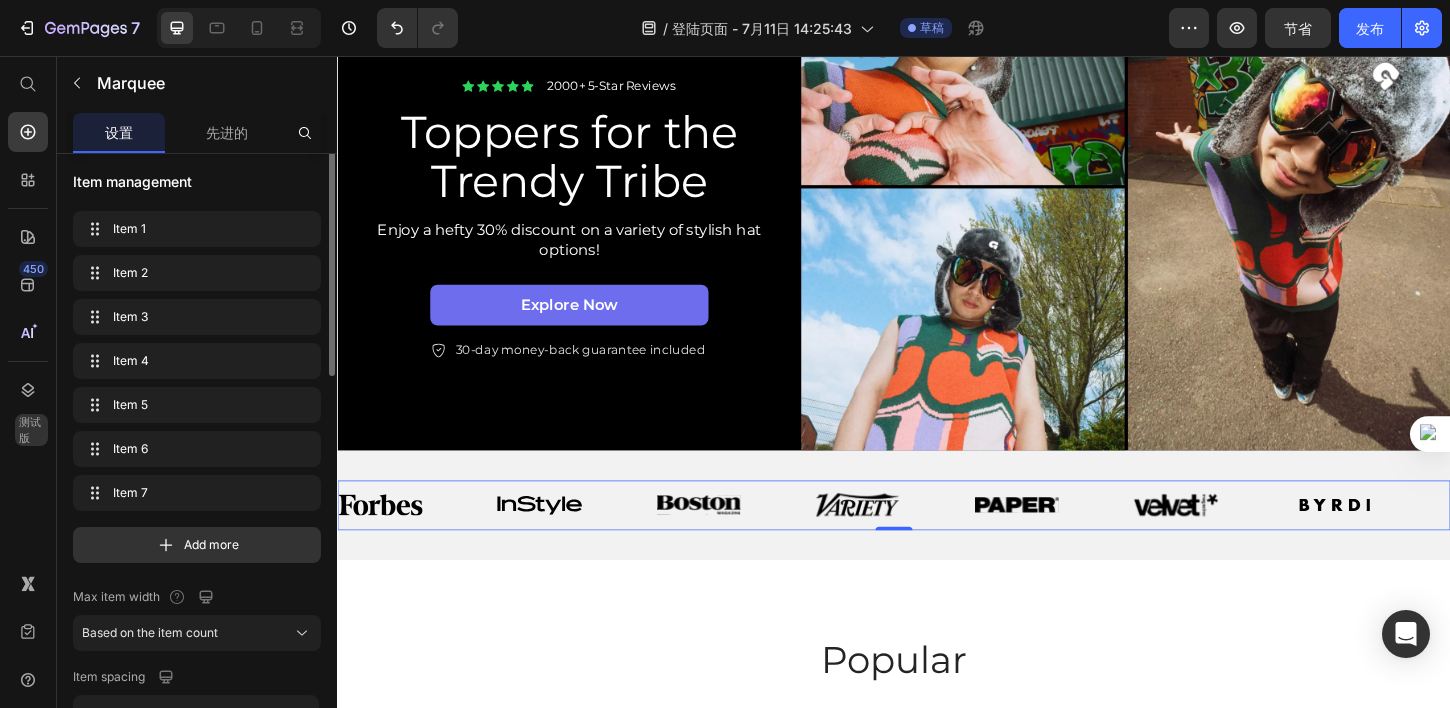 scroll, scrollTop: 0, scrollLeft: 0, axis: both 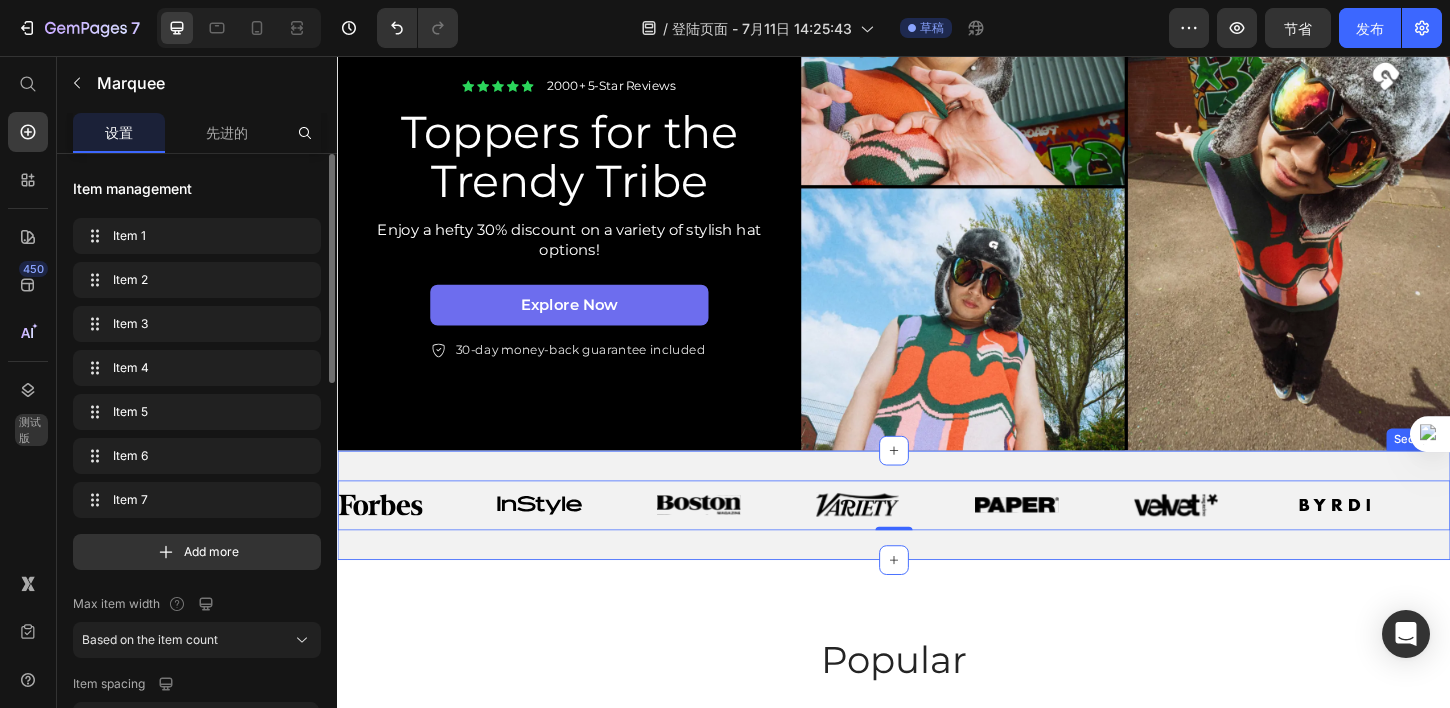 click on "Image Image Image Image Image Image Image Image Image Image Image Image Image Image Marquee   0 Section 2" at bounding box center (937, 540) 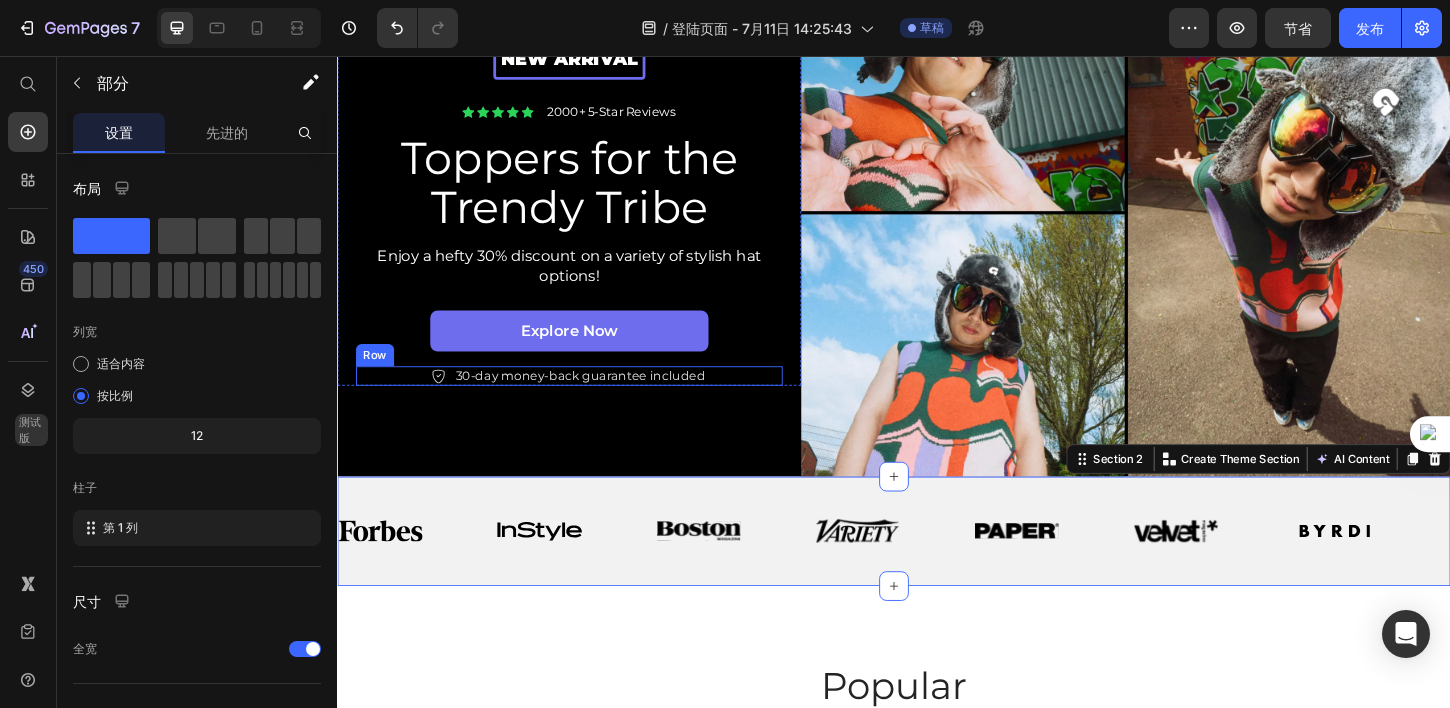 scroll, scrollTop: 0, scrollLeft: 0, axis: both 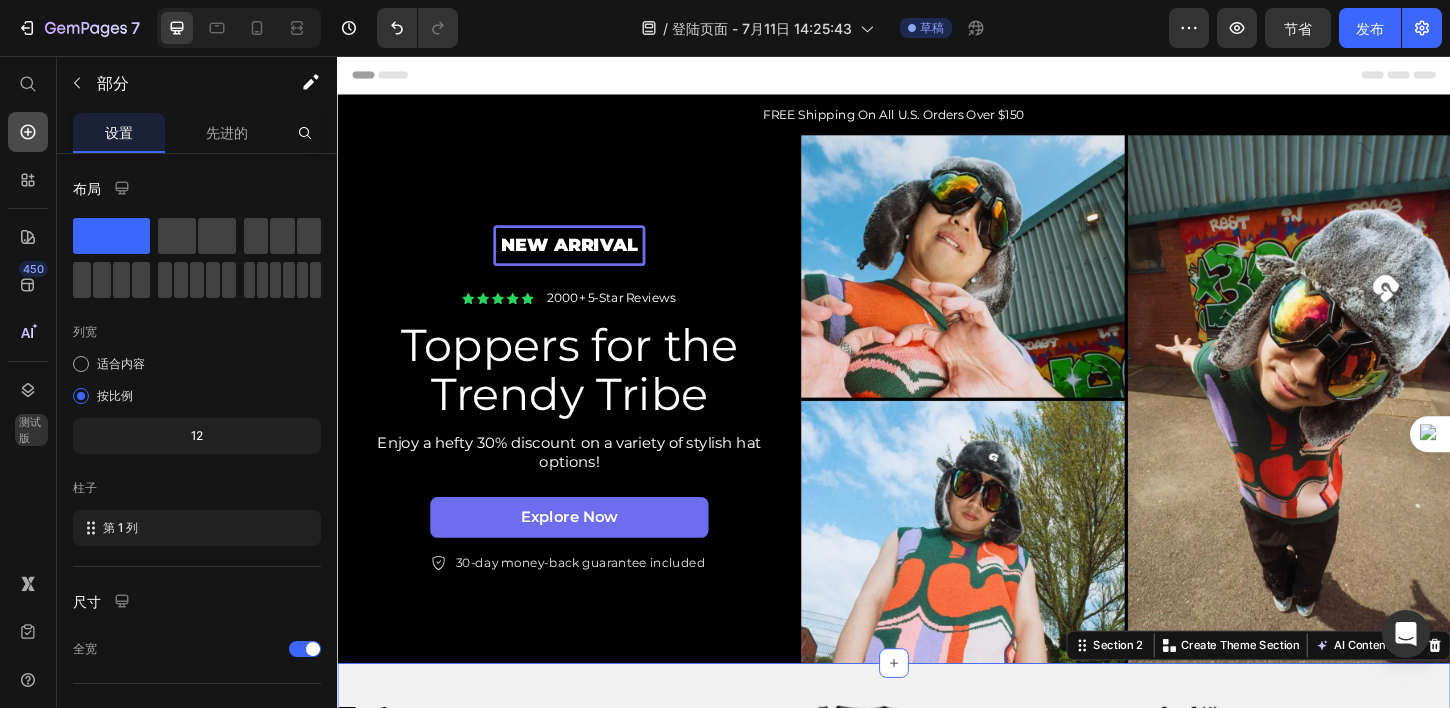 click 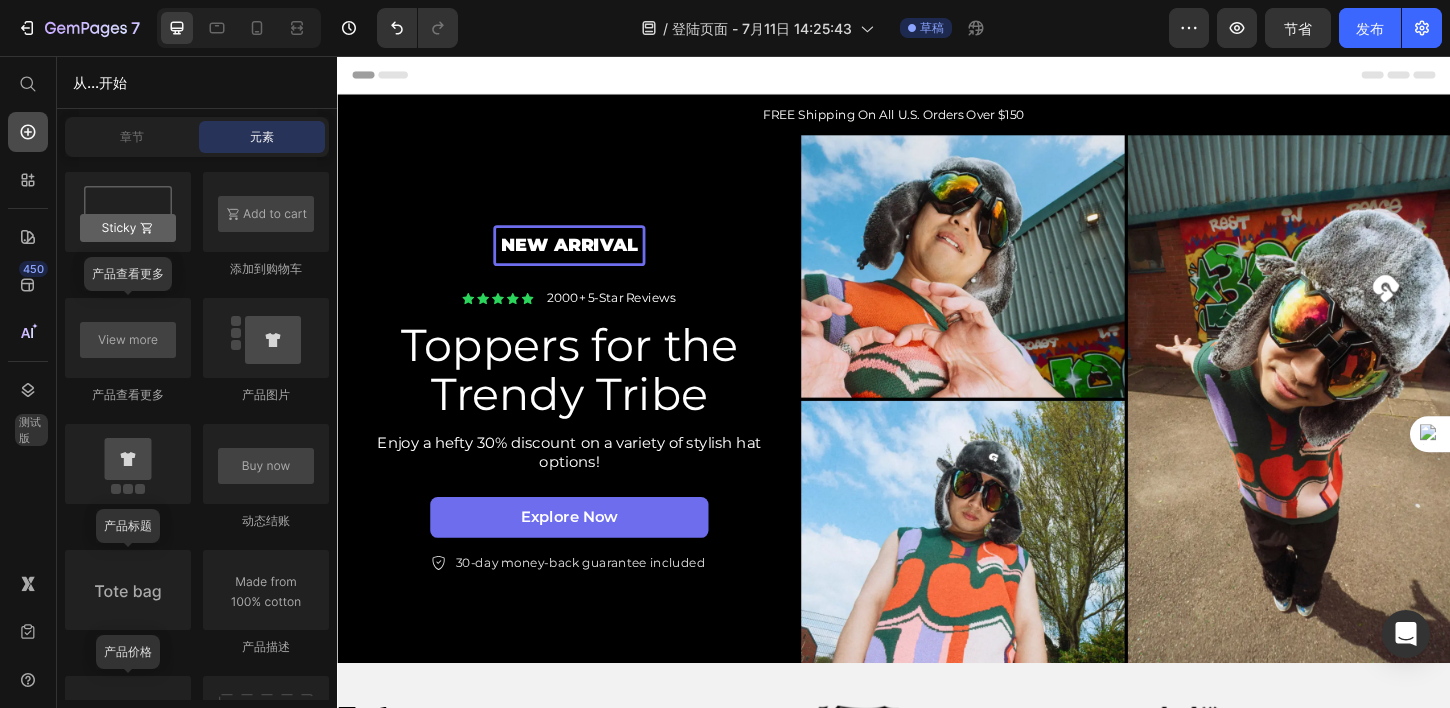 click 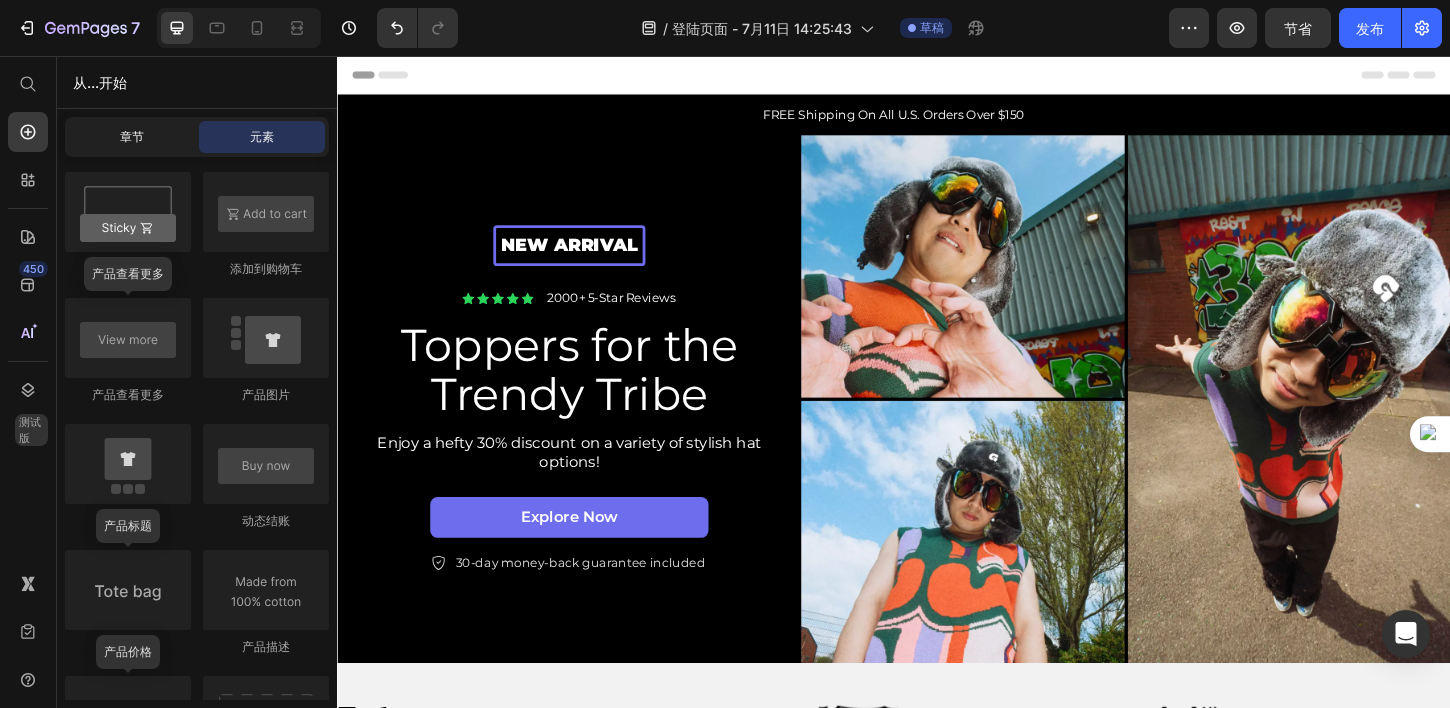 click on "章节" 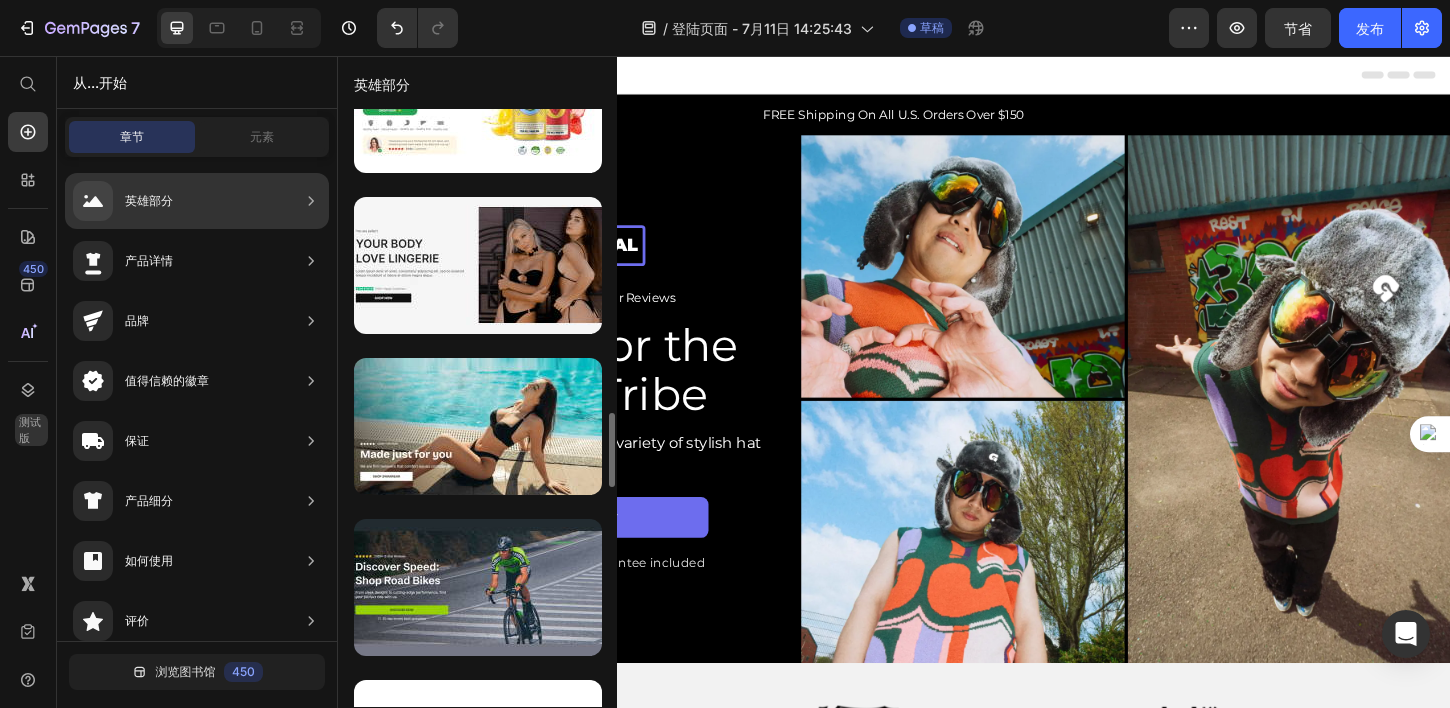 scroll, scrollTop: 1631, scrollLeft: 0, axis: vertical 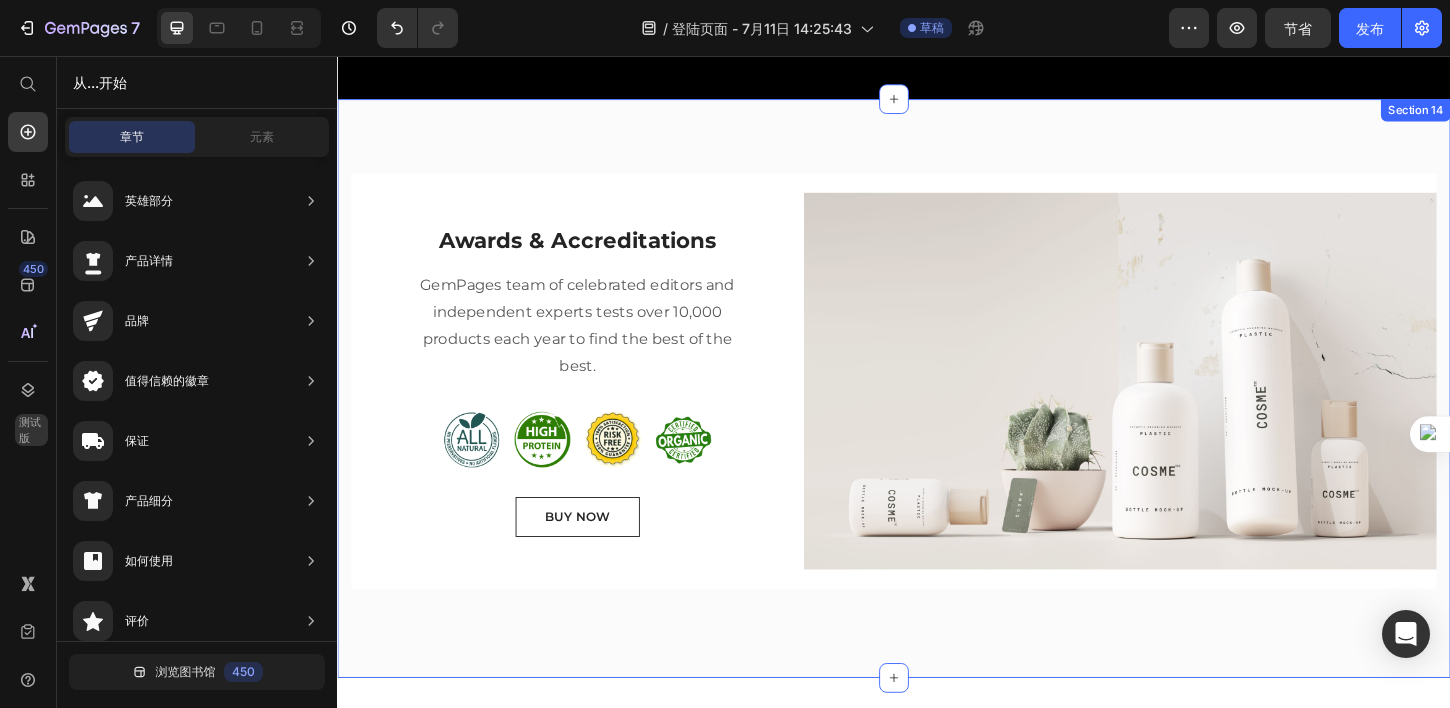 click on "Awards & Accreditations Heading GemPages team of celebrated editors and independent experts tests over 10,000 products each year to find the best of the best. Text block Image Image Image Image Row BUY NOW Button Row Image Row Section 14" at bounding box center (937, 414) 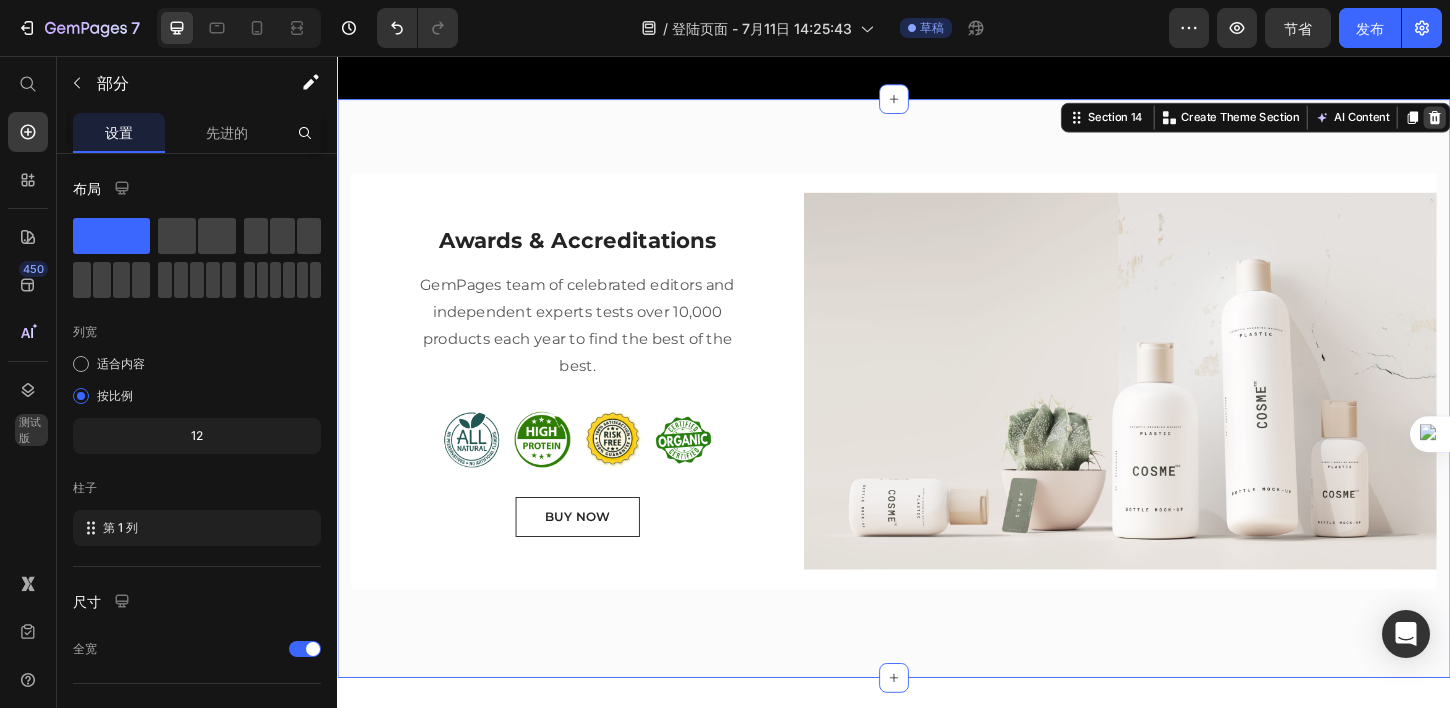 click 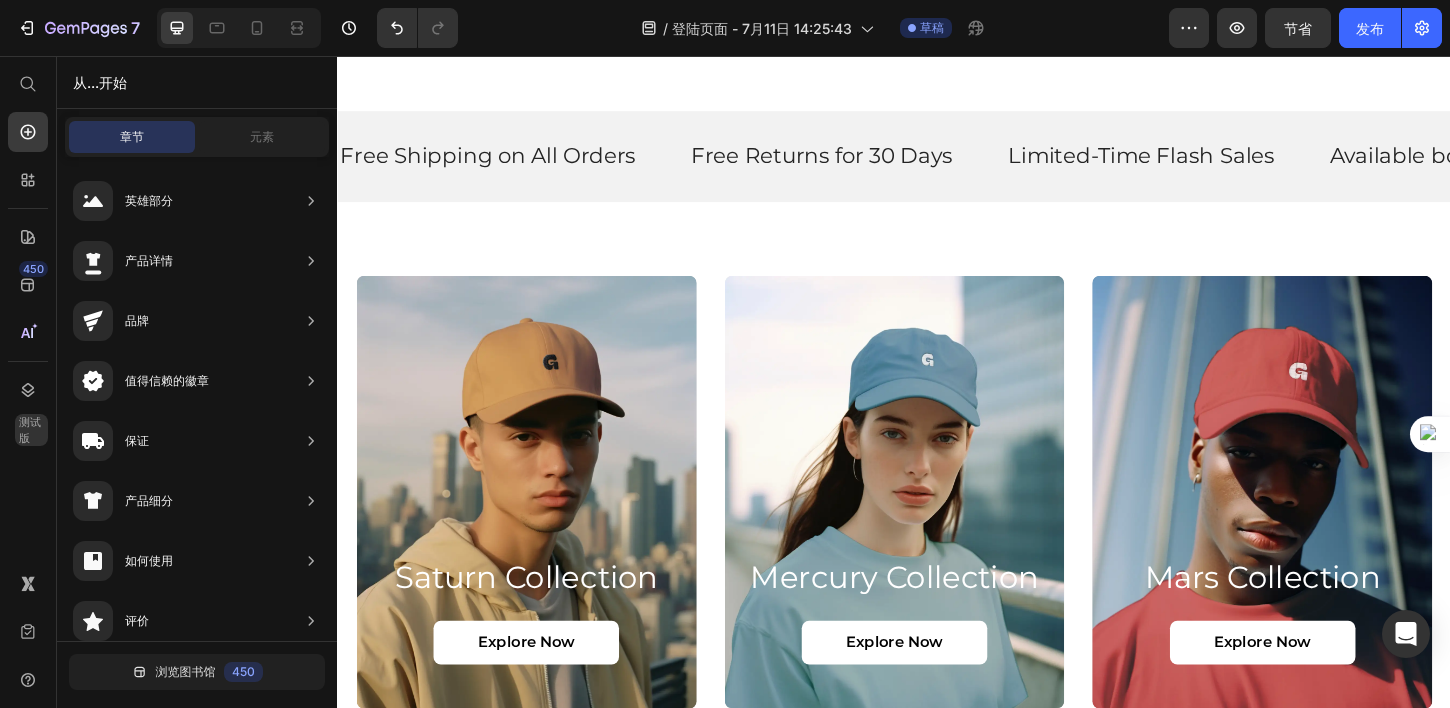 scroll, scrollTop: 0, scrollLeft: 0, axis: both 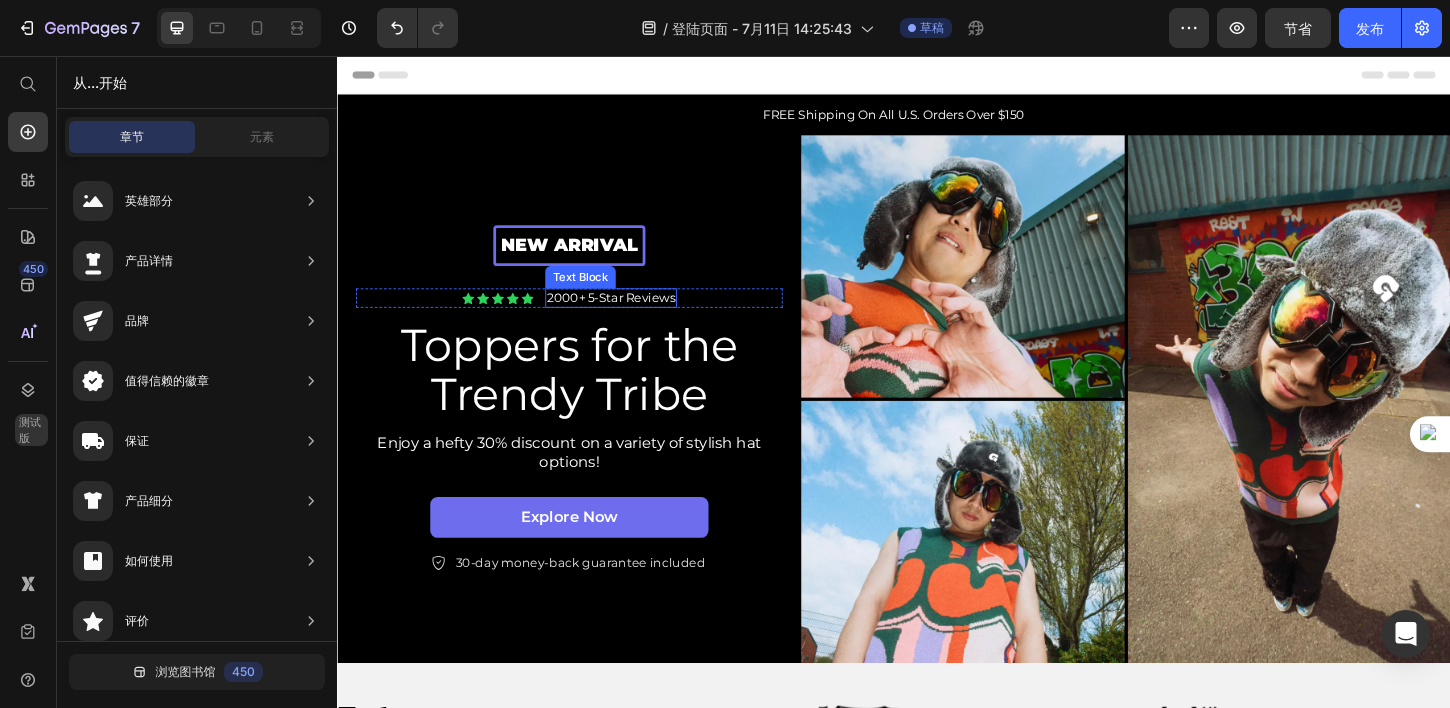 click on "2000+ 5-Star Reviews" at bounding box center [632, 316] 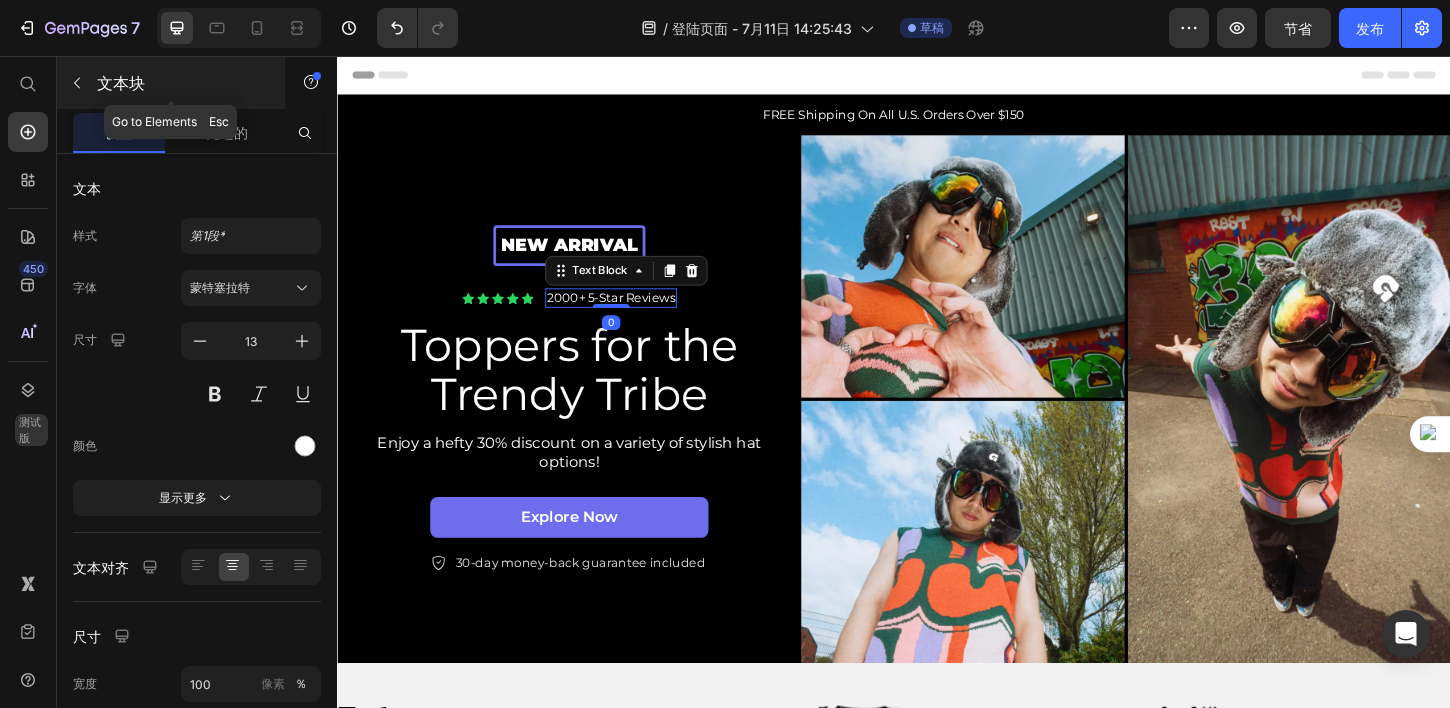 click 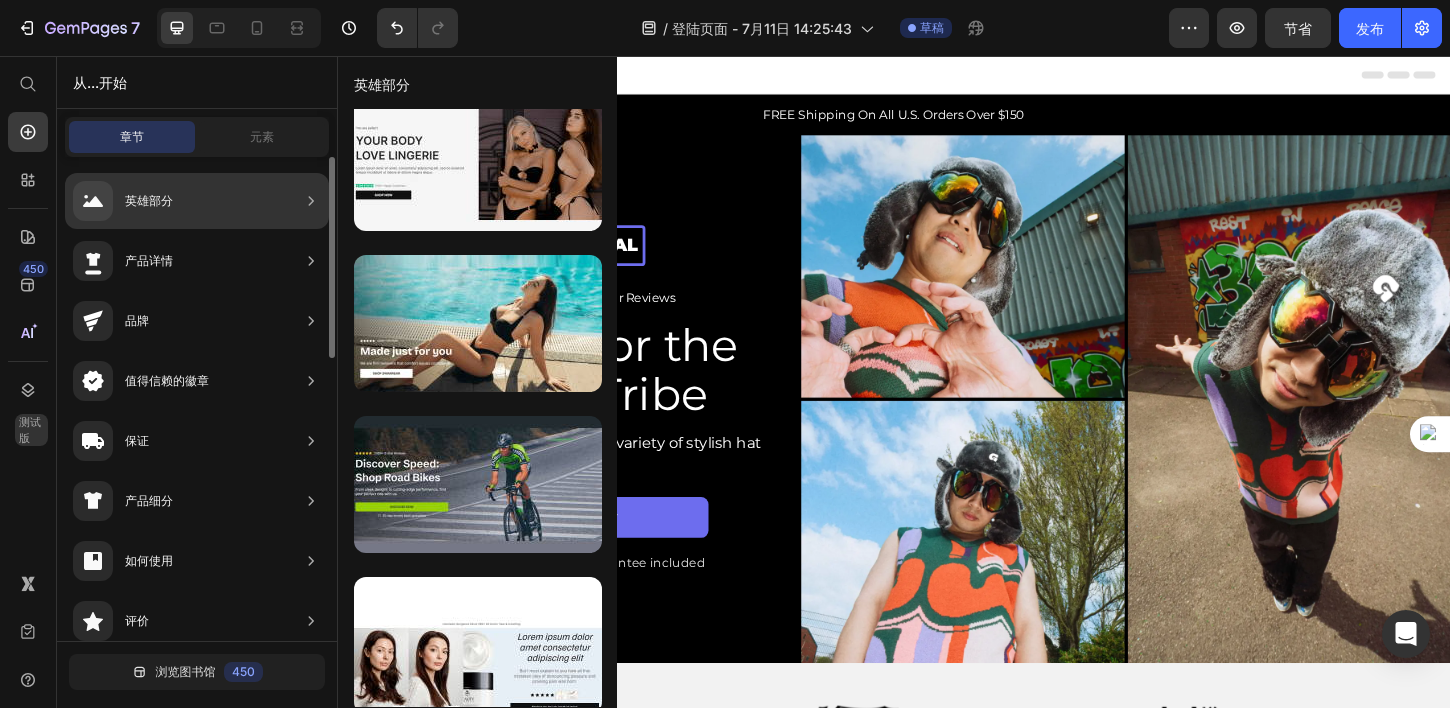 scroll, scrollTop: 1161, scrollLeft: 0, axis: vertical 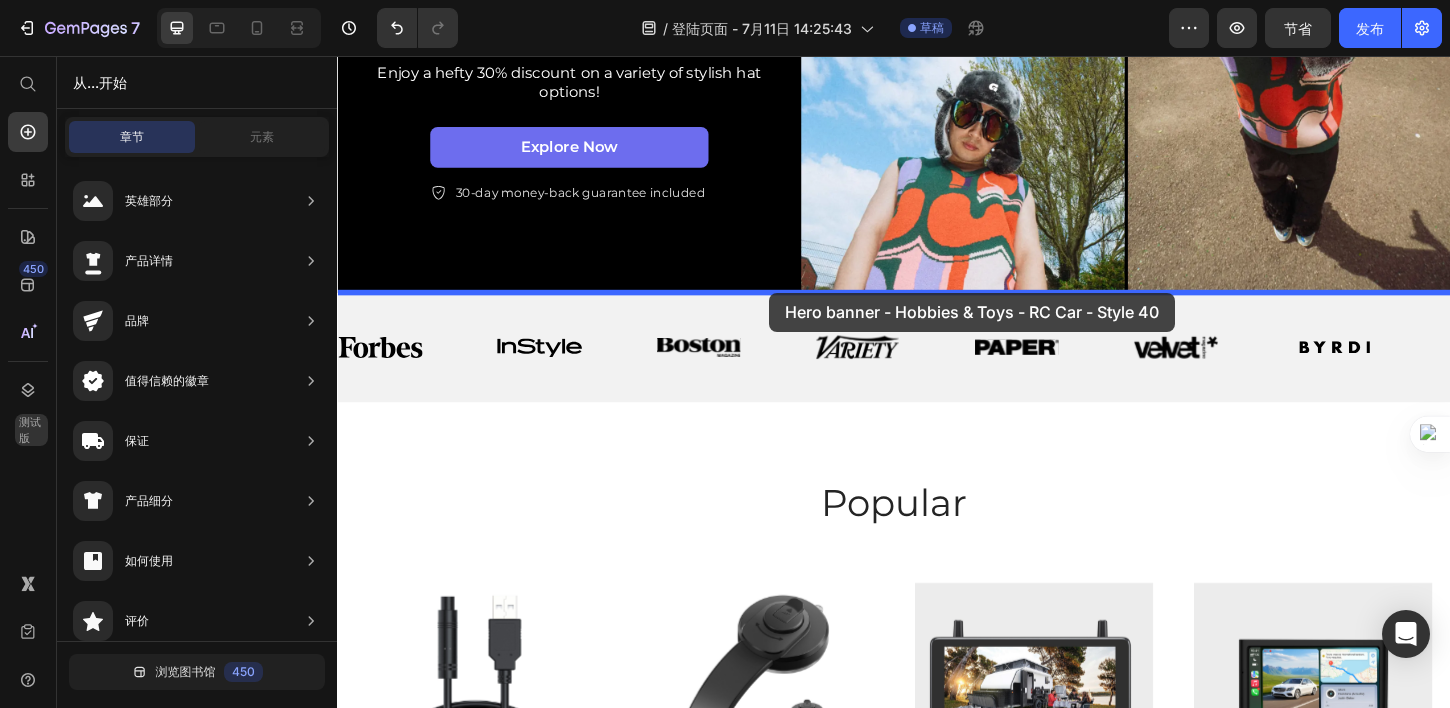 drag, startPoint x: 799, startPoint y: 263, endPoint x: 803, endPoint y: 311, distance: 48.166378 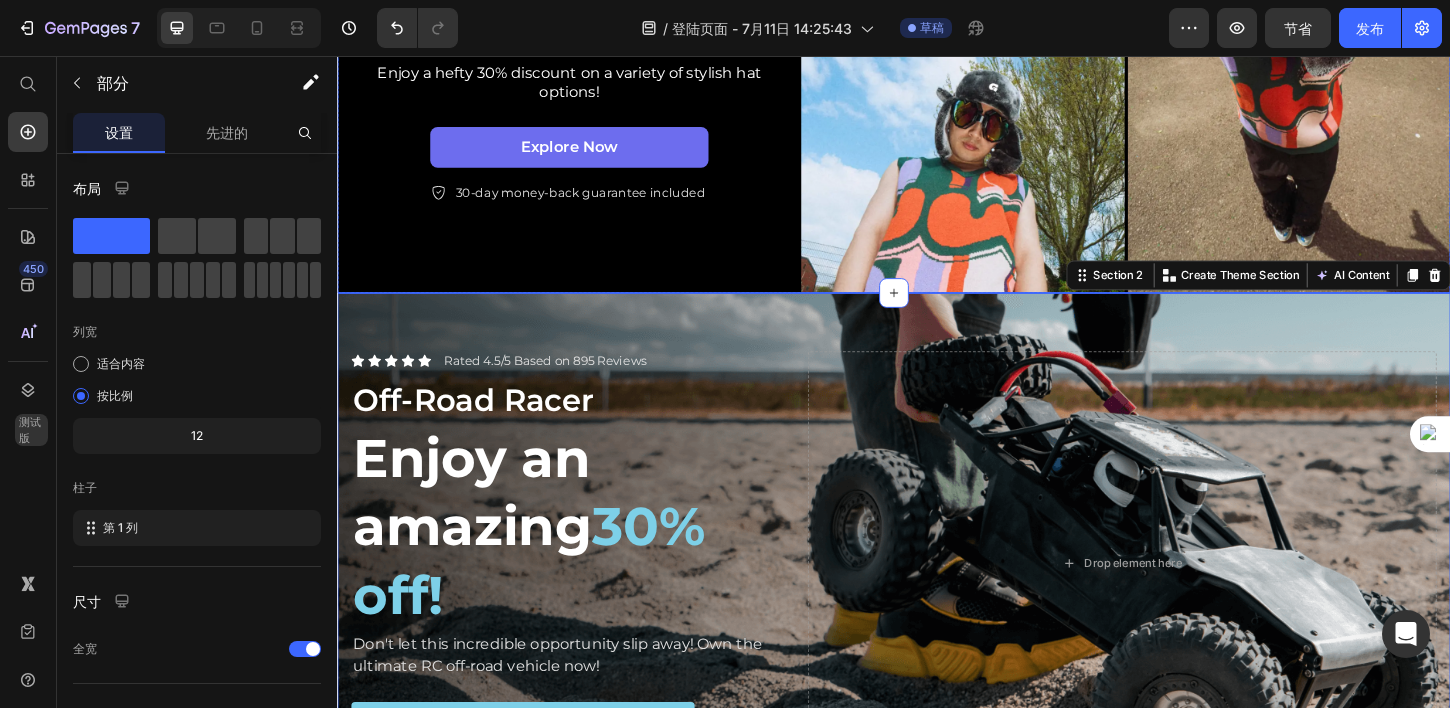 click on "New arrival Text Block Row
Icon
Icon
Icon
Icon
Icon Icon List 2000+ 5-Star Reviews Text Block Row Toppers for the Trendy Tribe Heading Enjoy a hefty 30% discount on a variety of stylish hat options! Text Block explore now Button
Icon 30-day money-back guarantee included  Text Block Row Row" at bounding box center (587, 26) 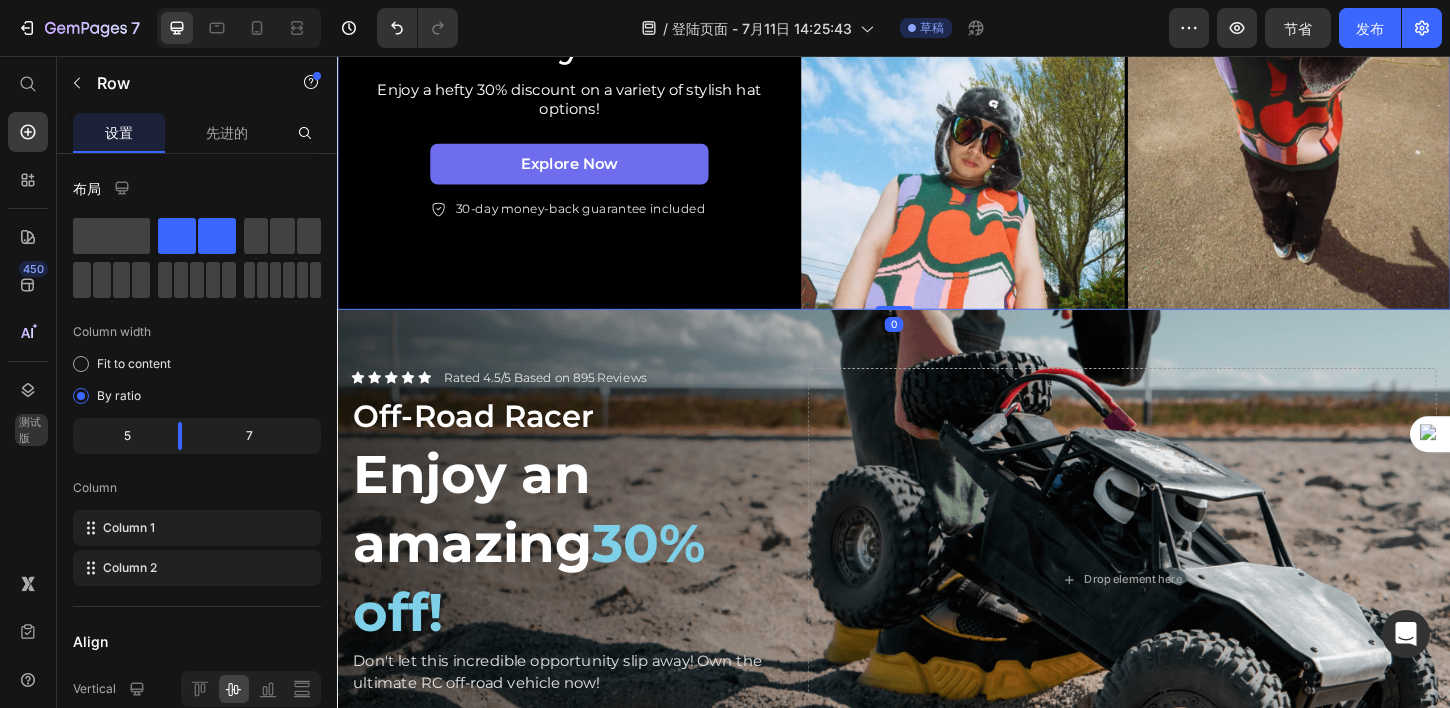 scroll, scrollTop: 0, scrollLeft: 0, axis: both 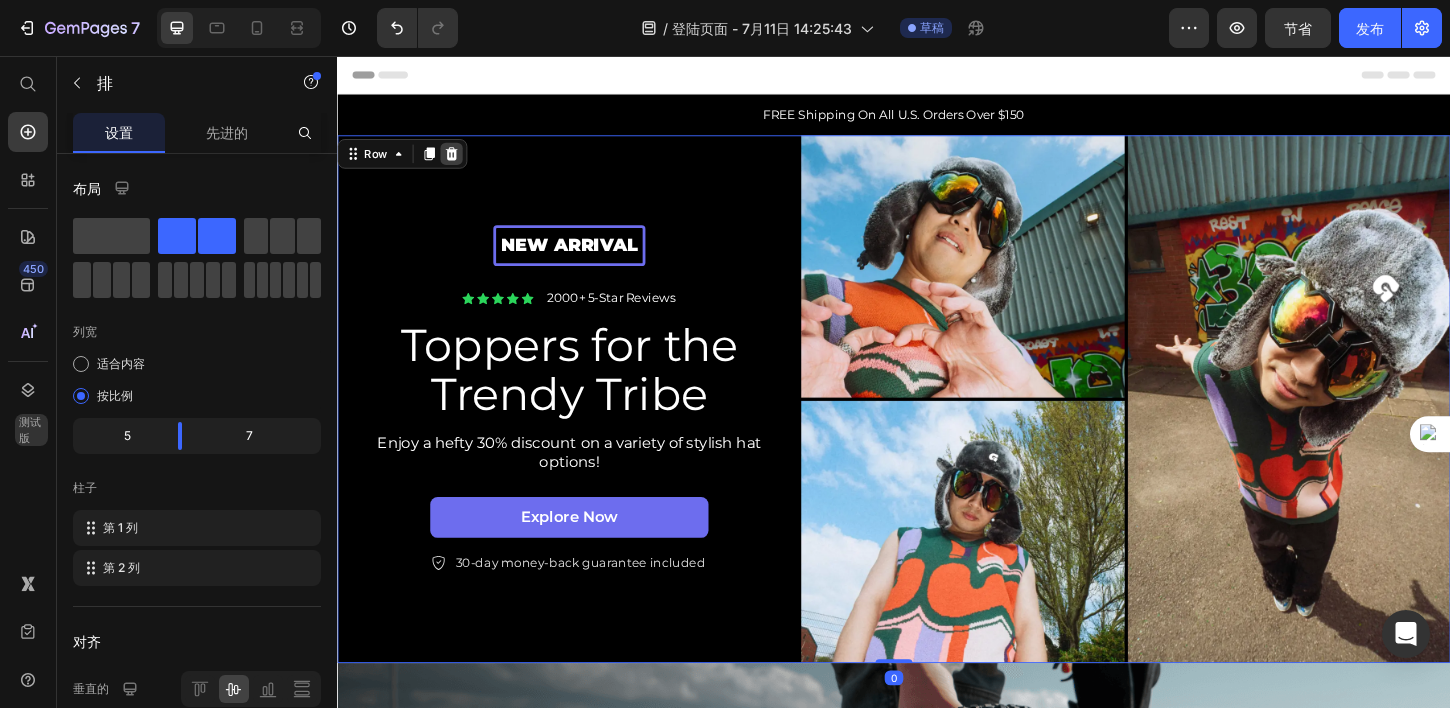 click 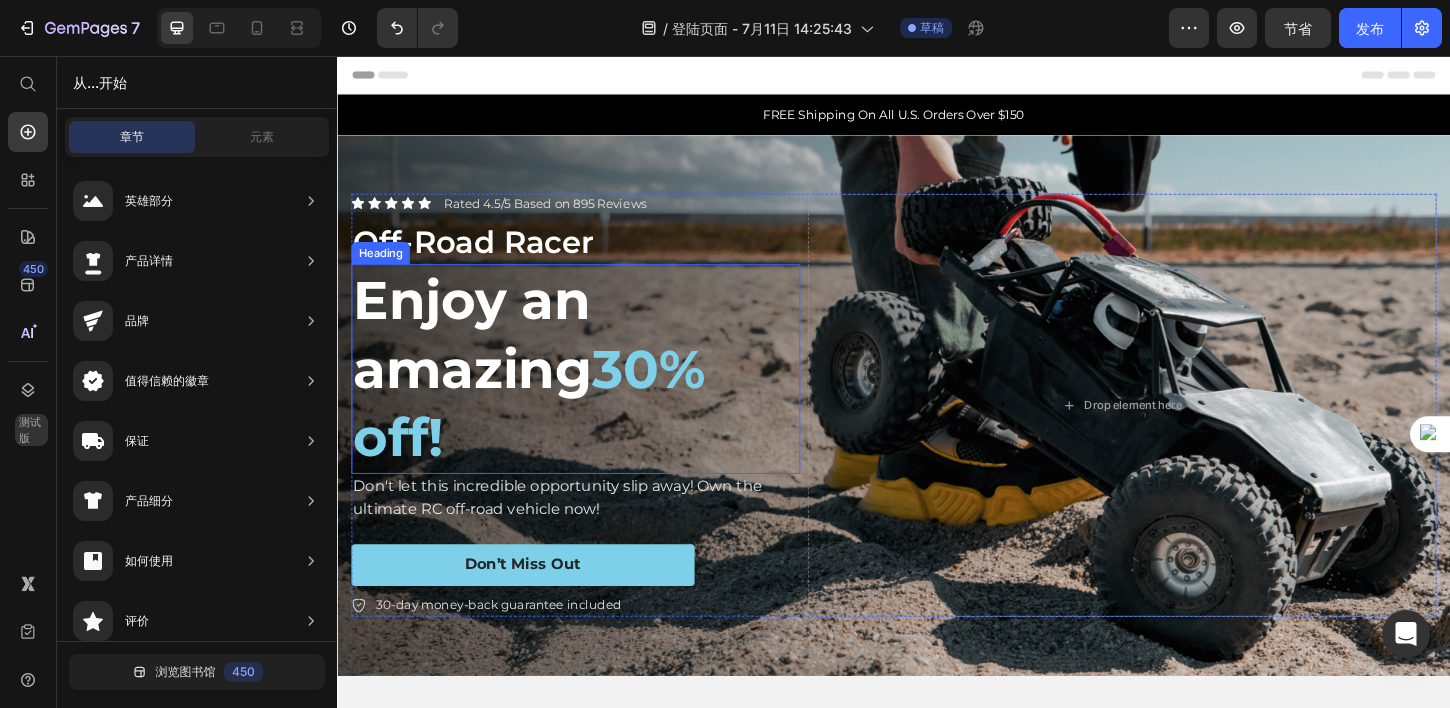 click on "Enjoy an amazing  30% off!" at bounding box center (594, 393) 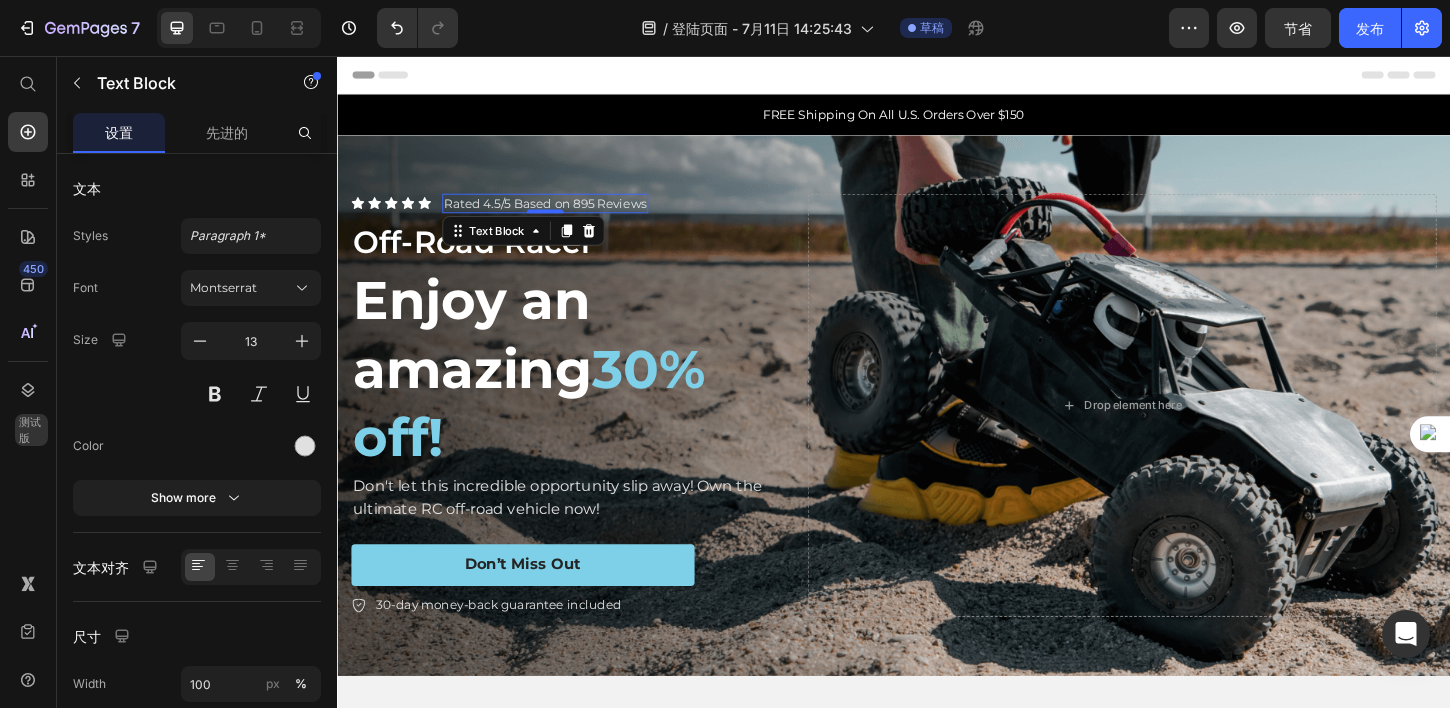 click on "Rated 4.5/5 Based on 895 Reviews" at bounding box center [561, 214] 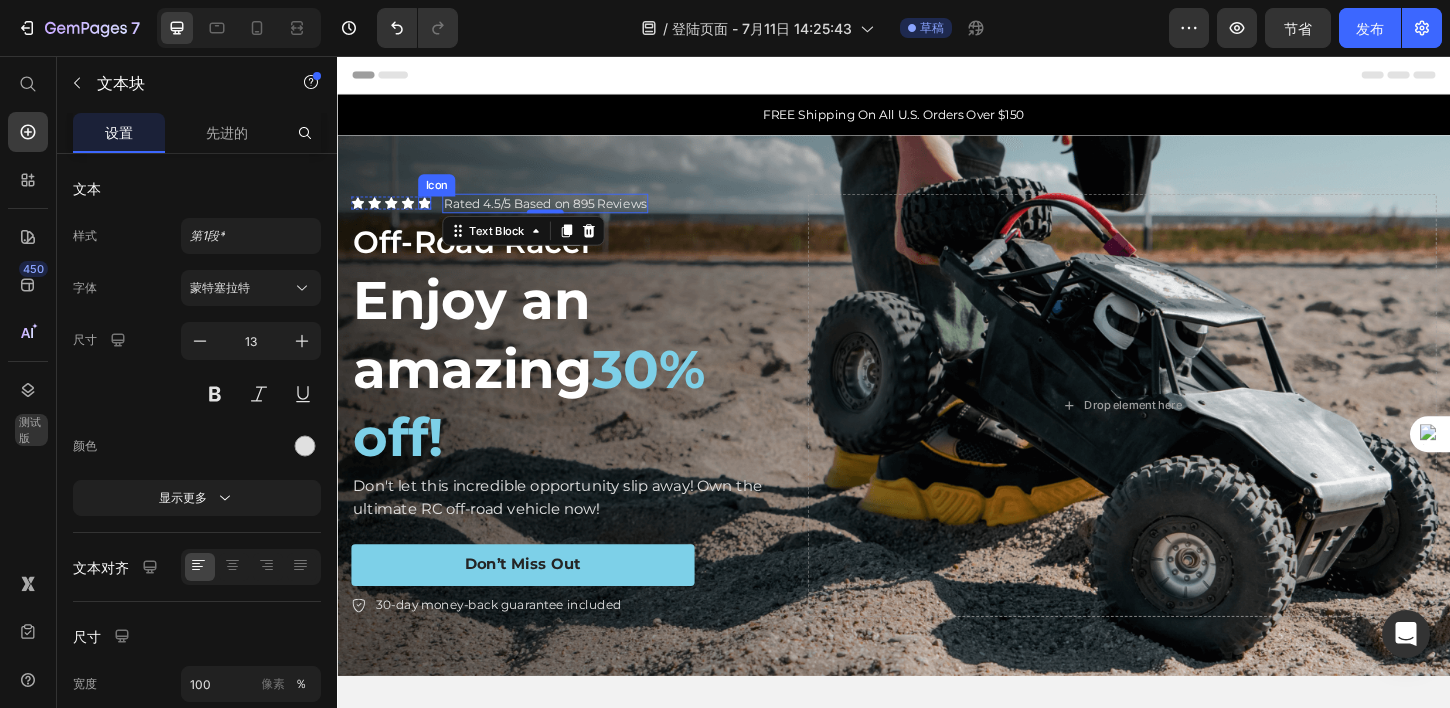 click on "Icon" at bounding box center [431, 214] 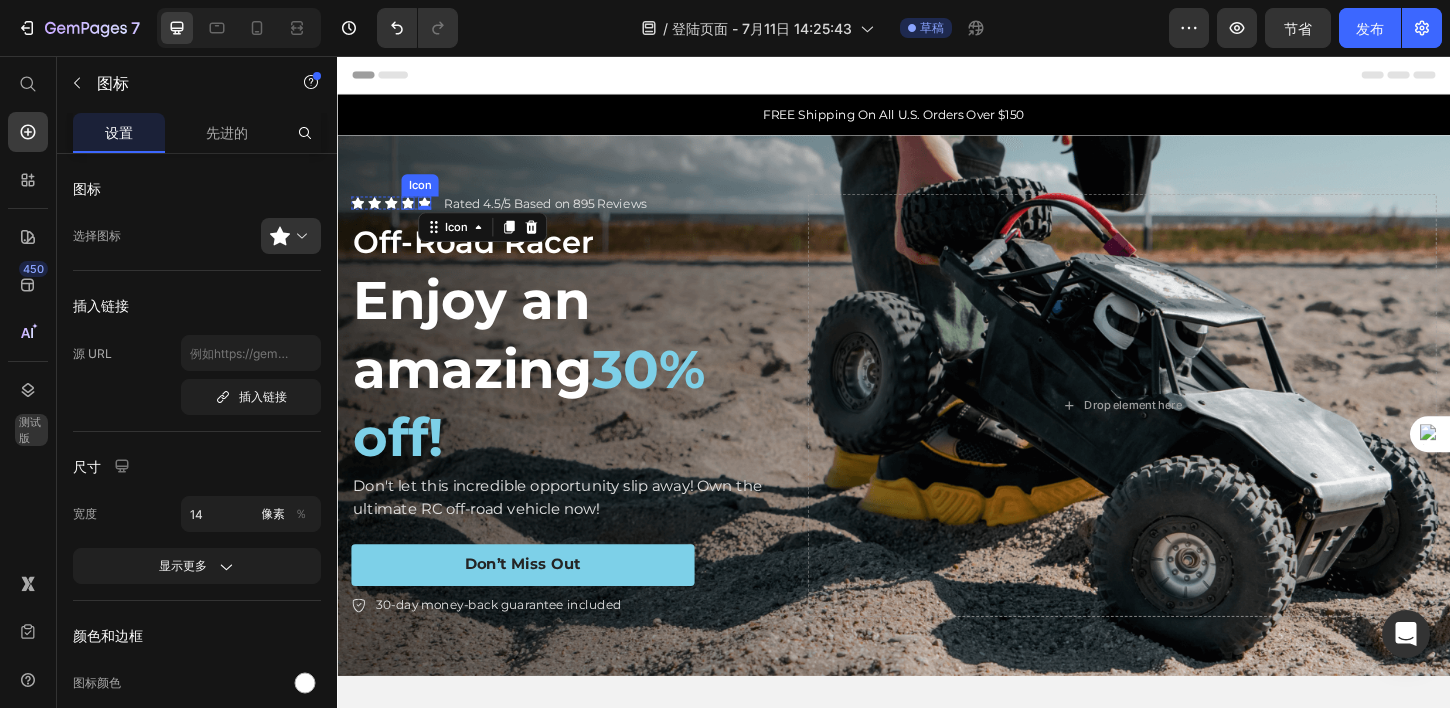 click on "Icon" at bounding box center [413, 214] 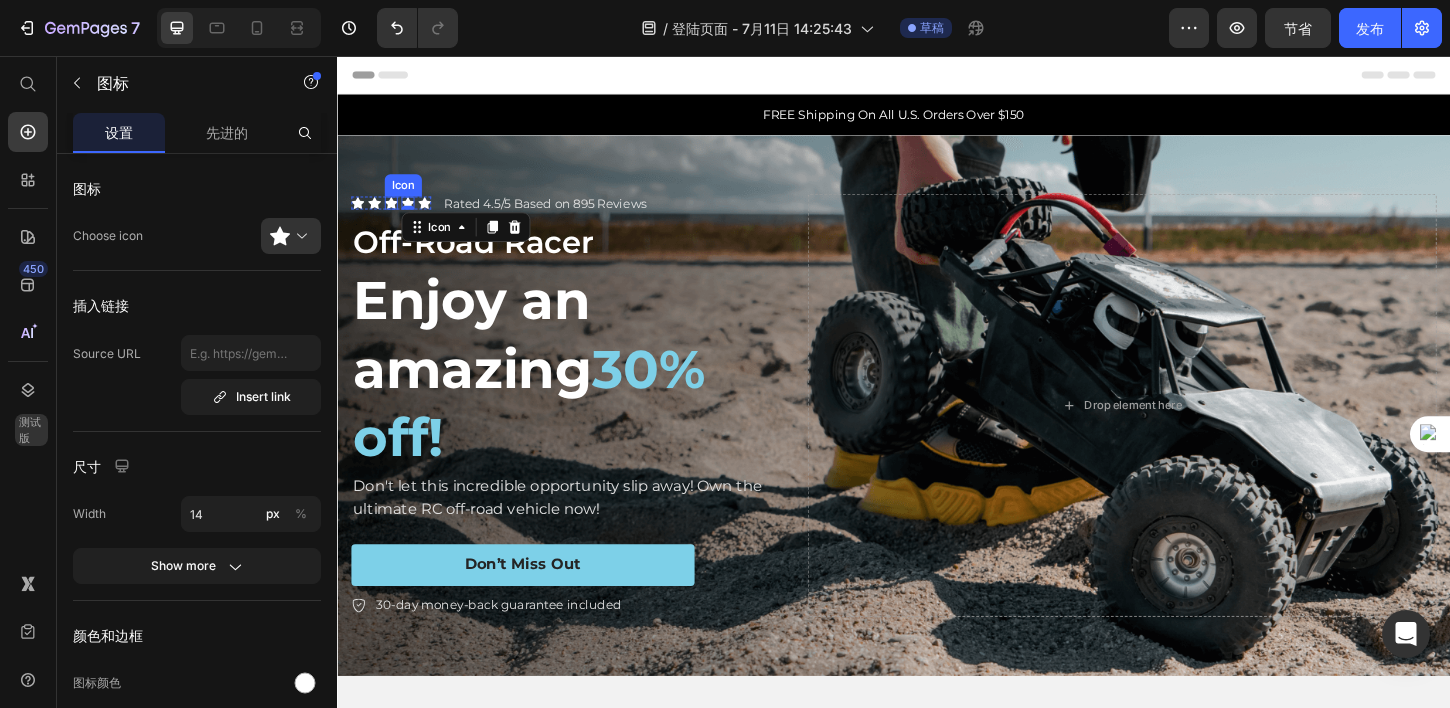 click on "Icon" at bounding box center (377, 214) 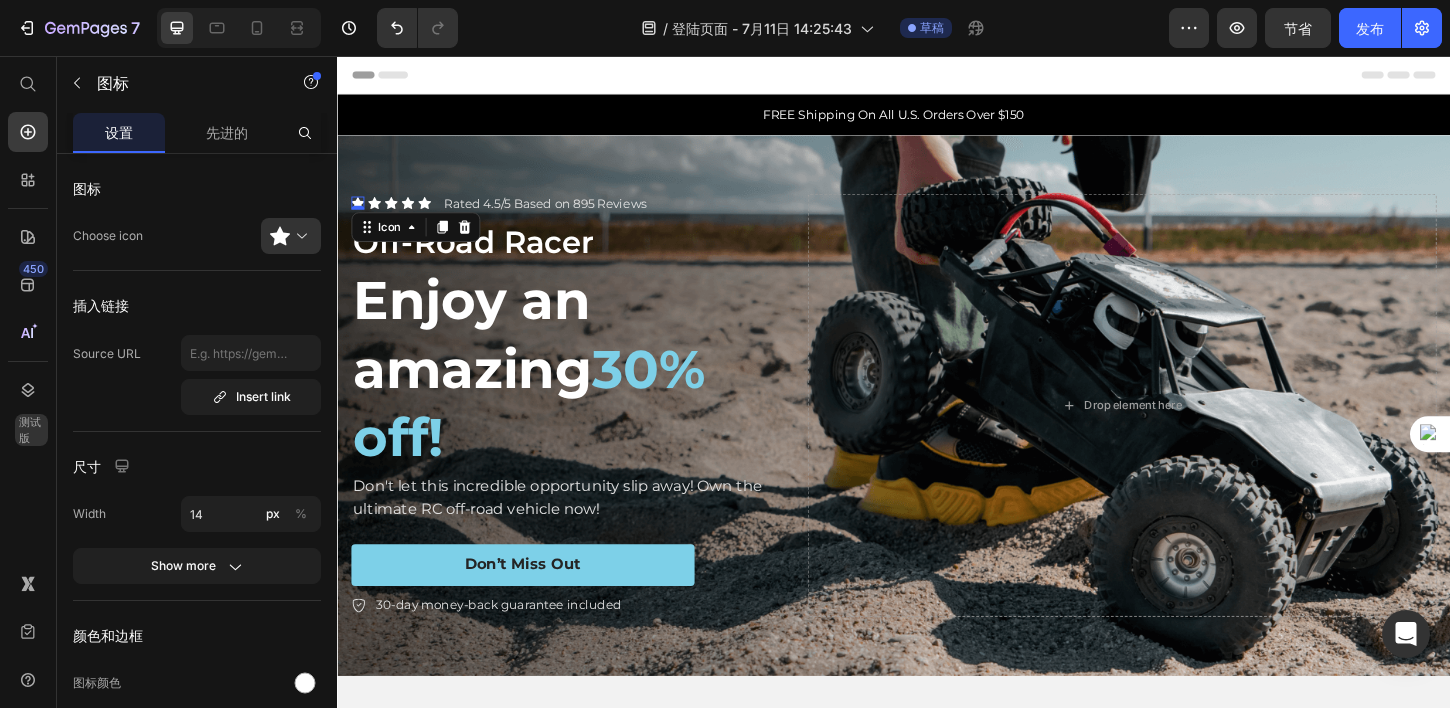 click on "Icon   0" at bounding box center (359, 214) 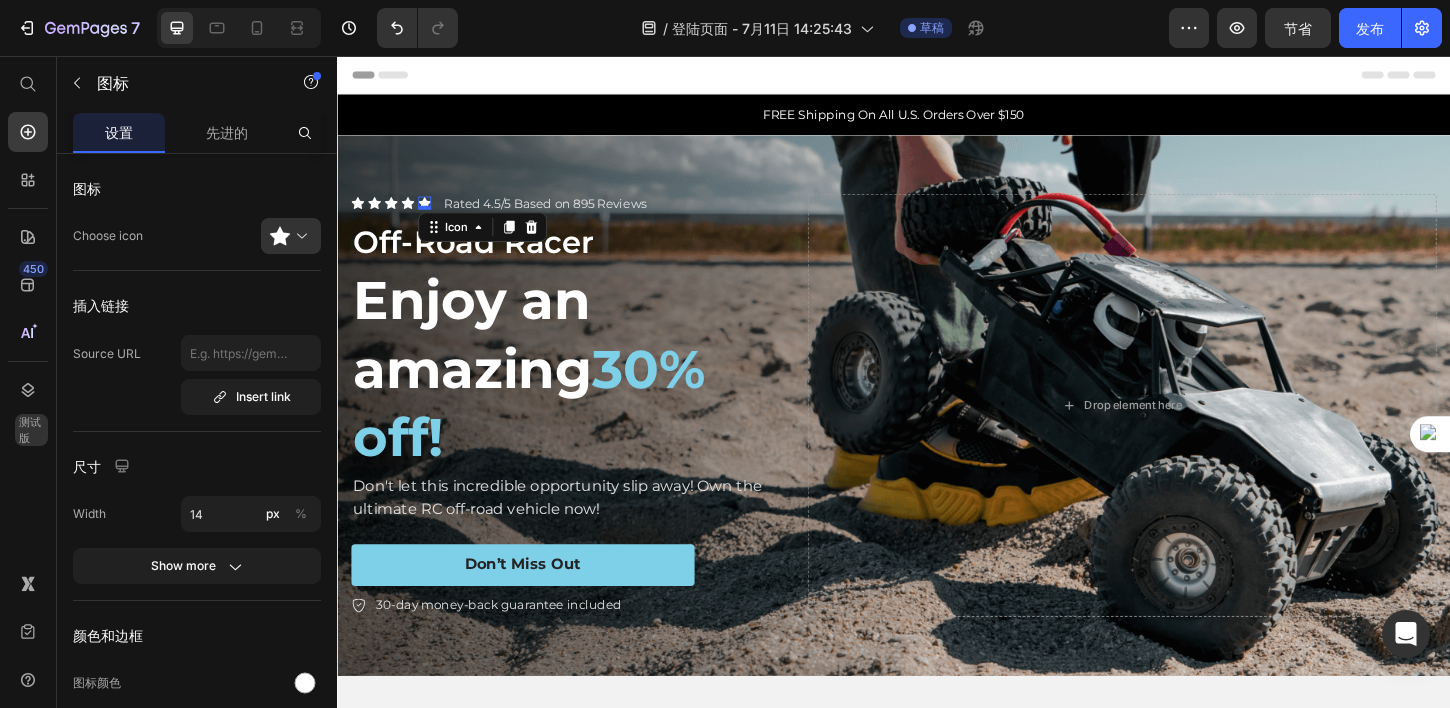 click 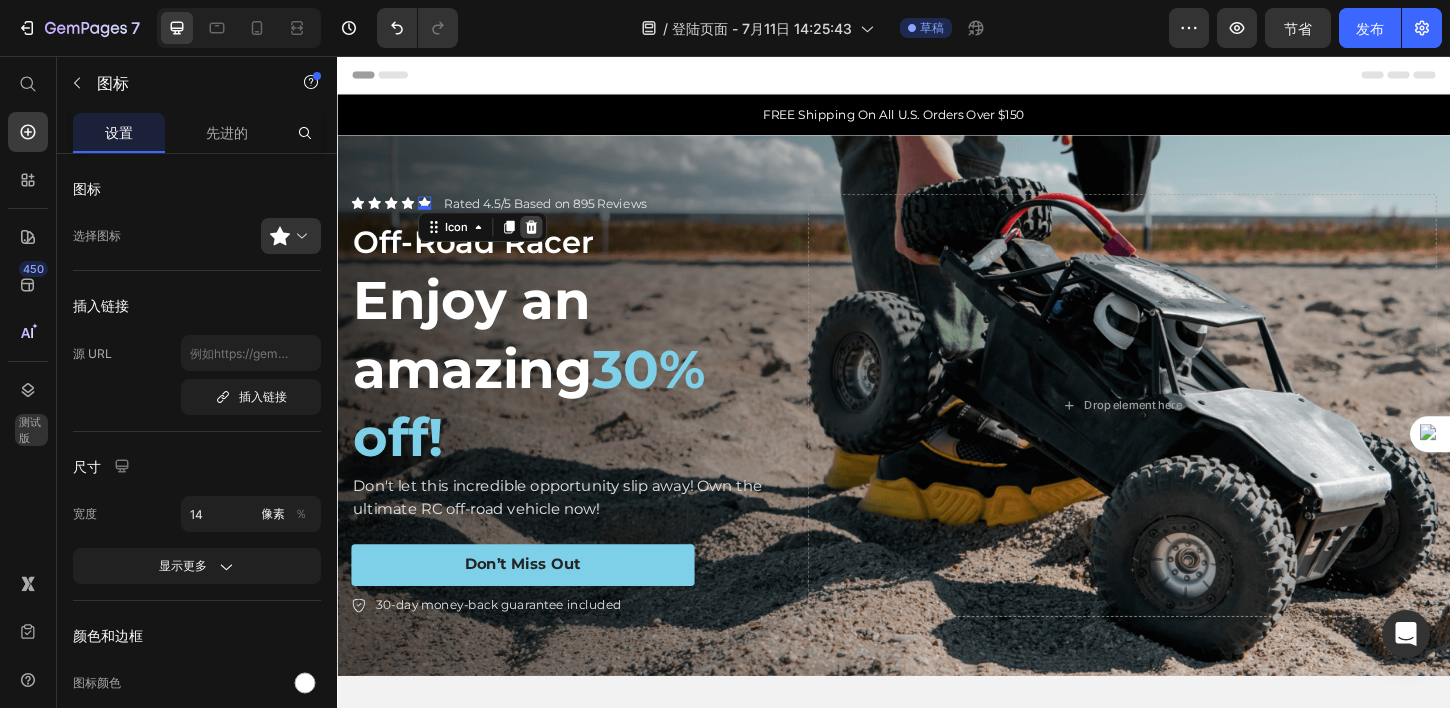 click 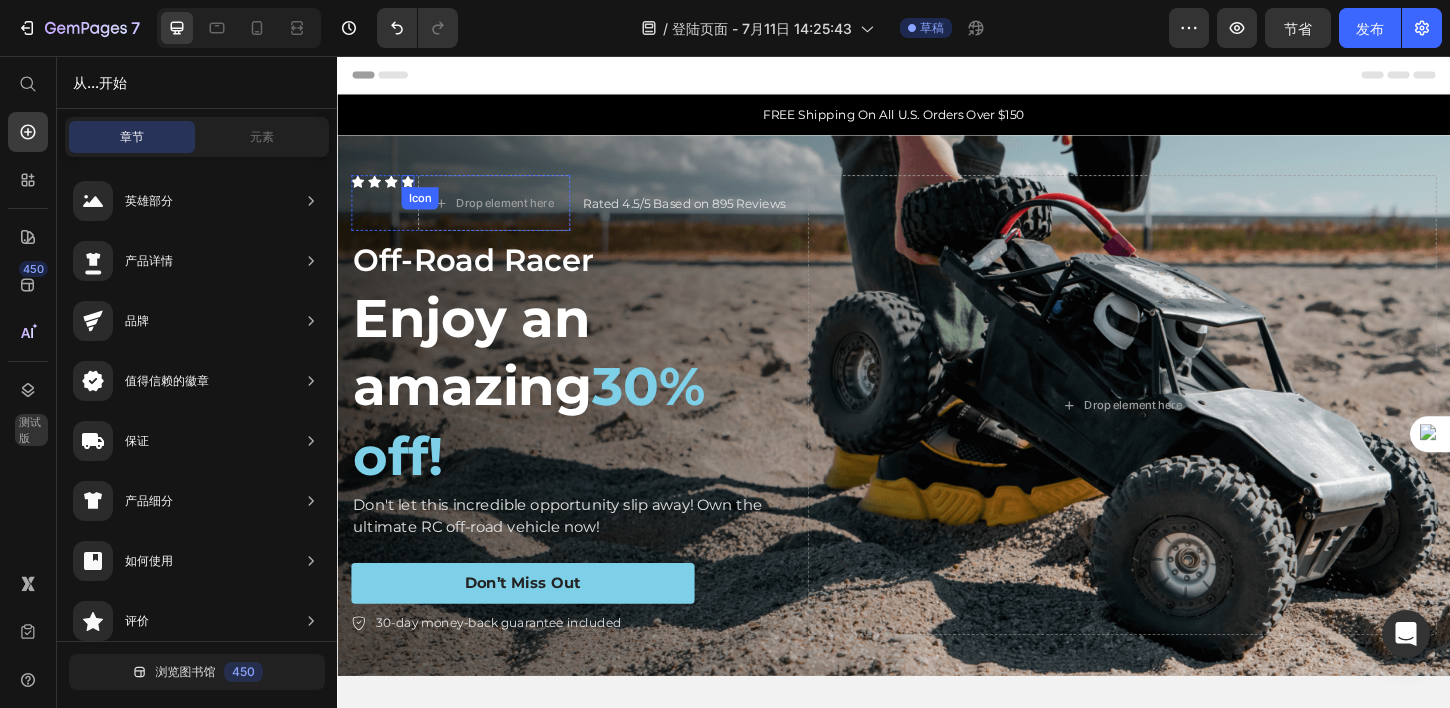 click 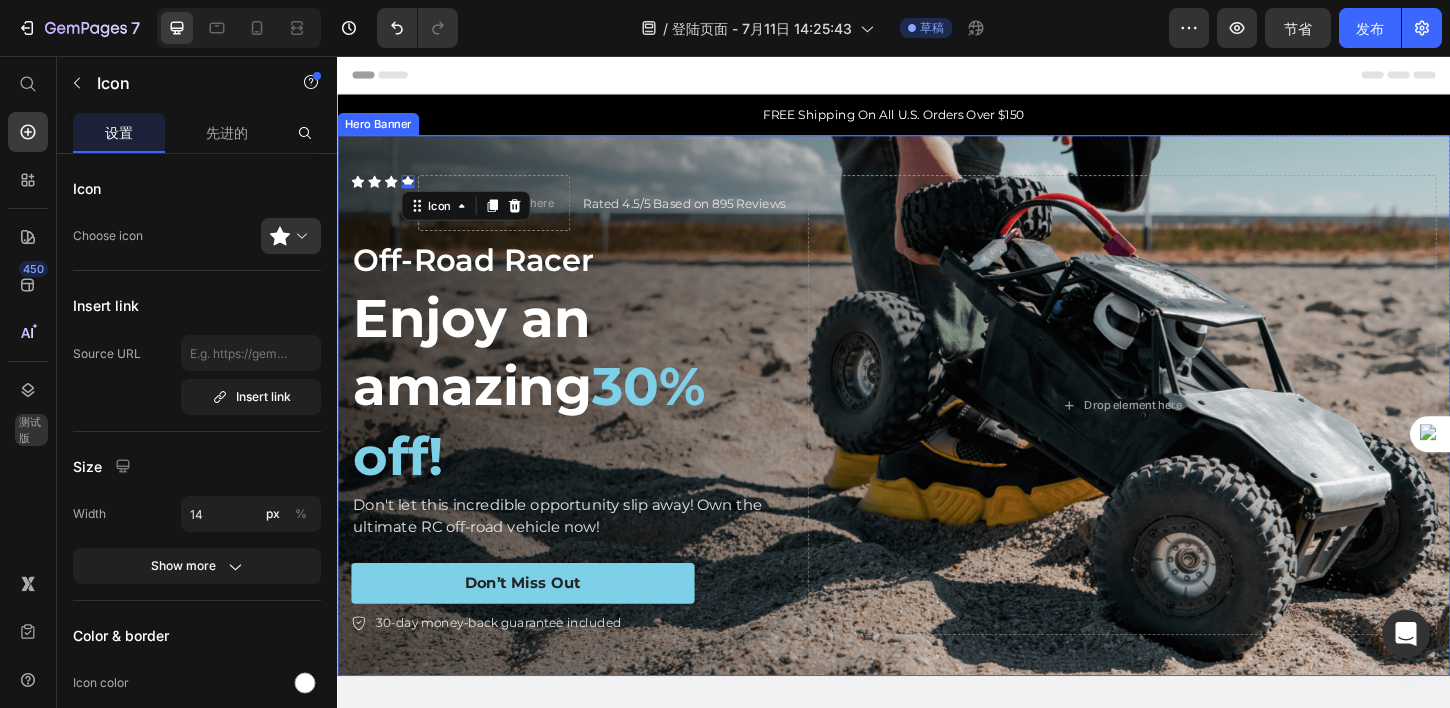 click on "Icon Icon Icon Icon   0
Drop element here Icon List Rated 4.5/5 Based on 895 Reviews Text Block Row Off-Road Racer Text Block Enjoy an amazing  30% off! Heading Don't let this incredible opportunity slip away! Own the ultimate RC off-road vehicle now! Text Block Don’t Miss Out Button
30-day money-back guarantee included  Item List
Drop element here Row" at bounding box center [937, 431] 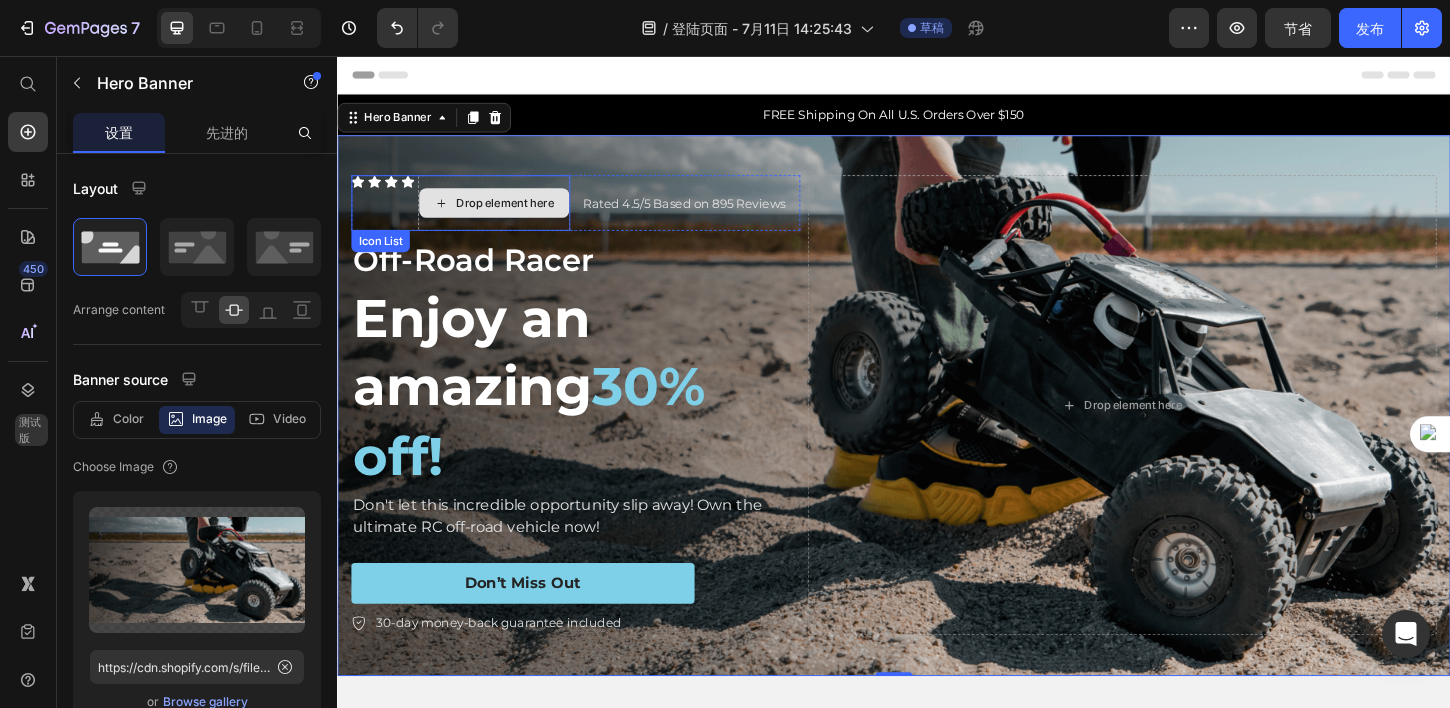 click on "Drop element here" at bounding box center (506, 214) 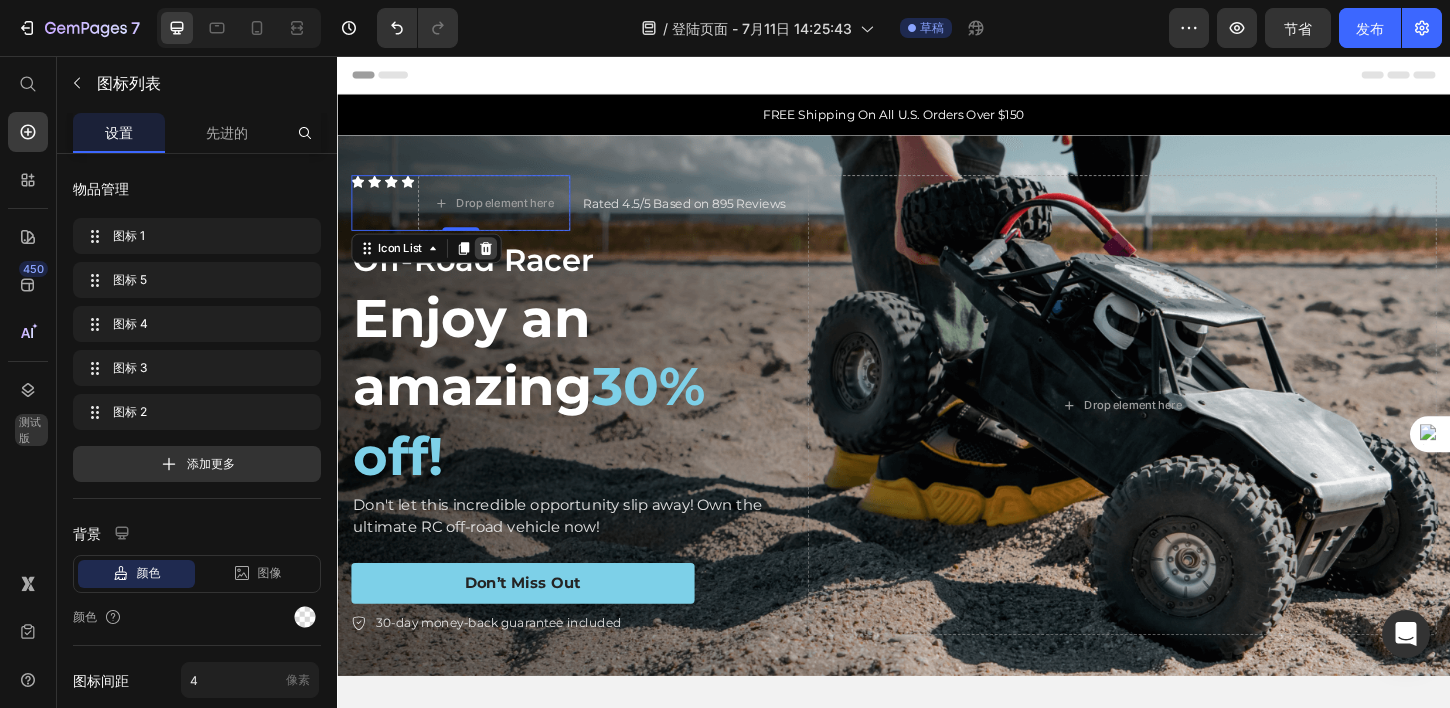 click 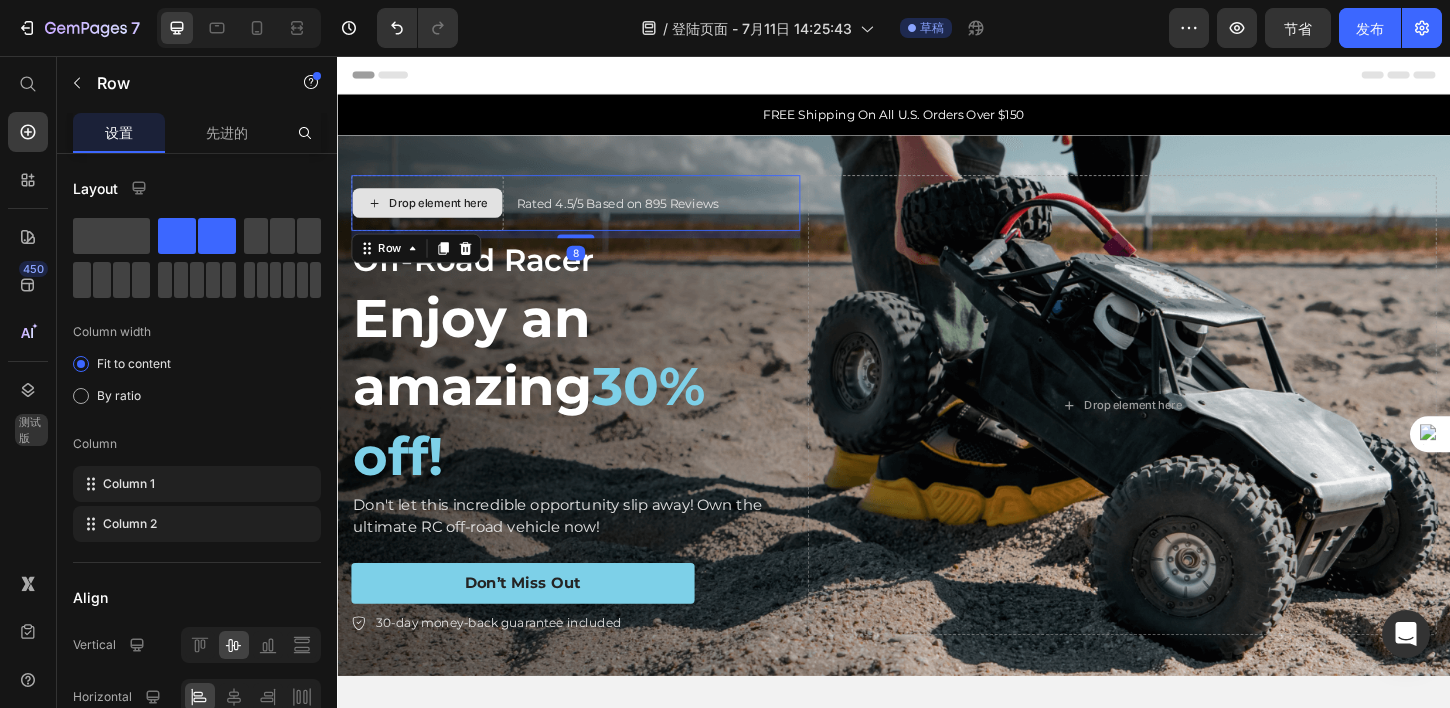 click on "Drop element here" at bounding box center (434, 214) 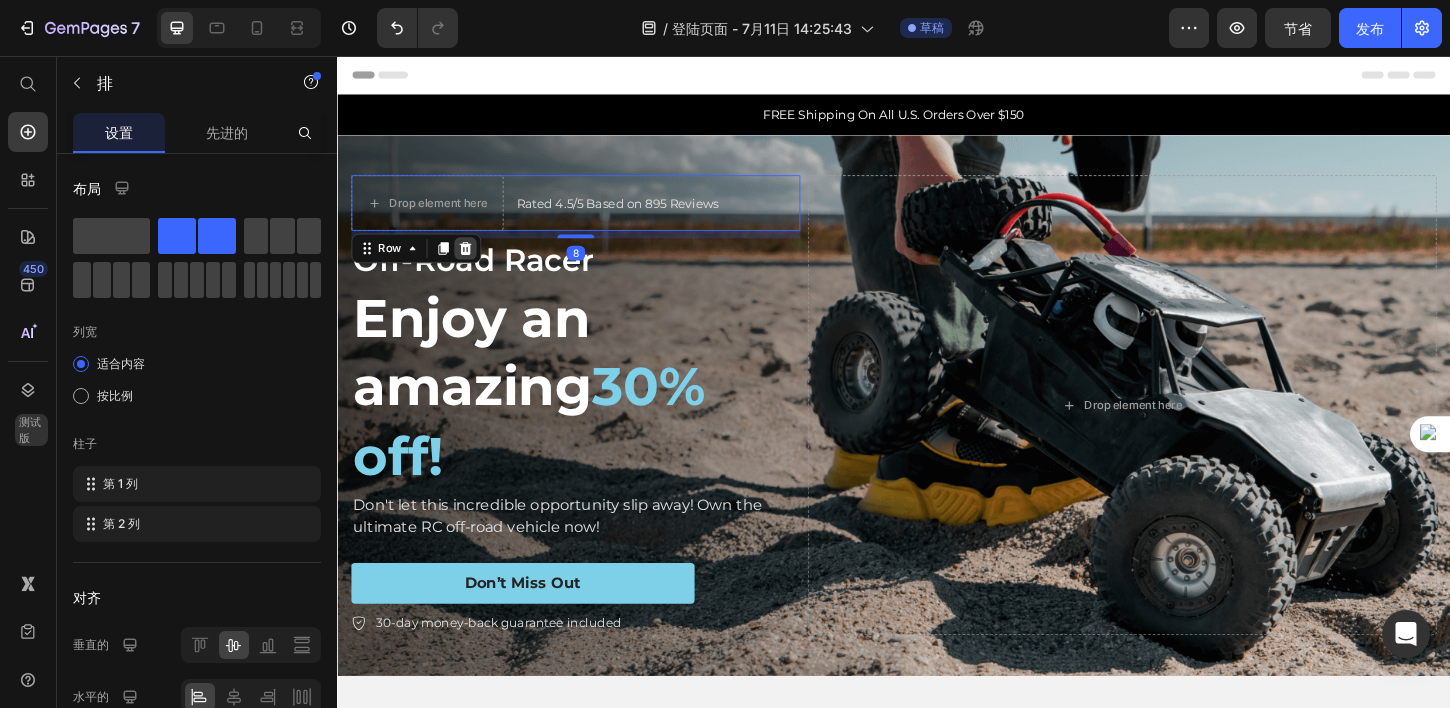 click at bounding box center [475, 263] 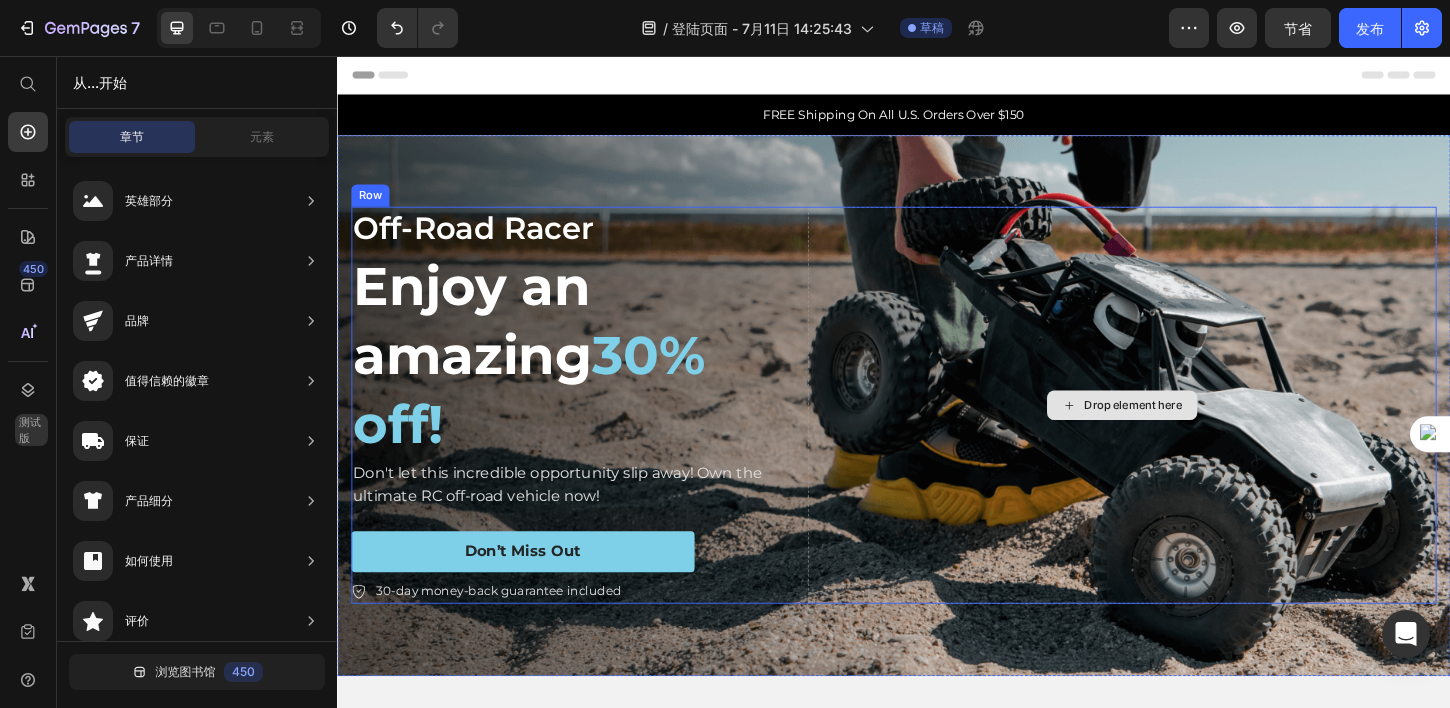 click on "Drop element here" at bounding box center [1183, 431] 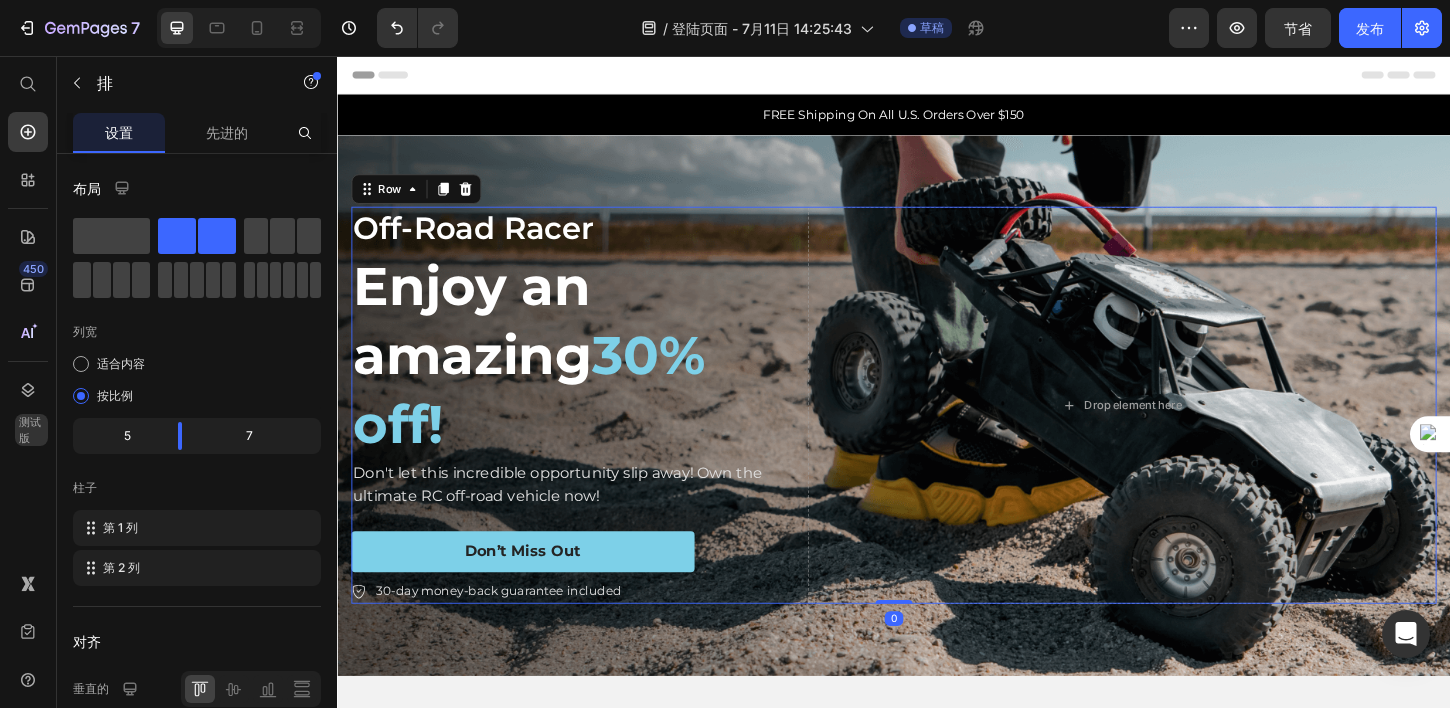 click on "Off-Road Racer Text Block Enjoy an amazing  30% off! Heading Don't let this incredible opportunity slip away! Own the ultimate RC off-road vehicle now! Text Block Don’t Miss Out Button
30-day money-back guarantee included  Item List
Drop element here Row   0" at bounding box center [937, 431] 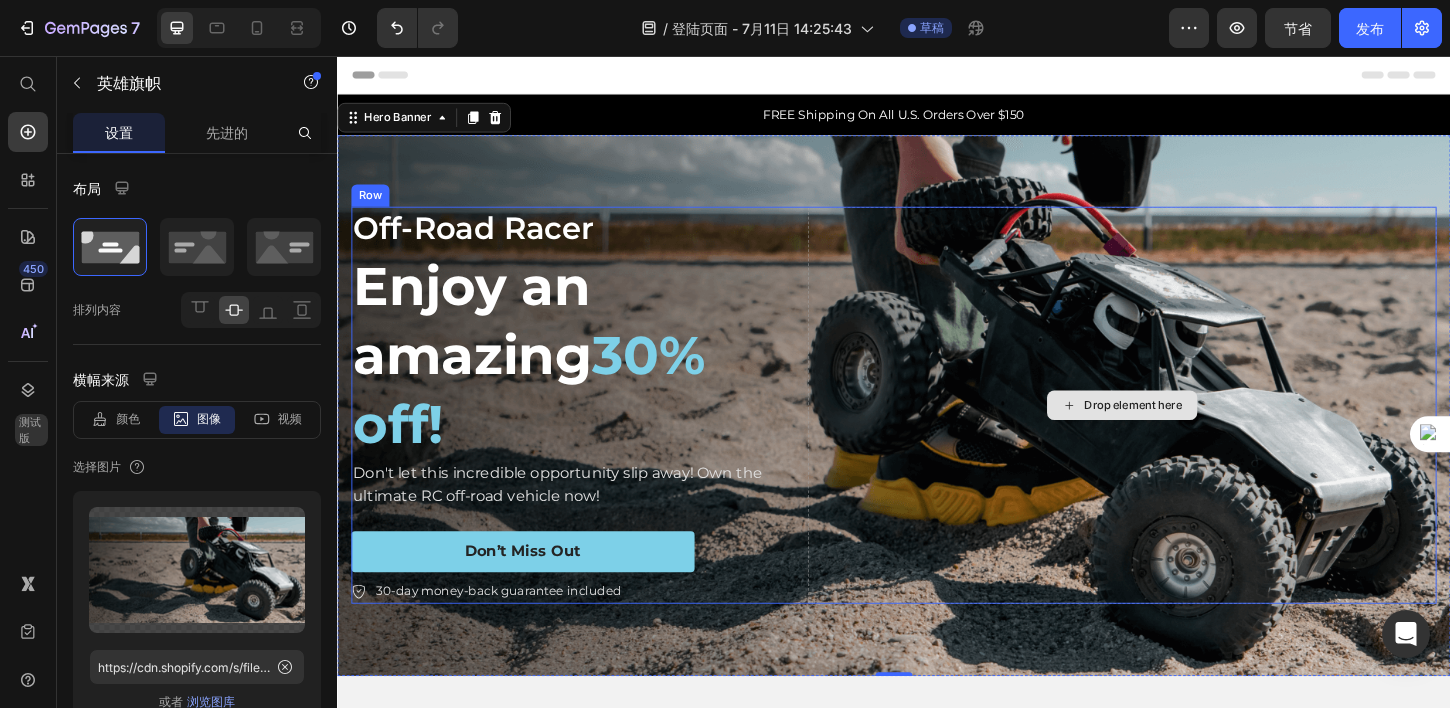 click on "Drop element here" at bounding box center [1183, 431] 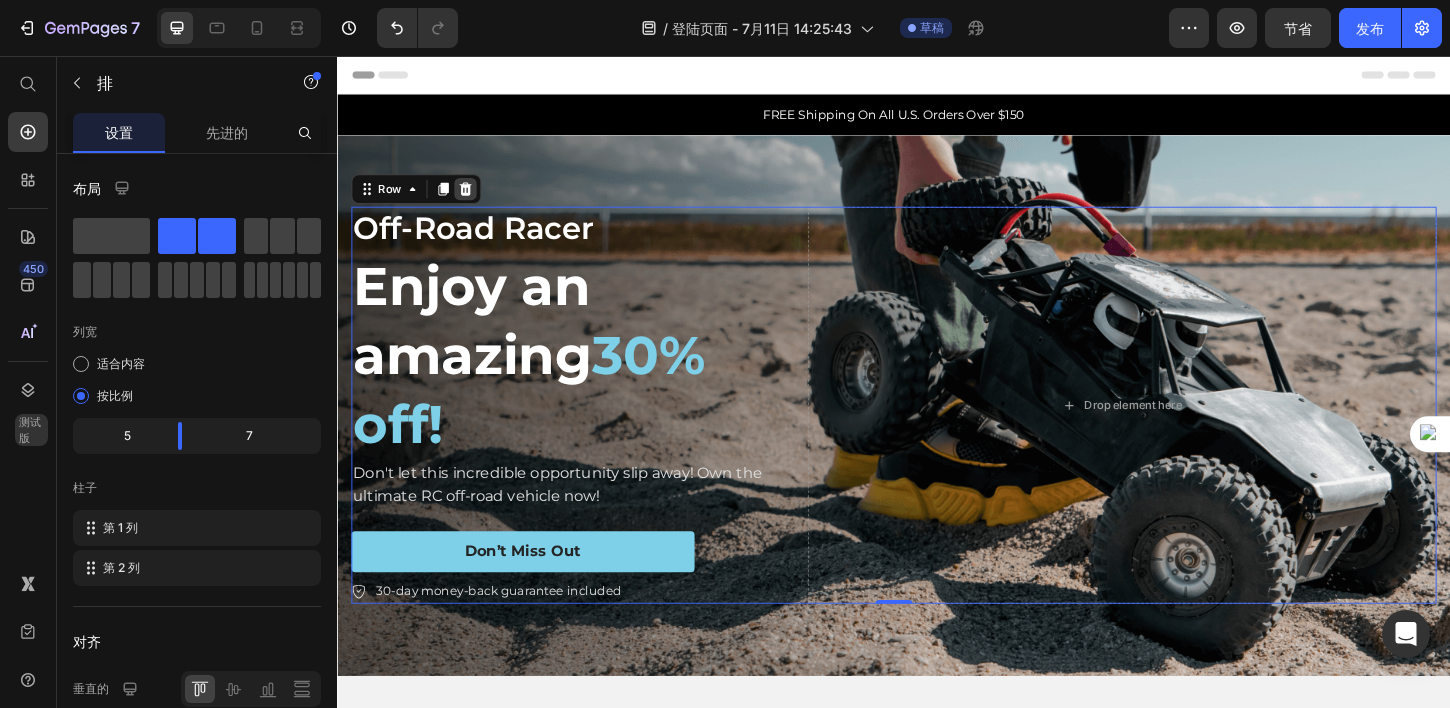 click 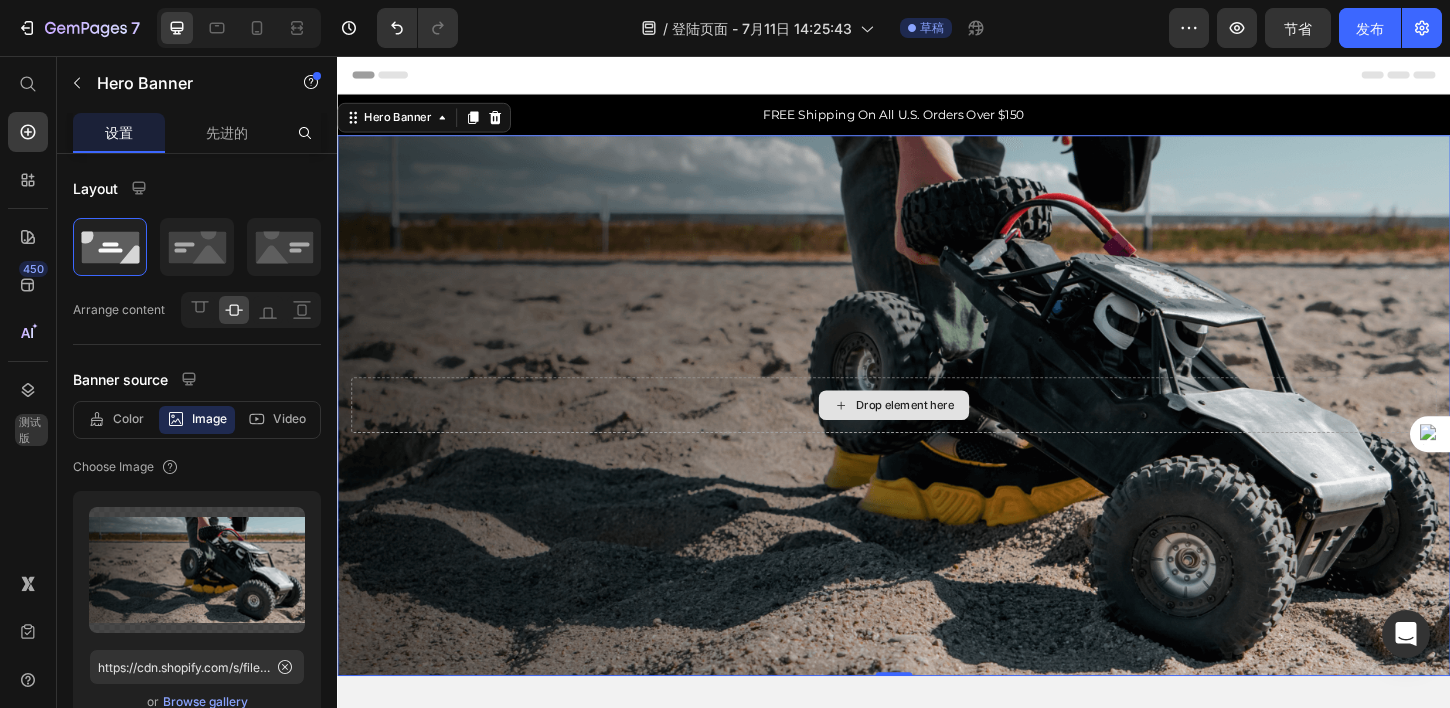 click on "Drop element here" at bounding box center [937, 432] 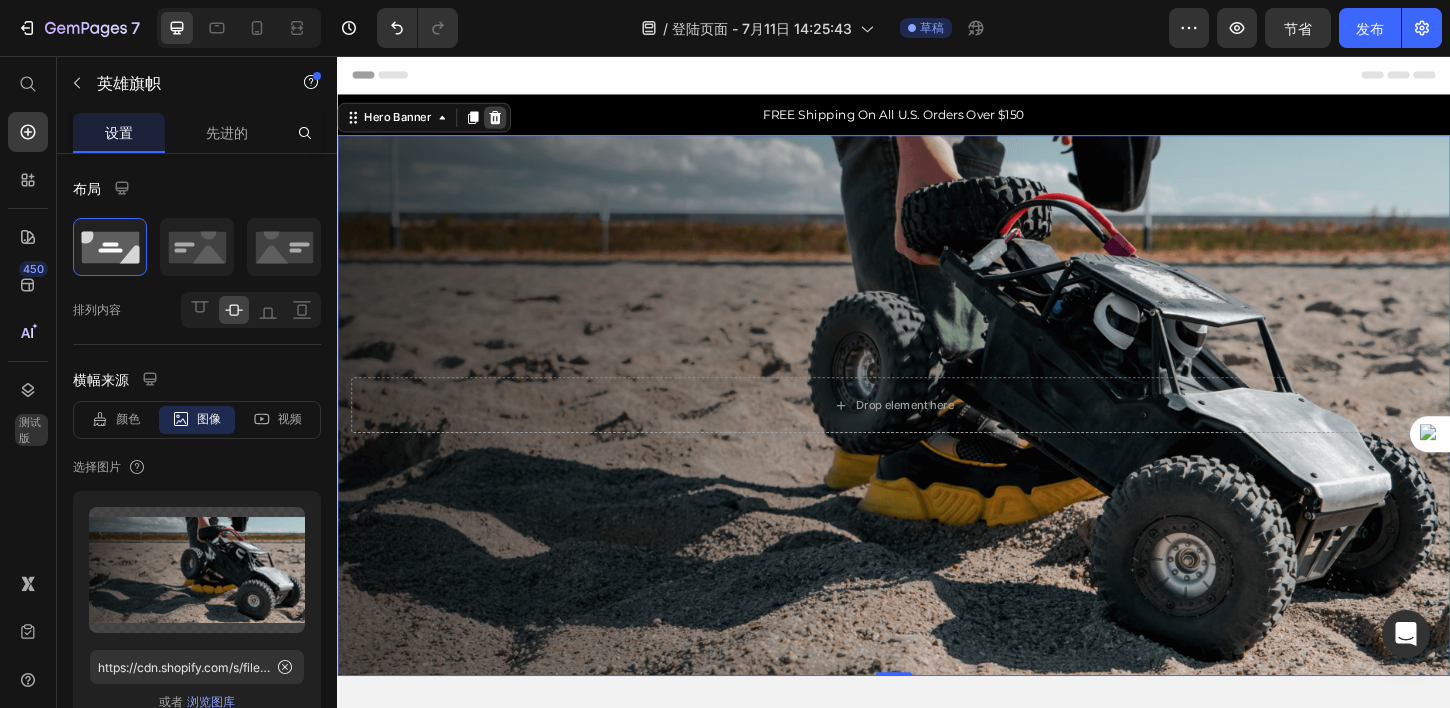click 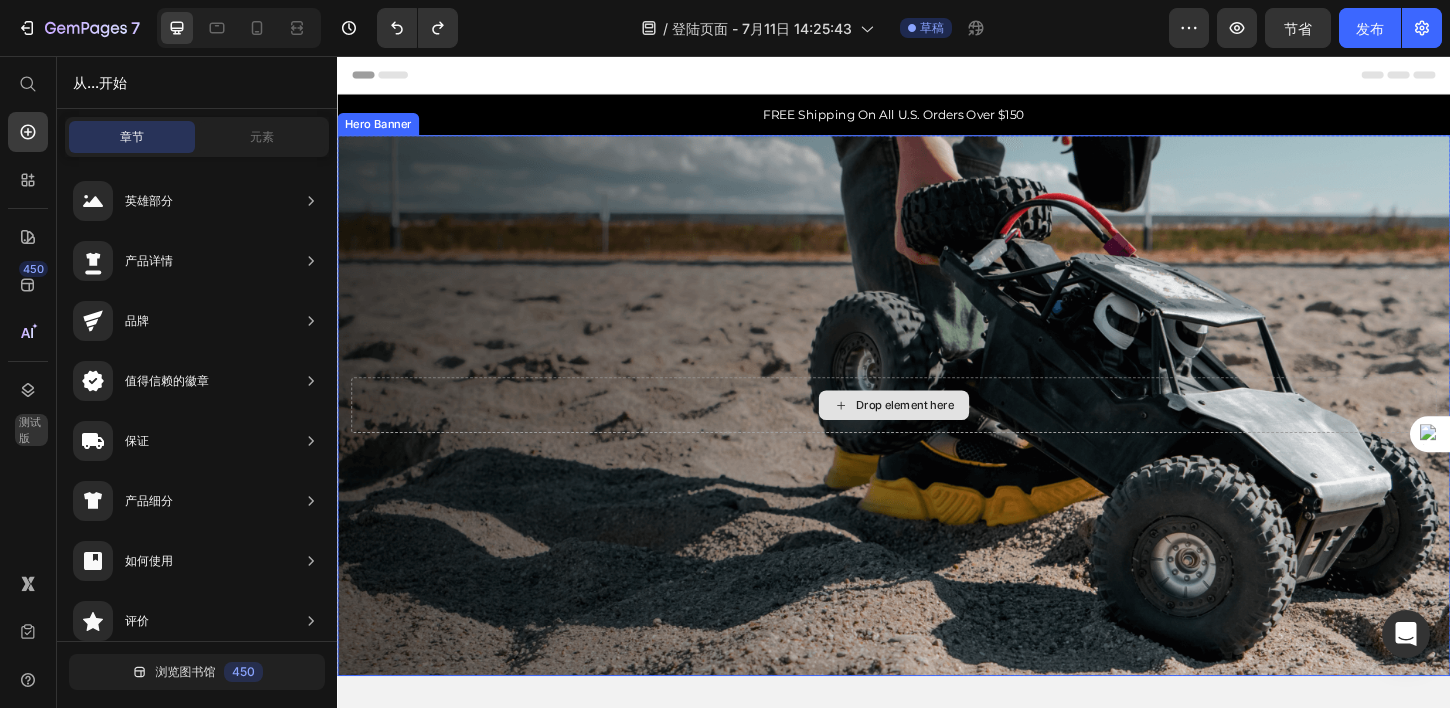 click on "Drop element here" at bounding box center (937, 432) 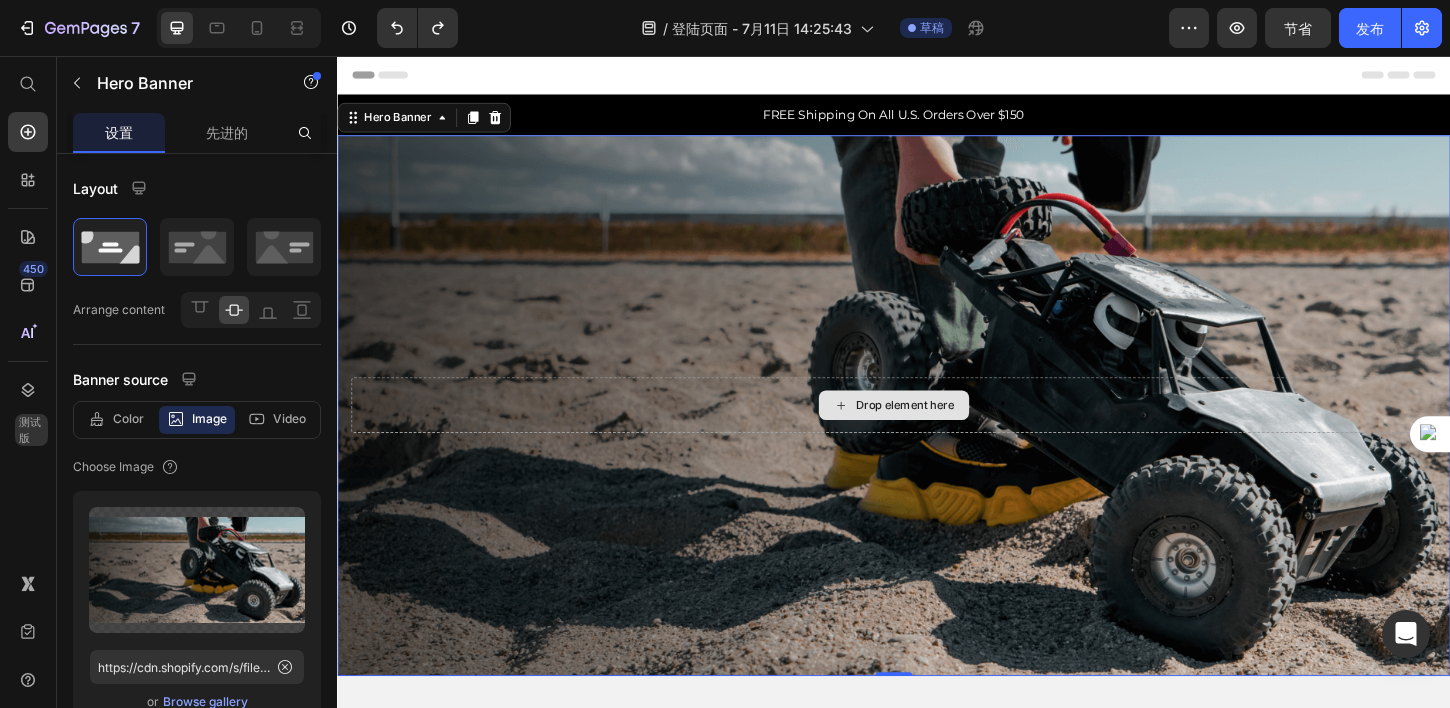 click on "Drop element here" at bounding box center (937, 432) 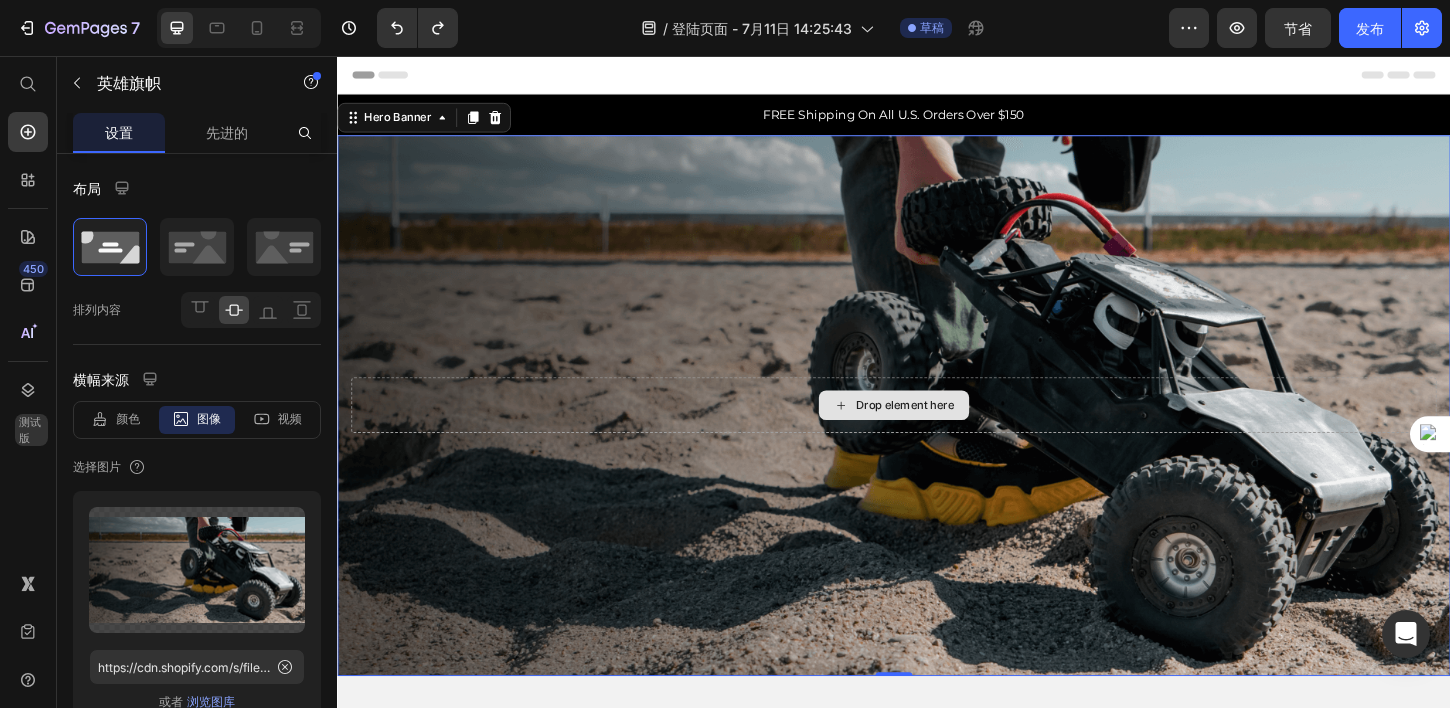 click on "Drop element here" at bounding box center [949, 432] 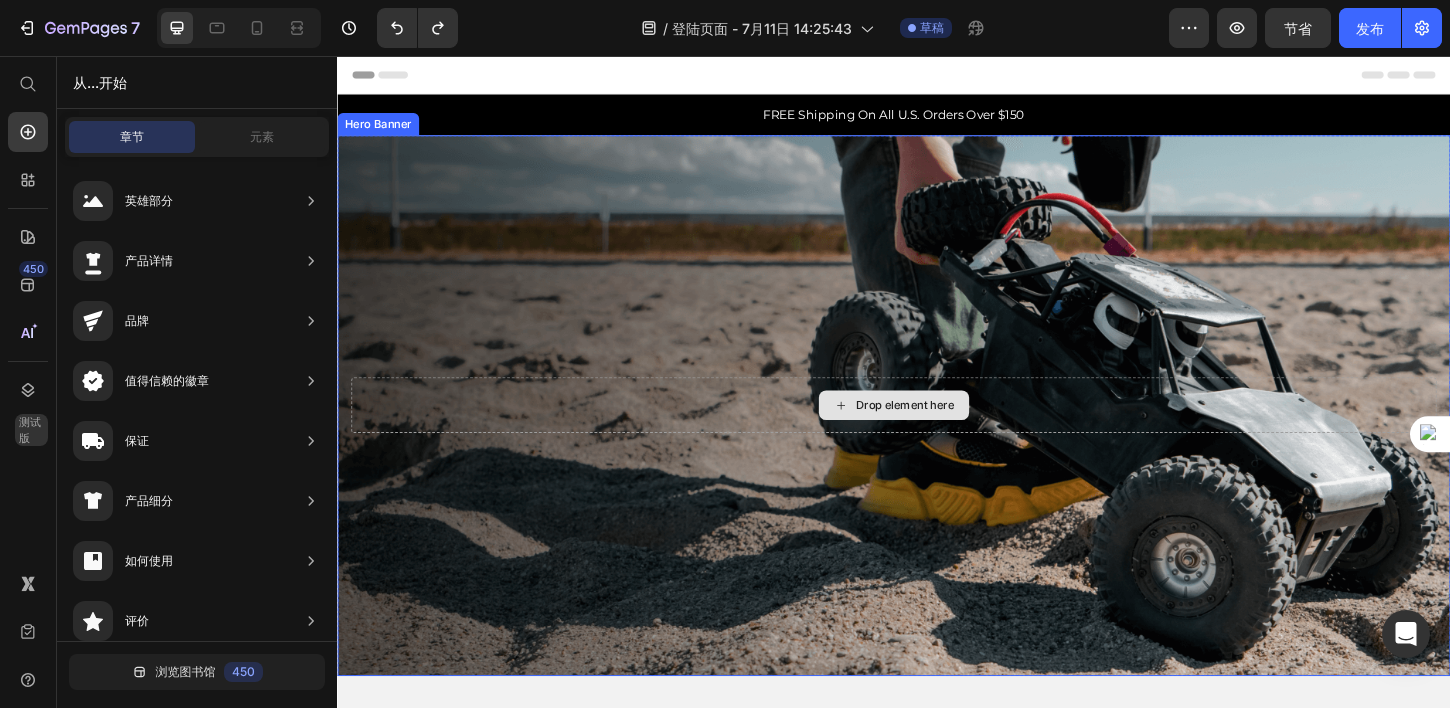 click on "Drop element here" at bounding box center [937, 432] 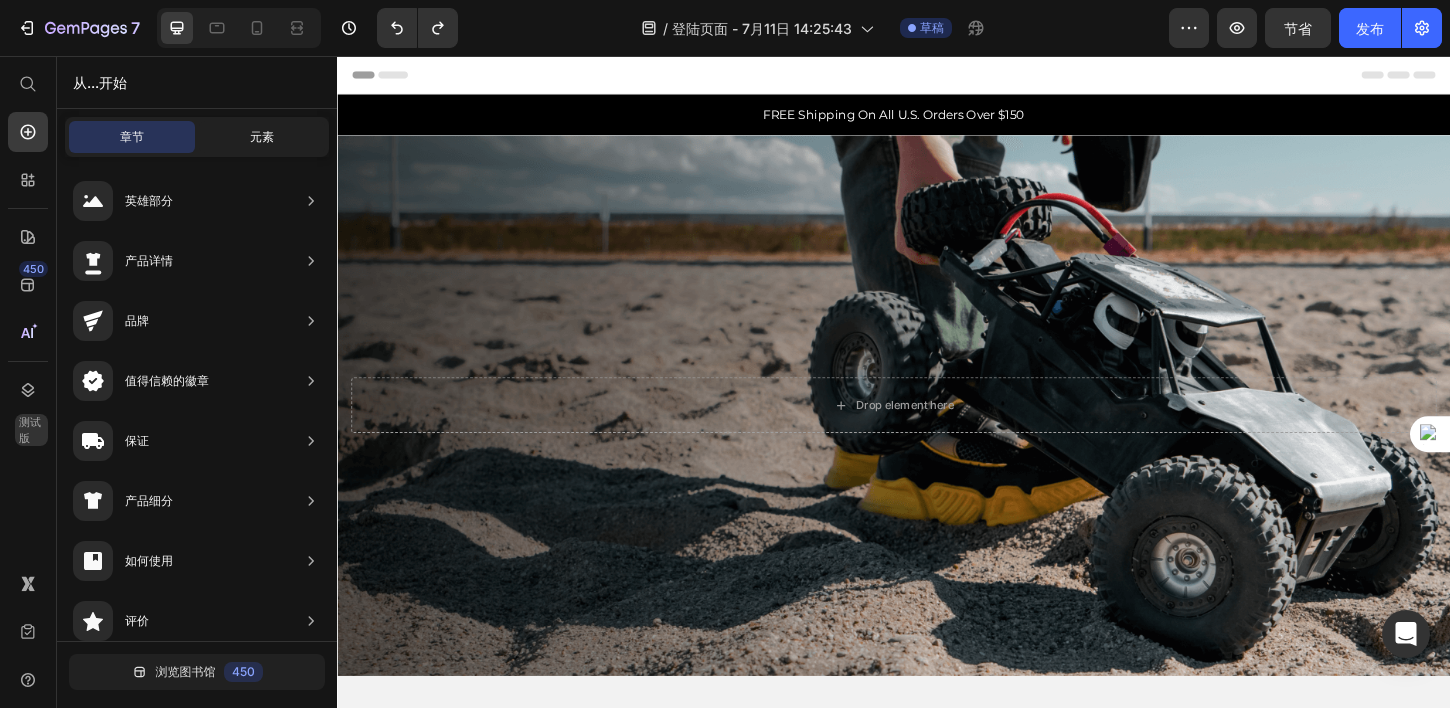 click on "元素" 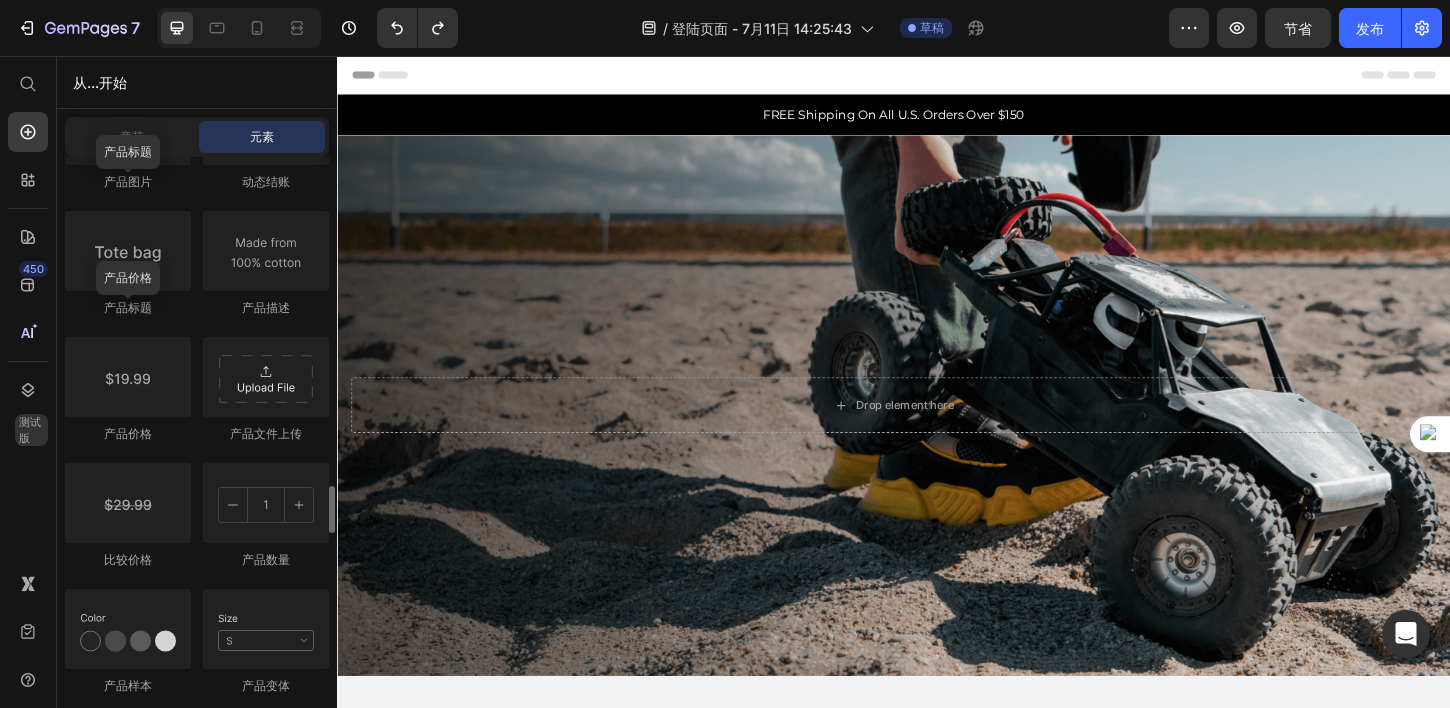 scroll, scrollTop: 3268, scrollLeft: 0, axis: vertical 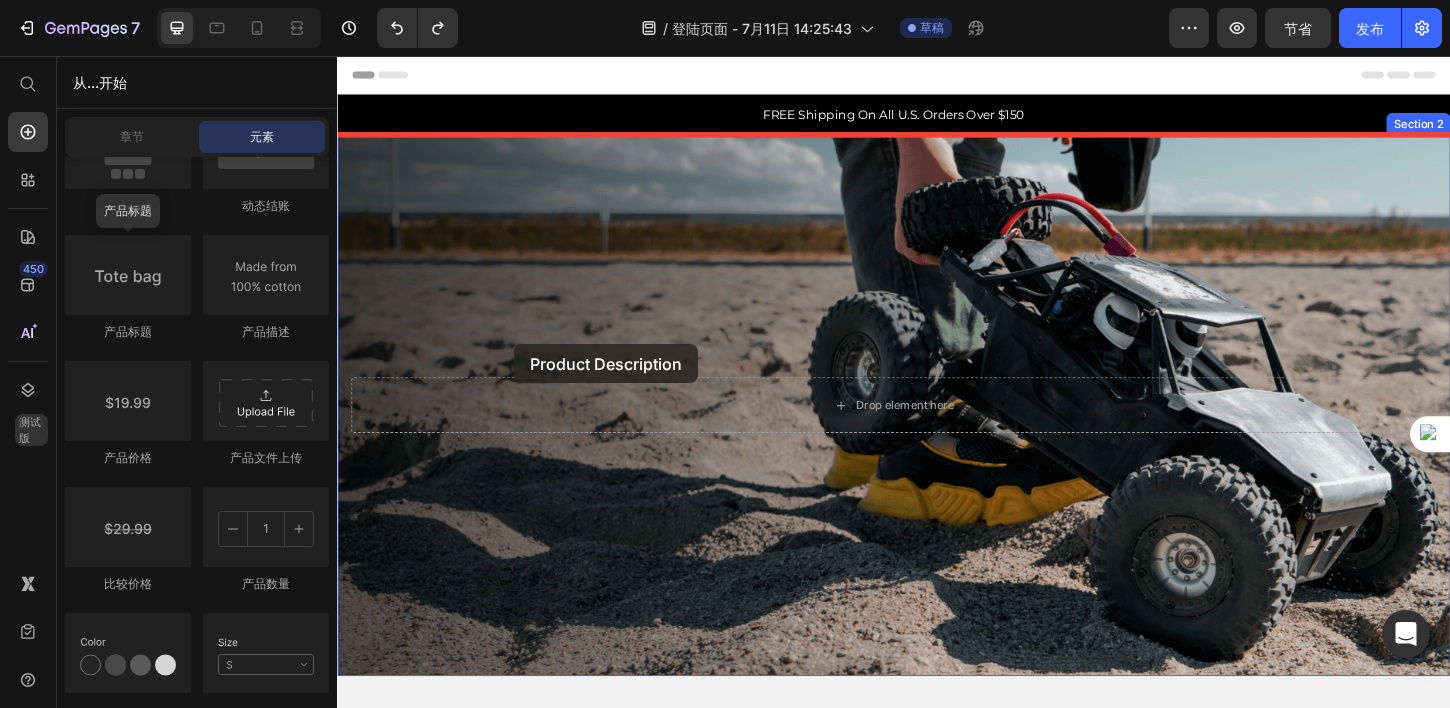 drag, startPoint x: 606, startPoint y: 357, endPoint x: 528, endPoint y: 367, distance: 78.63841 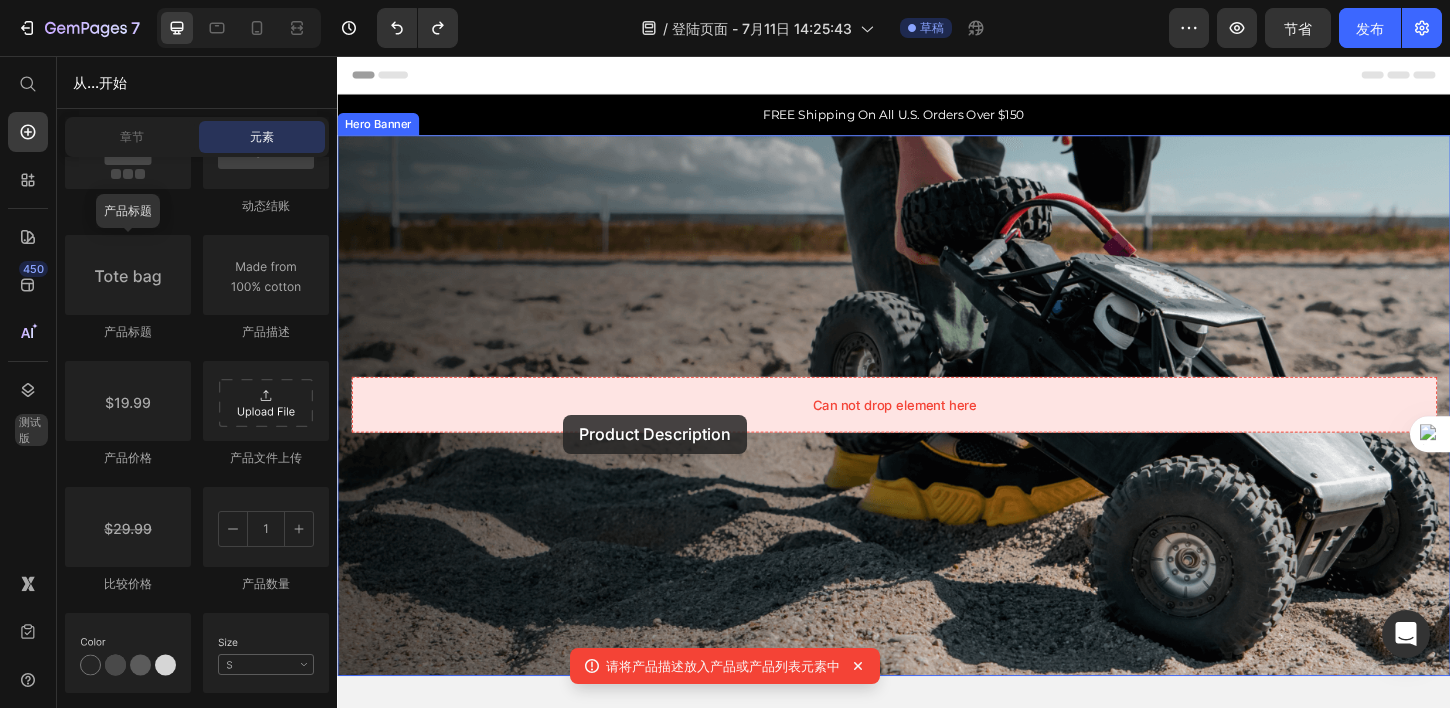 drag, startPoint x: 590, startPoint y: 350, endPoint x: 581, endPoint y: 443, distance: 93.43447 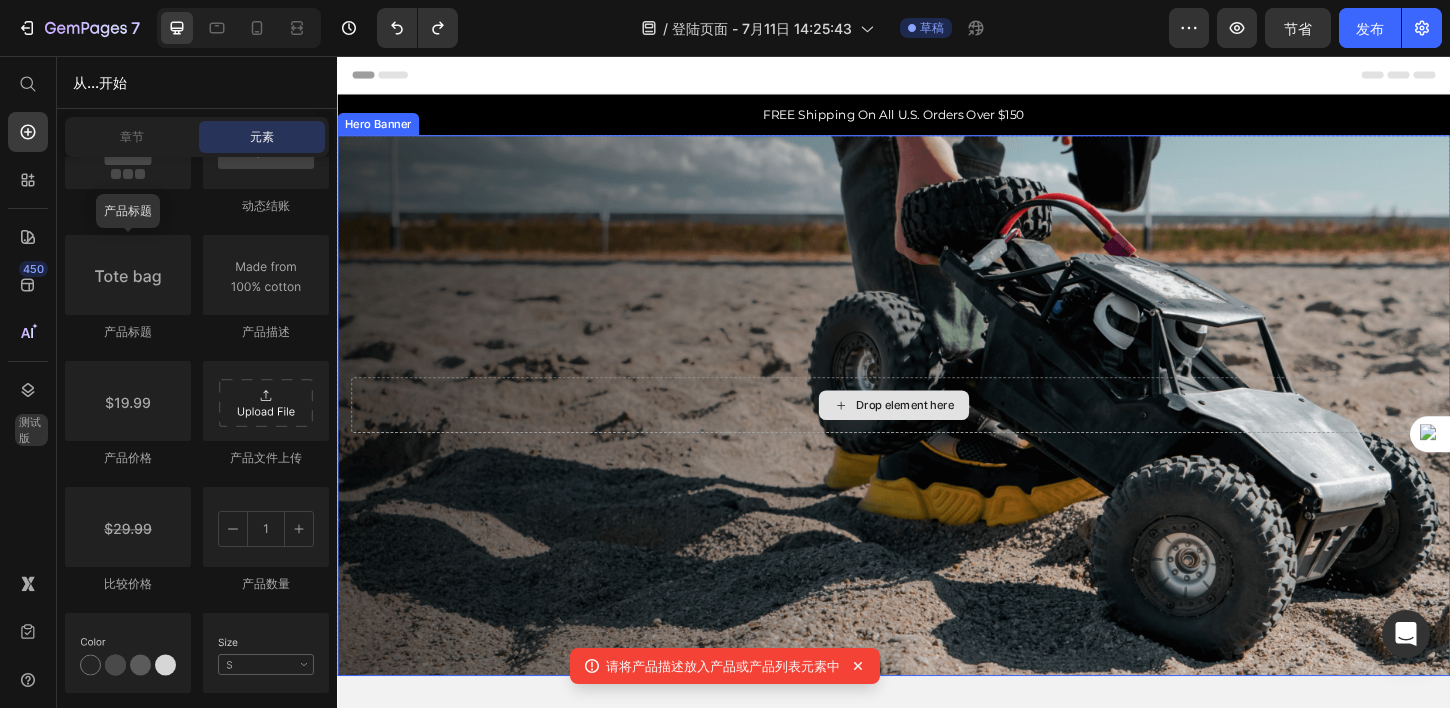 click on "Drop element here" at bounding box center [949, 432] 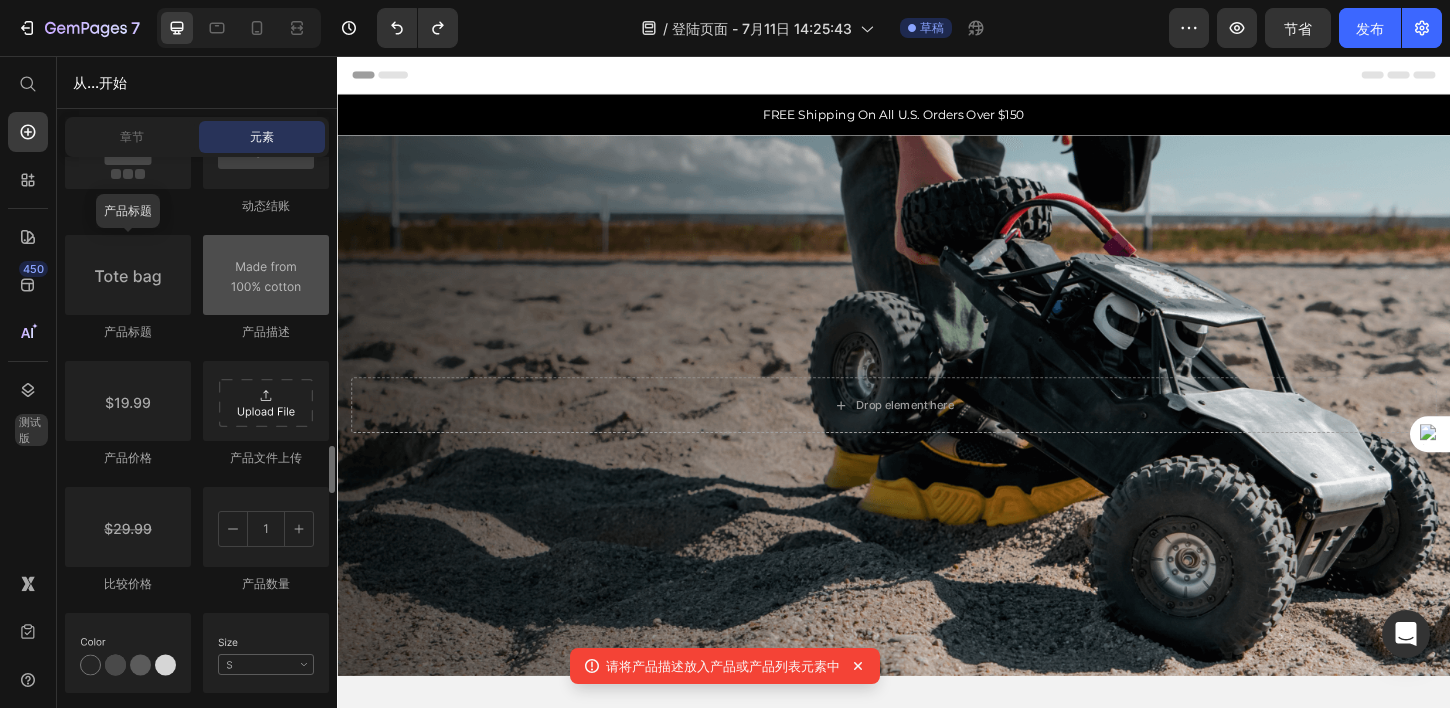 click at bounding box center [266, 275] 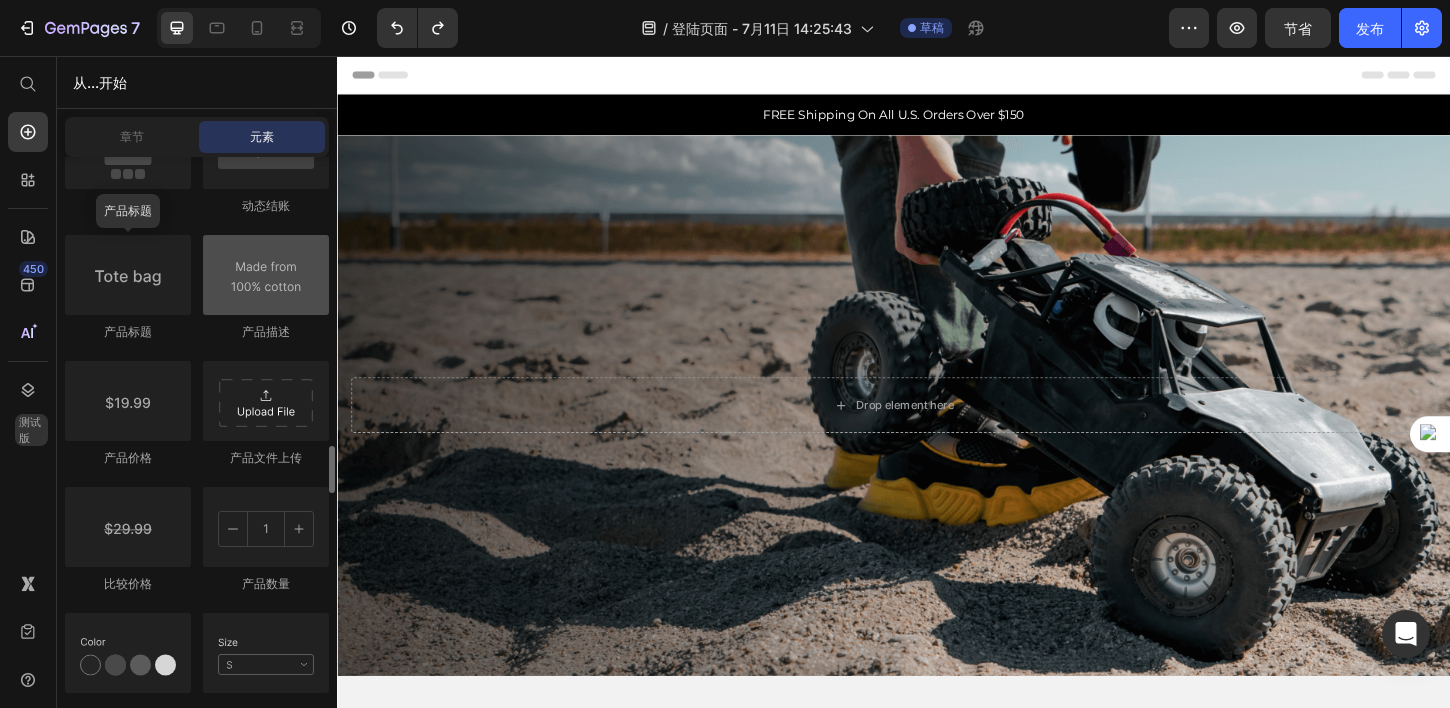 click at bounding box center [266, 275] 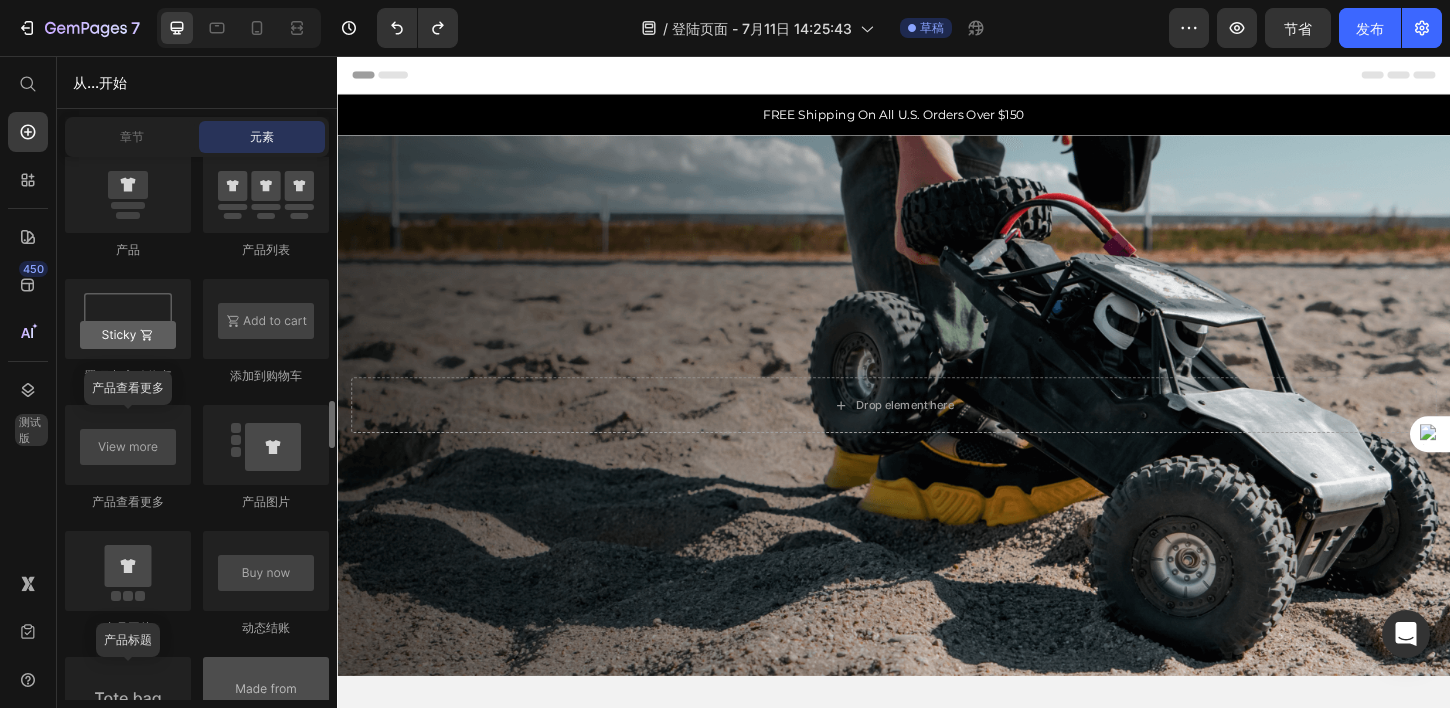 scroll, scrollTop: 2839, scrollLeft: 0, axis: vertical 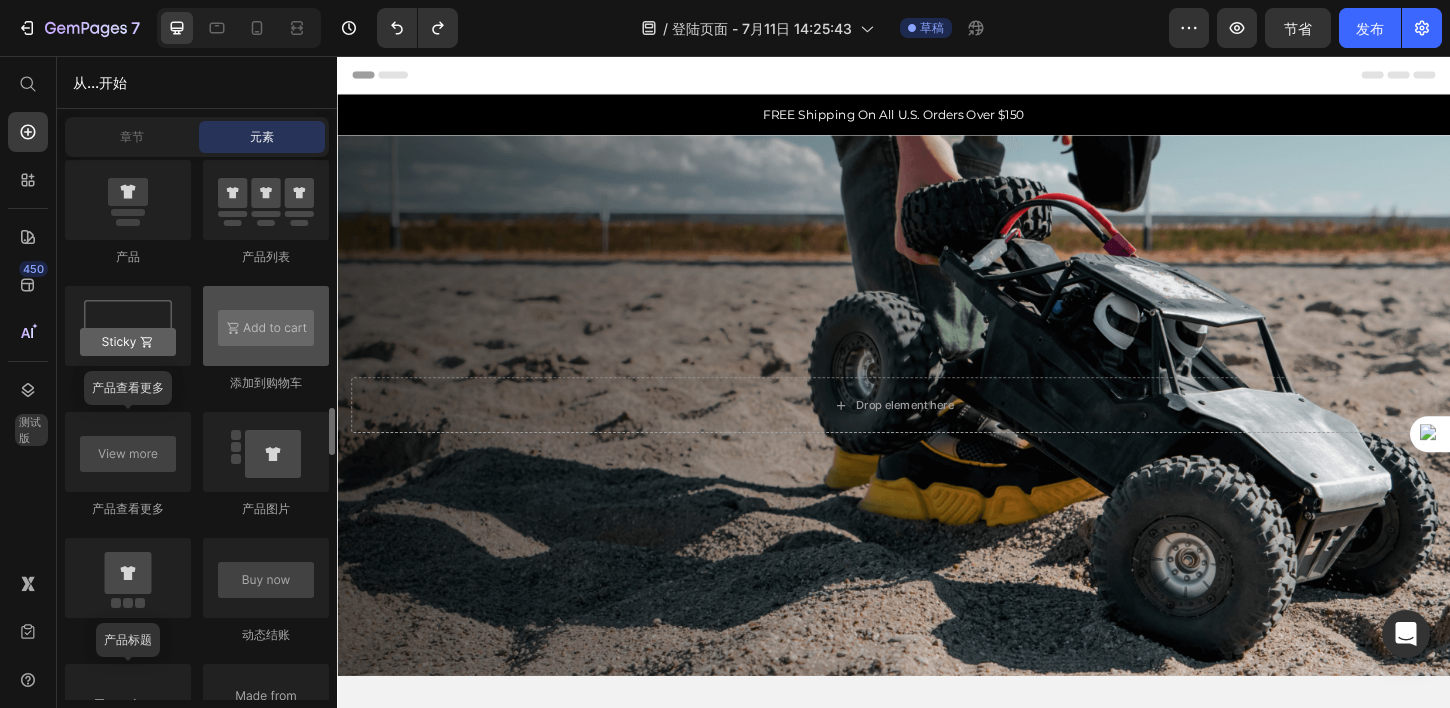 click at bounding box center (266, 326) 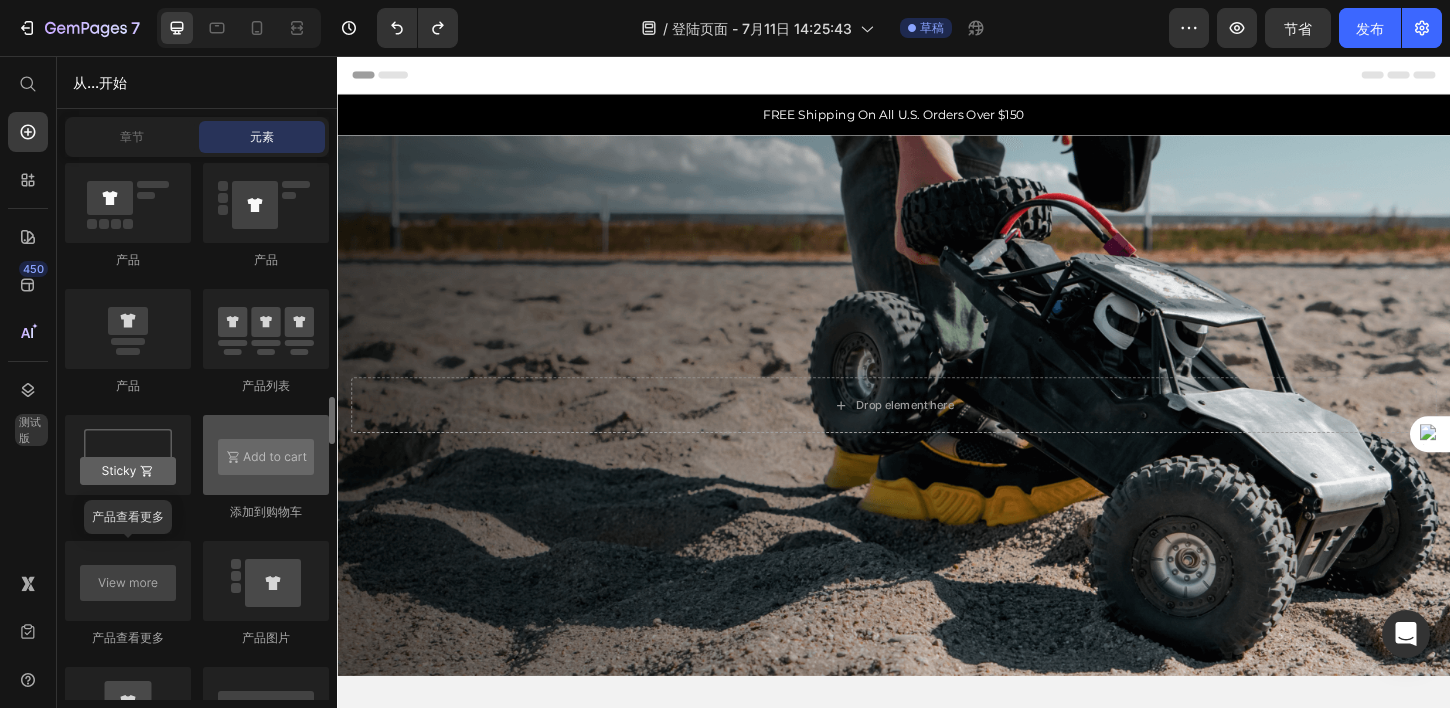 scroll, scrollTop: 2700, scrollLeft: 0, axis: vertical 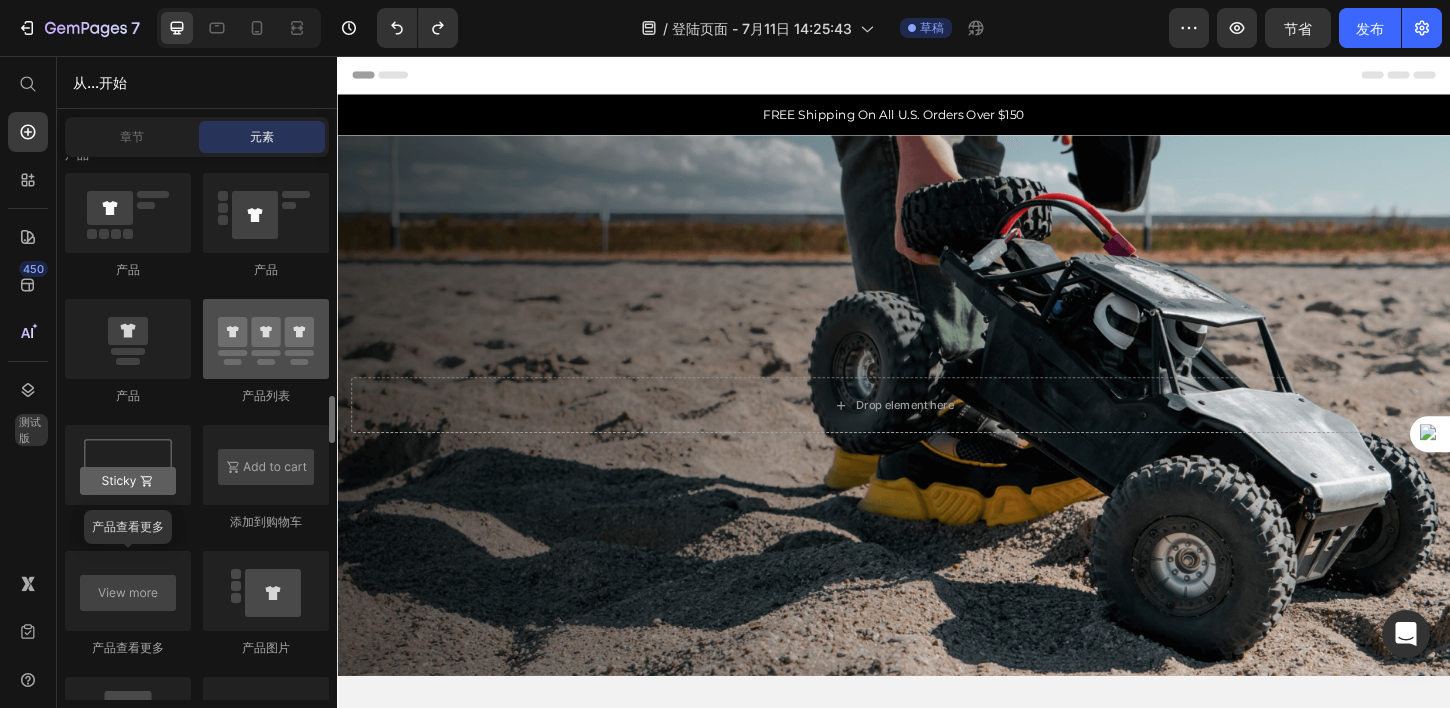 click at bounding box center [266, 339] 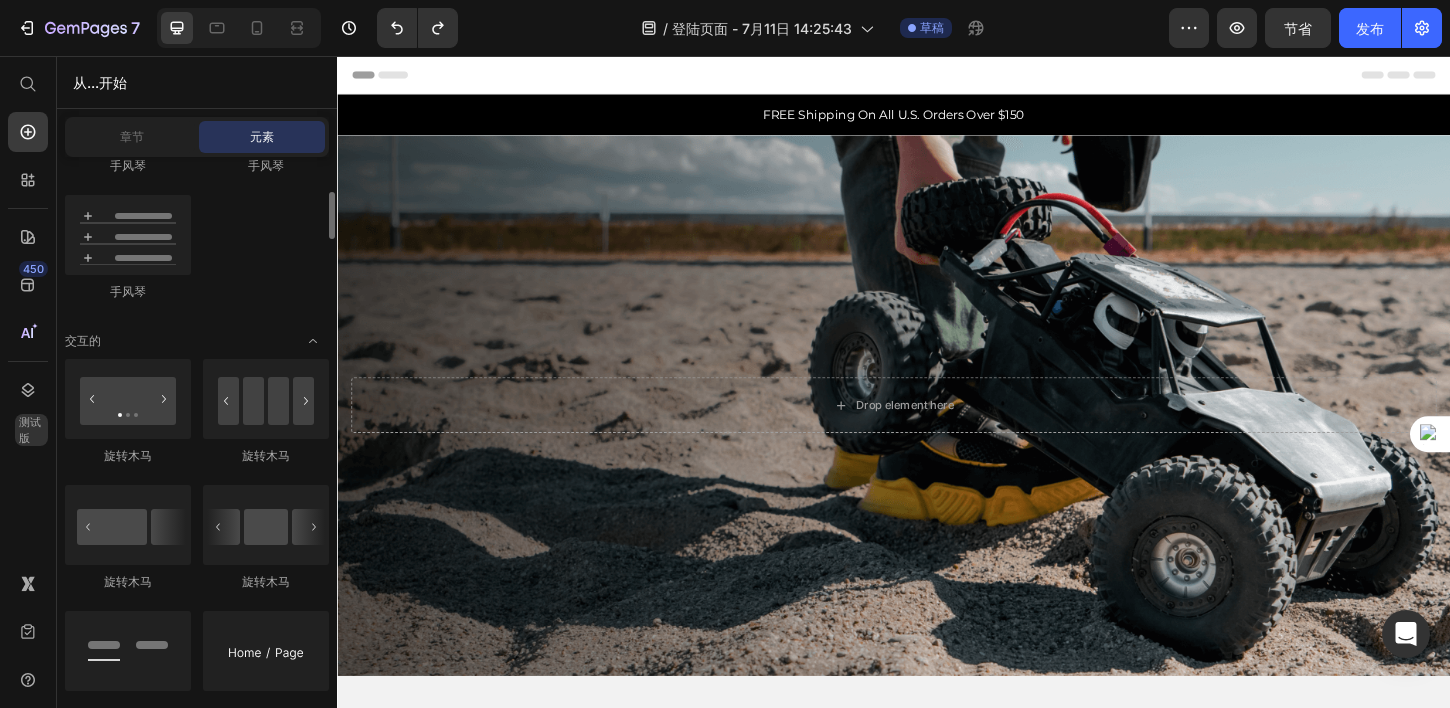 scroll, scrollTop: 1839, scrollLeft: 0, axis: vertical 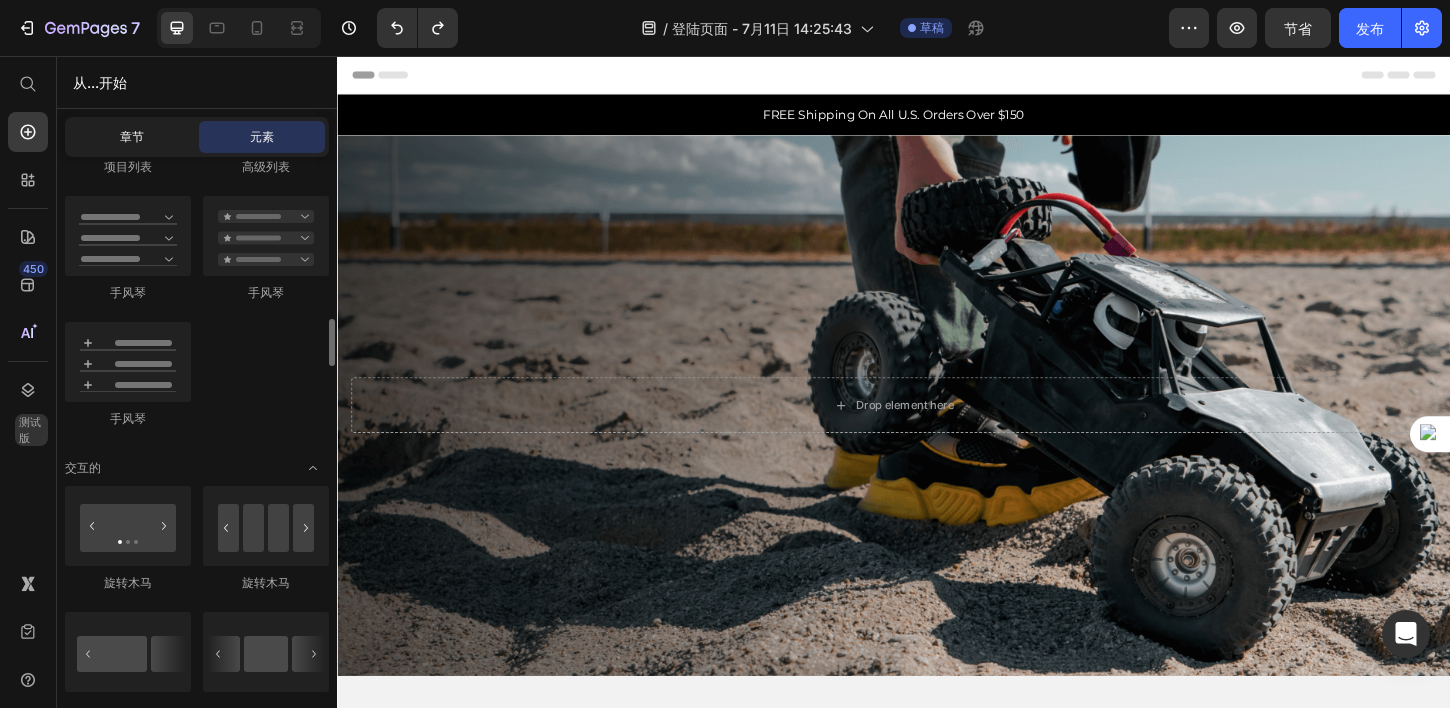 click on "章节" 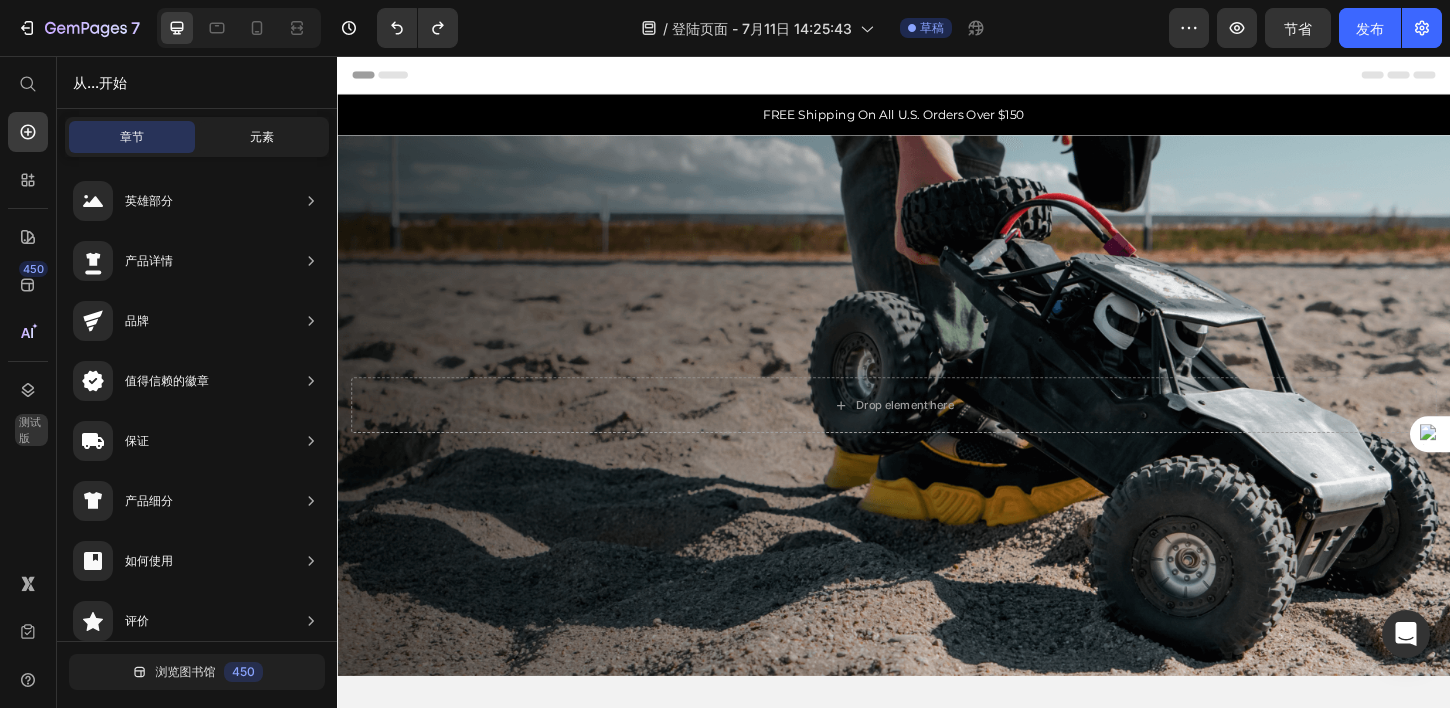 click on "元素" 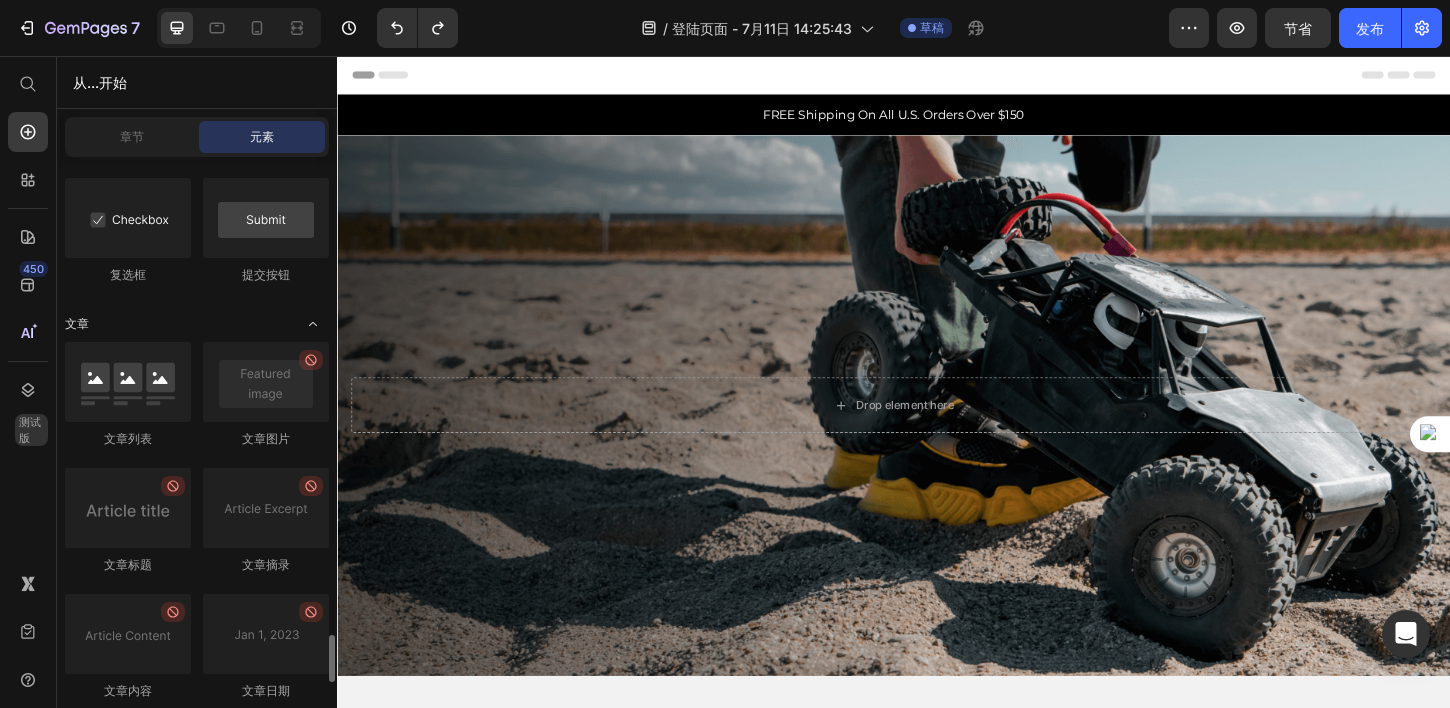 scroll, scrollTop: 5185, scrollLeft: 0, axis: vertical 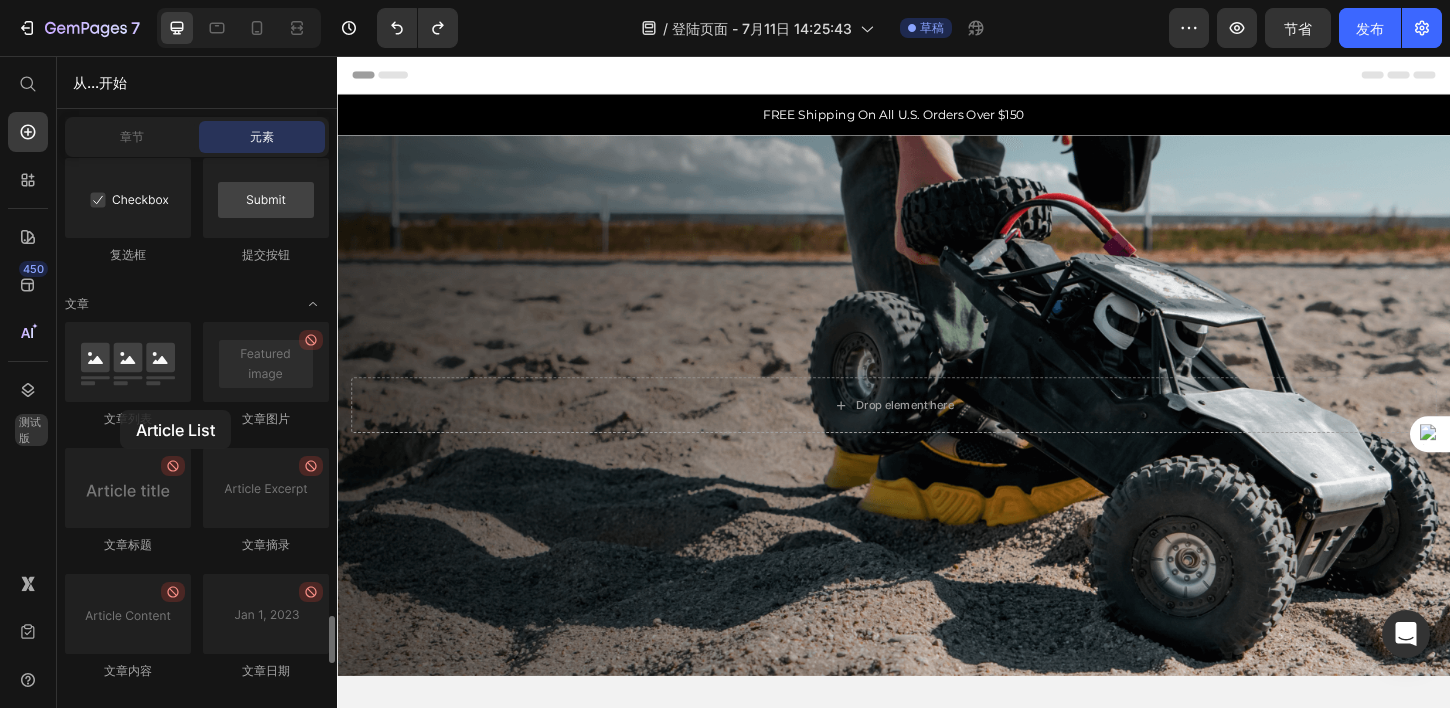 drag, startPoint x: 106, startPoint y: 370, endPoint x: 120, endPoint y: 410, distance: 42.379242 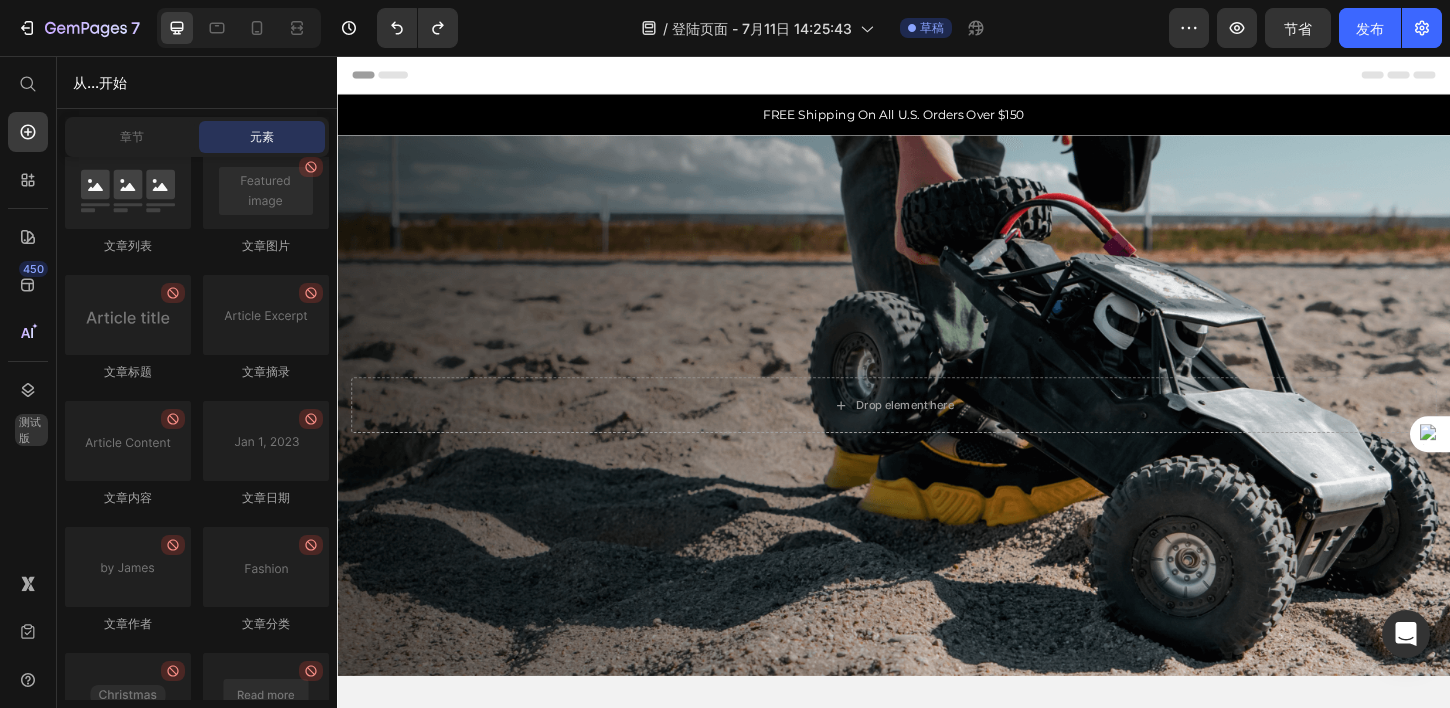 scroll, scrollTop: 5600, scrollLeft: 0, axis: vertical 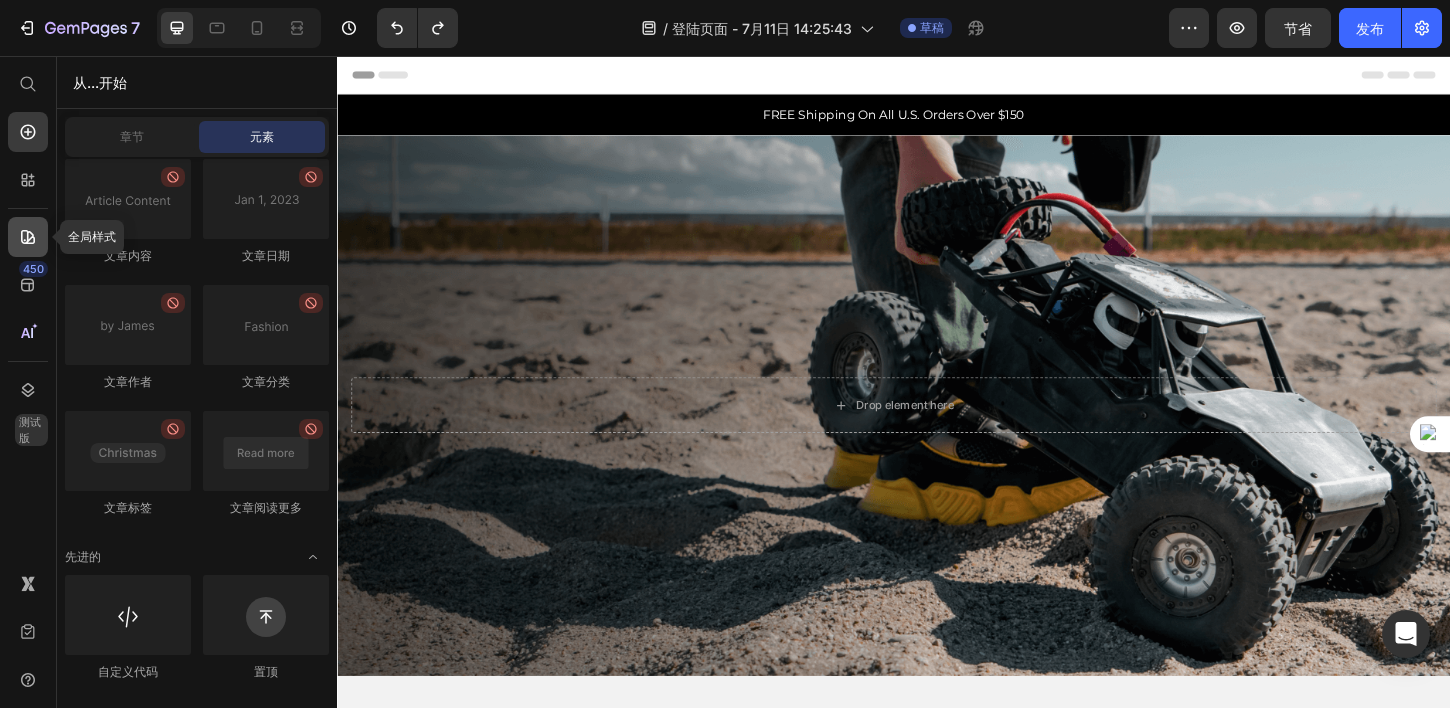 click 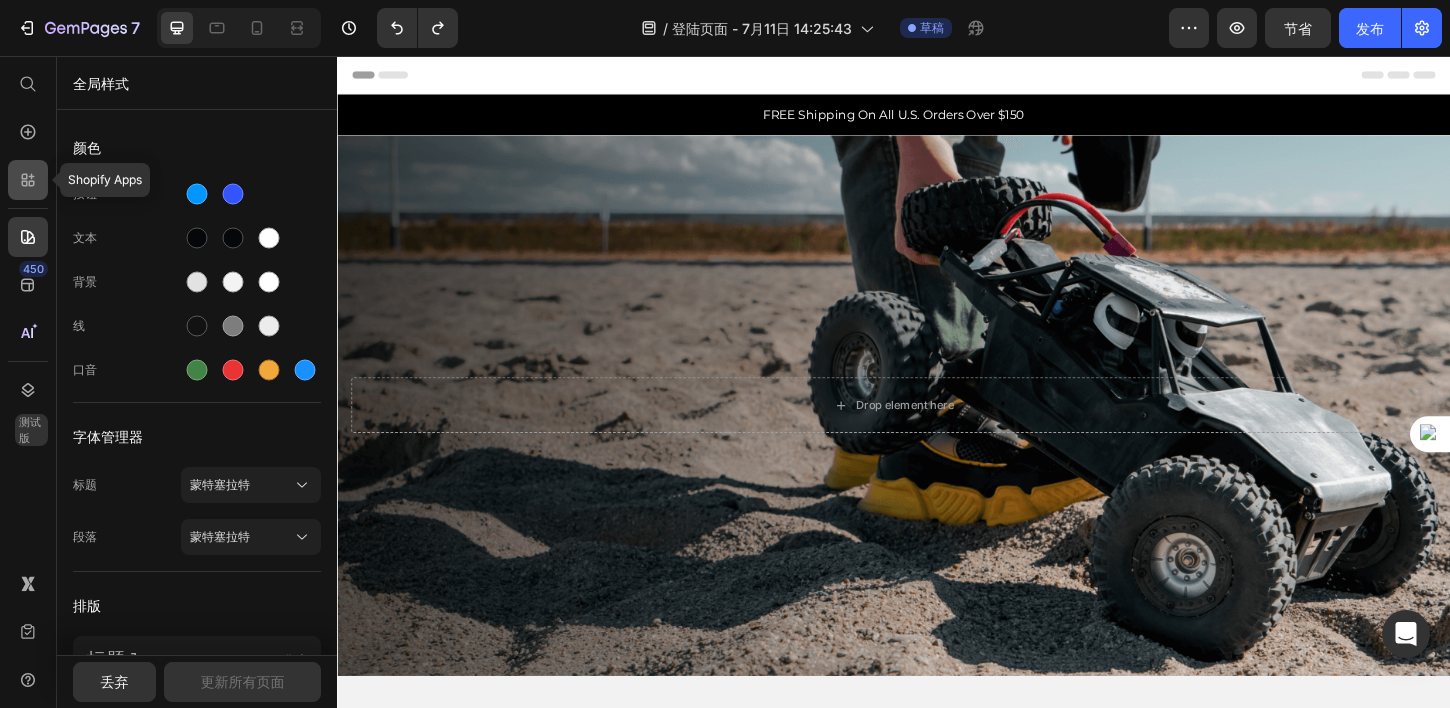 click 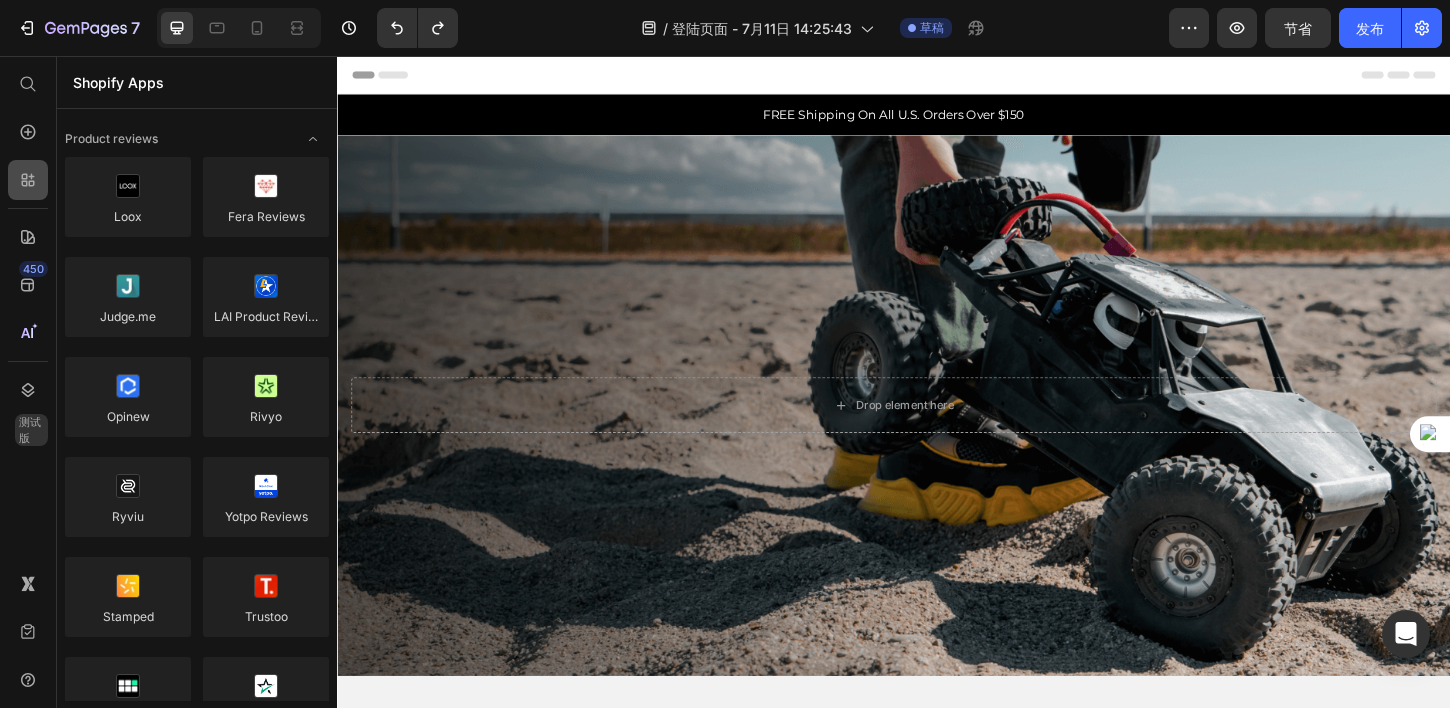 scroll, scrollTop: 5600, scrollLeft: 0, axis: vertical 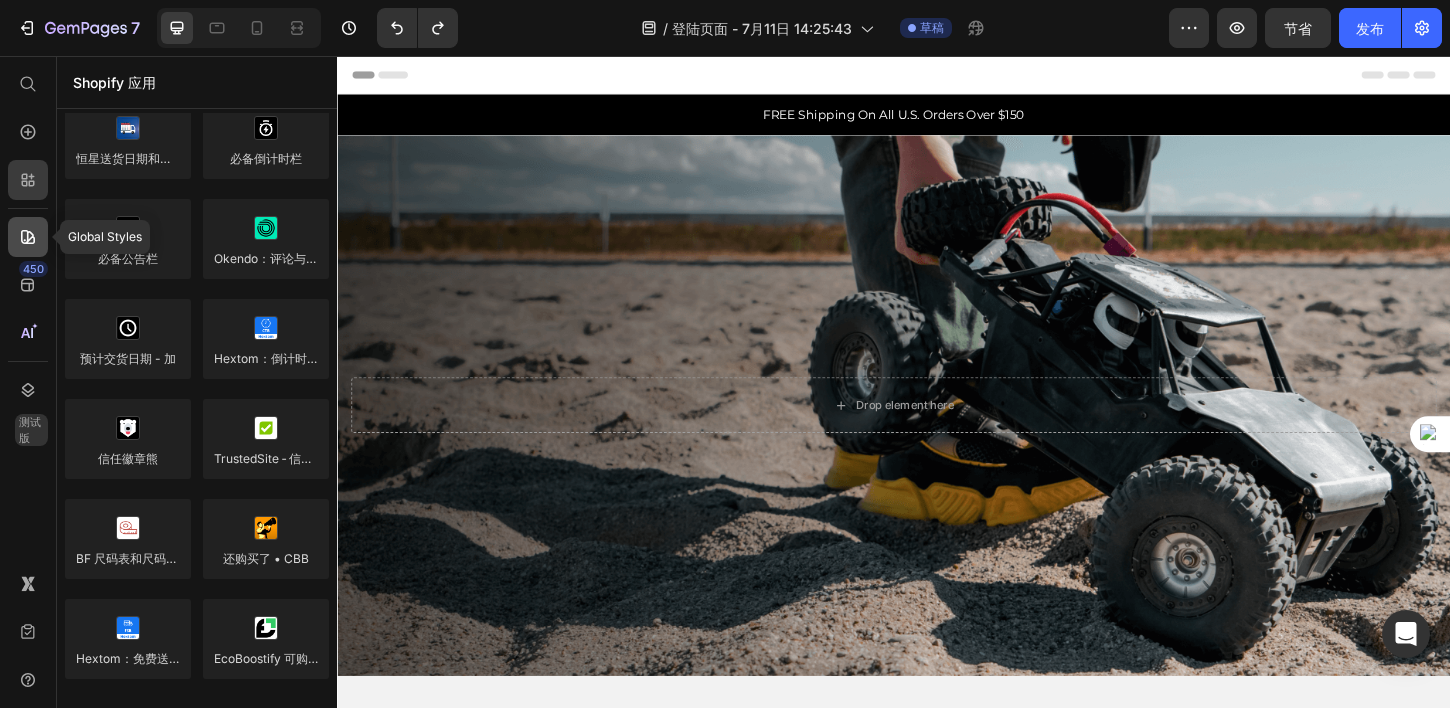 click 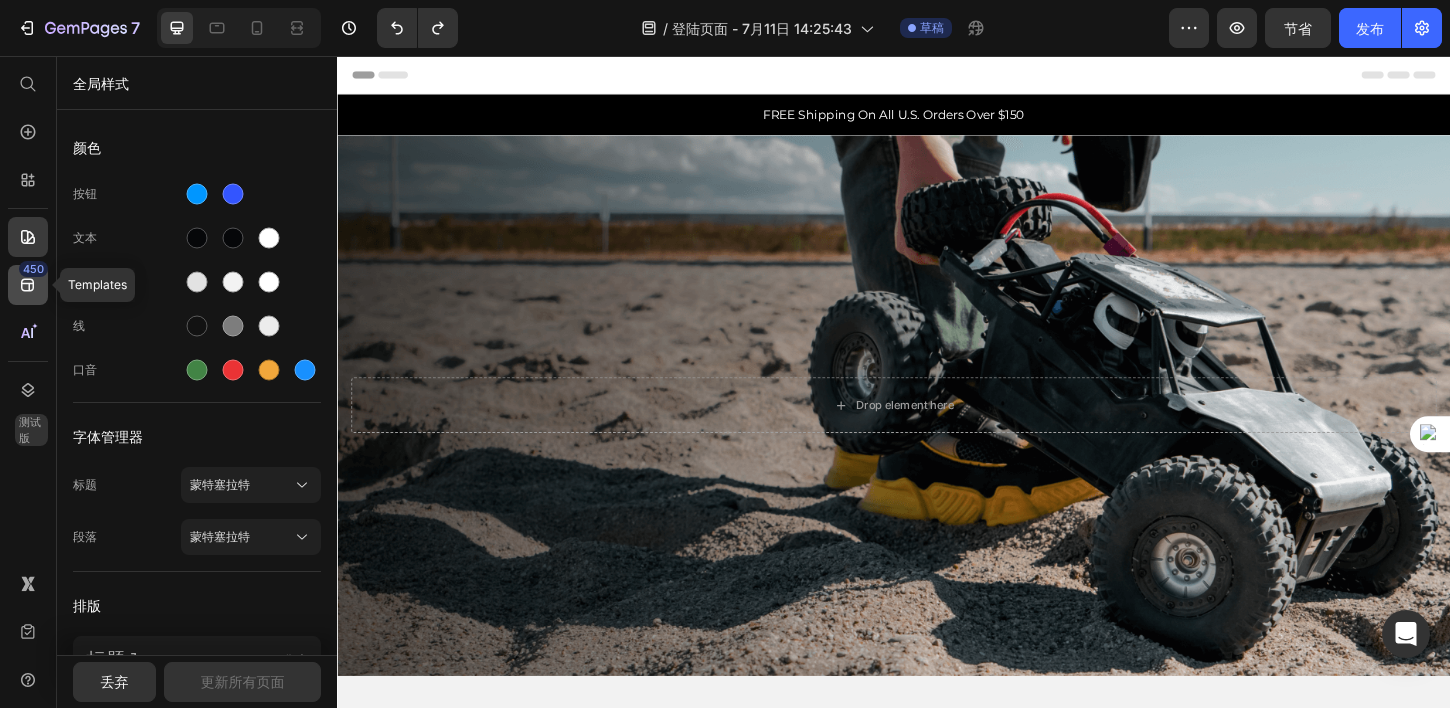 click on "450" at bounding box center (33, 269) 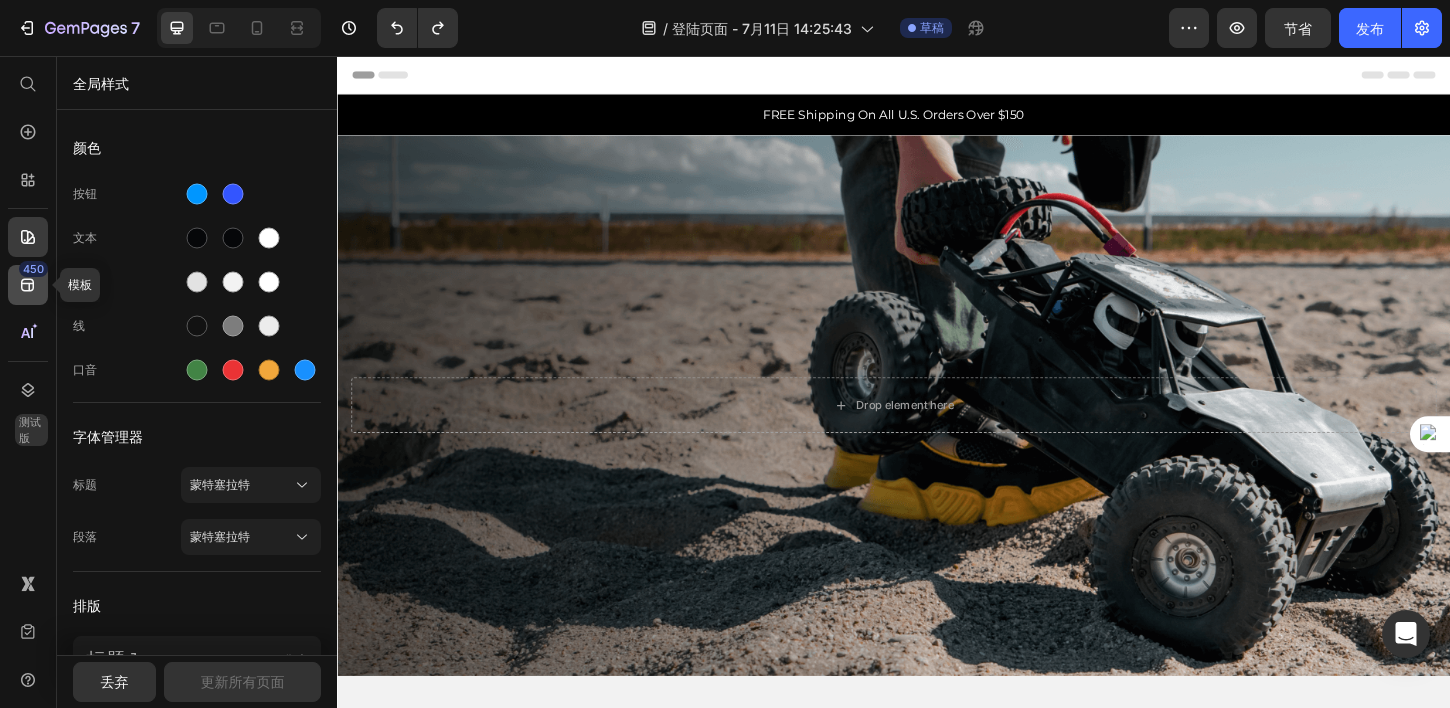 click 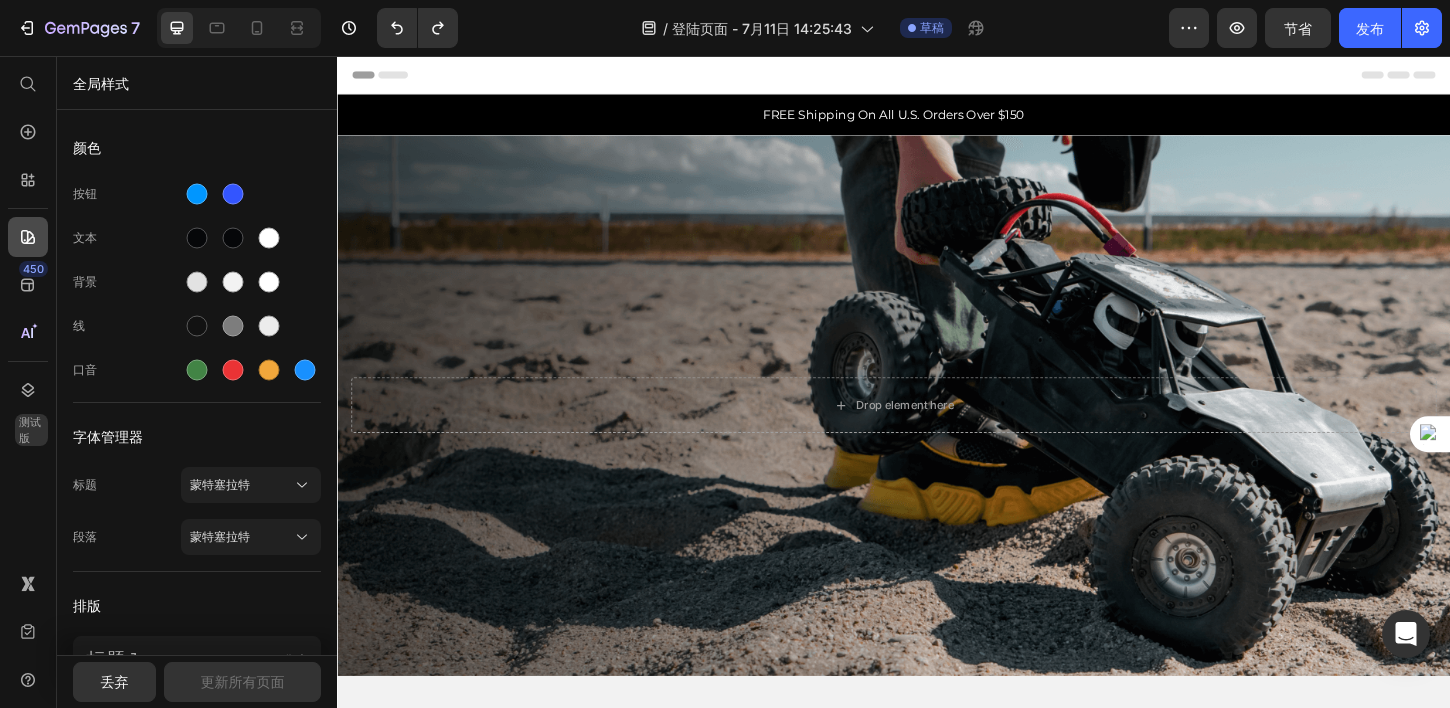 click 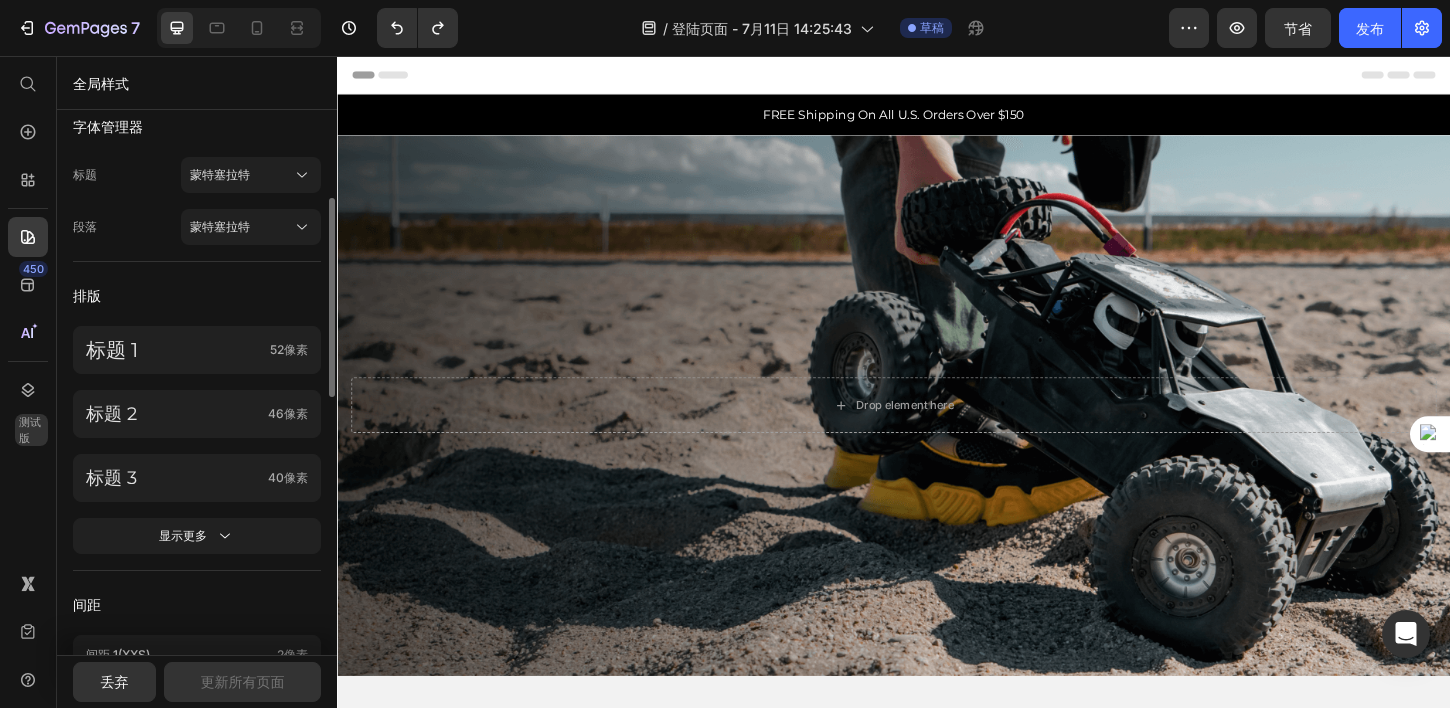 scroll, scrollTop: 0, scrollLeft: 0, axis: both 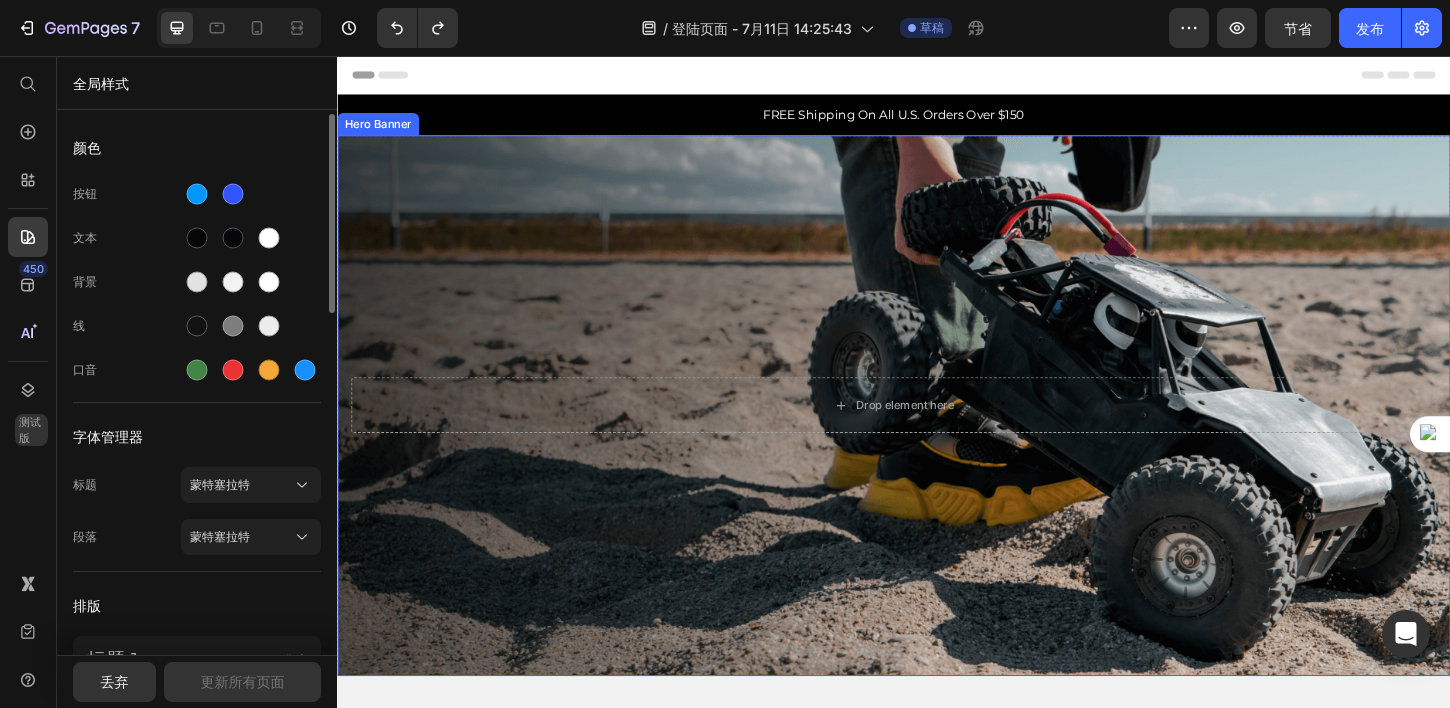 click on "Free Shipping on All Orders Text Free Returns for 30 Days Text Limited-Time Flash Sales  Text Available both online & offline  Text Free Shipping on All Orders Text Free Returns for 30 Days Text Limited-Time Flash Sales  Text Available both online & offline  Text Marquee Section 5" at bounding box center [937, 1171] 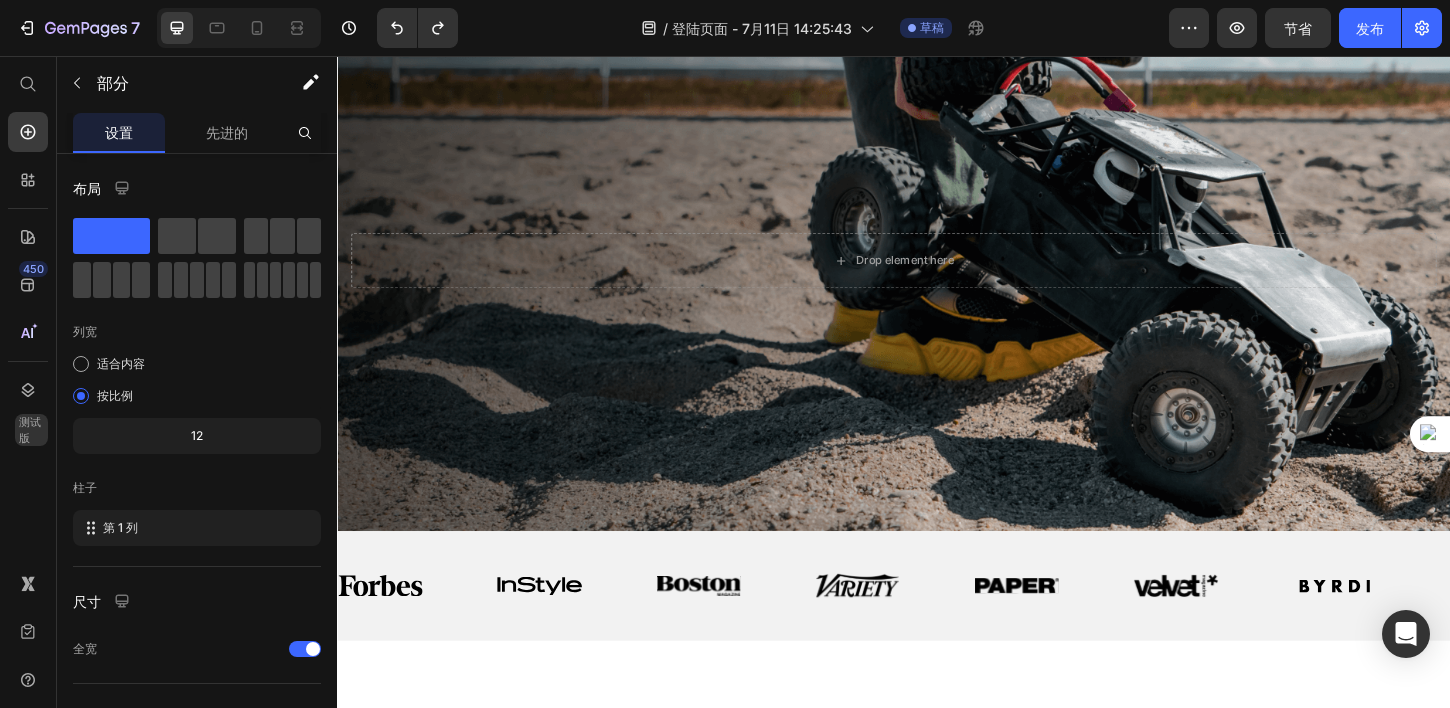 scroll, scrollTop: 0, scrollLeft: 0, axis: both 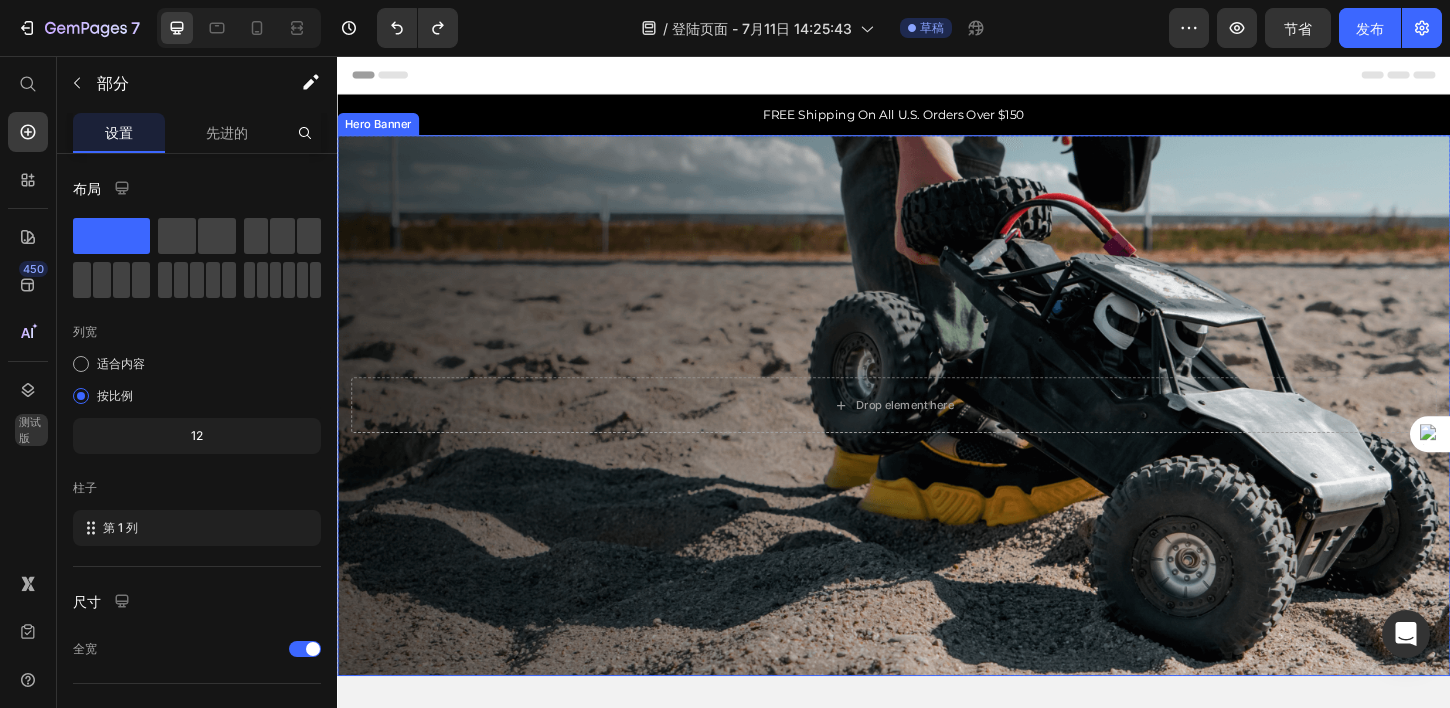 drag, startPoint x: 433, startPoint y: 295, endPoint x: 443, endPoint y: 381, distance: 86.579445 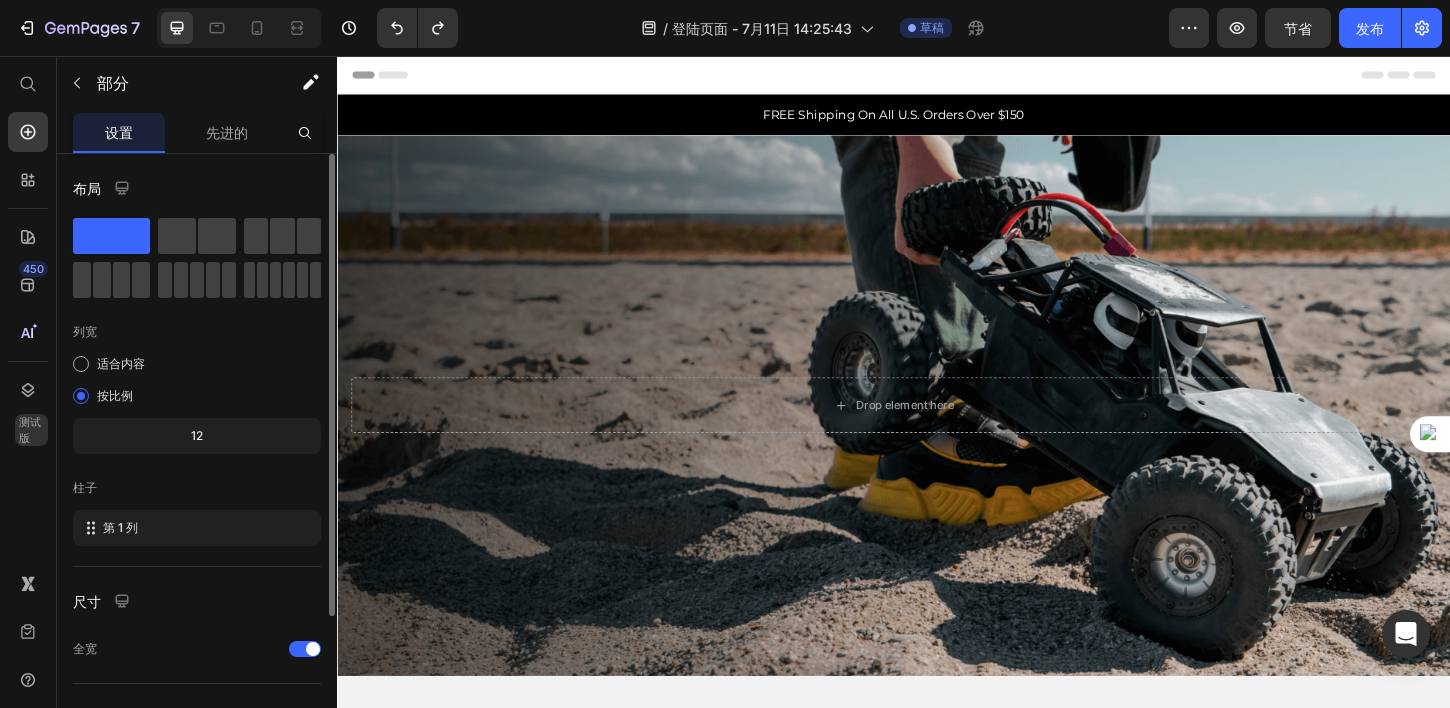 click 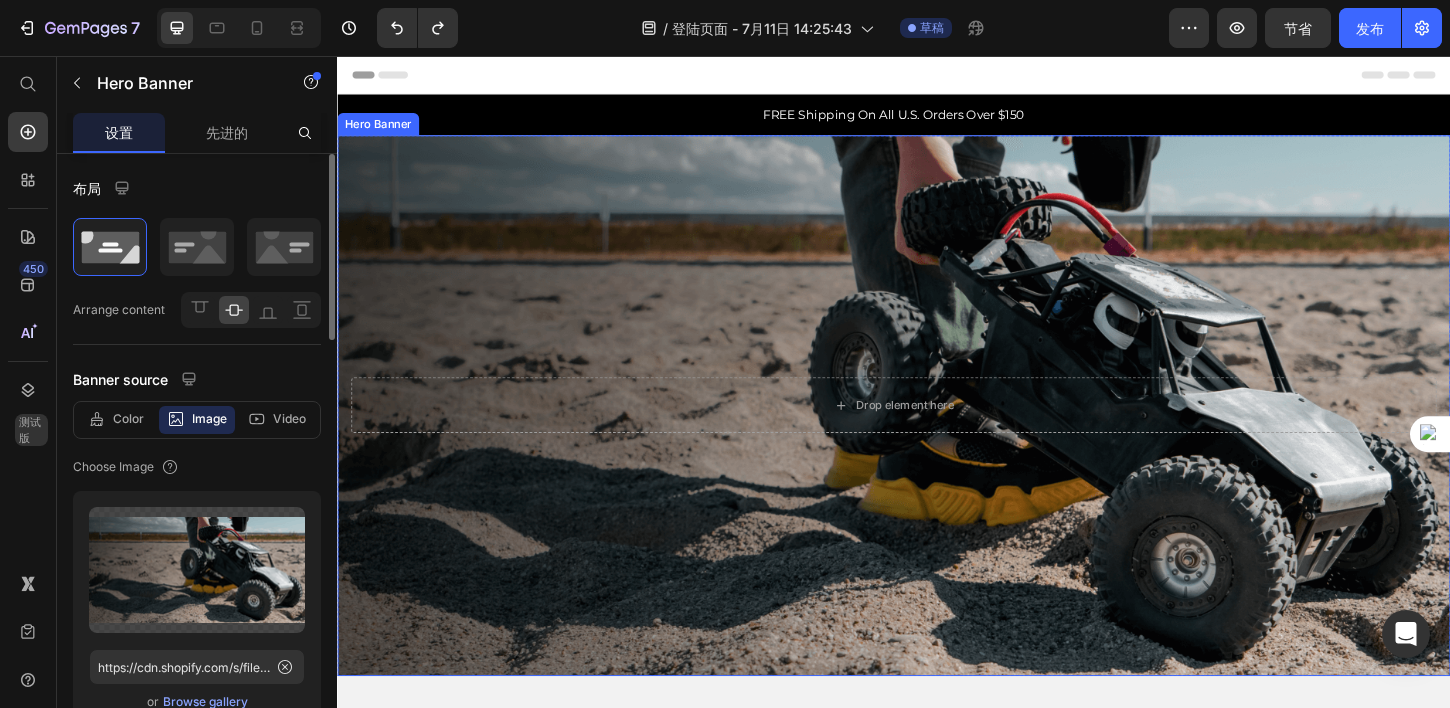 click on "Drop element here" at bounding box center (937, 432) 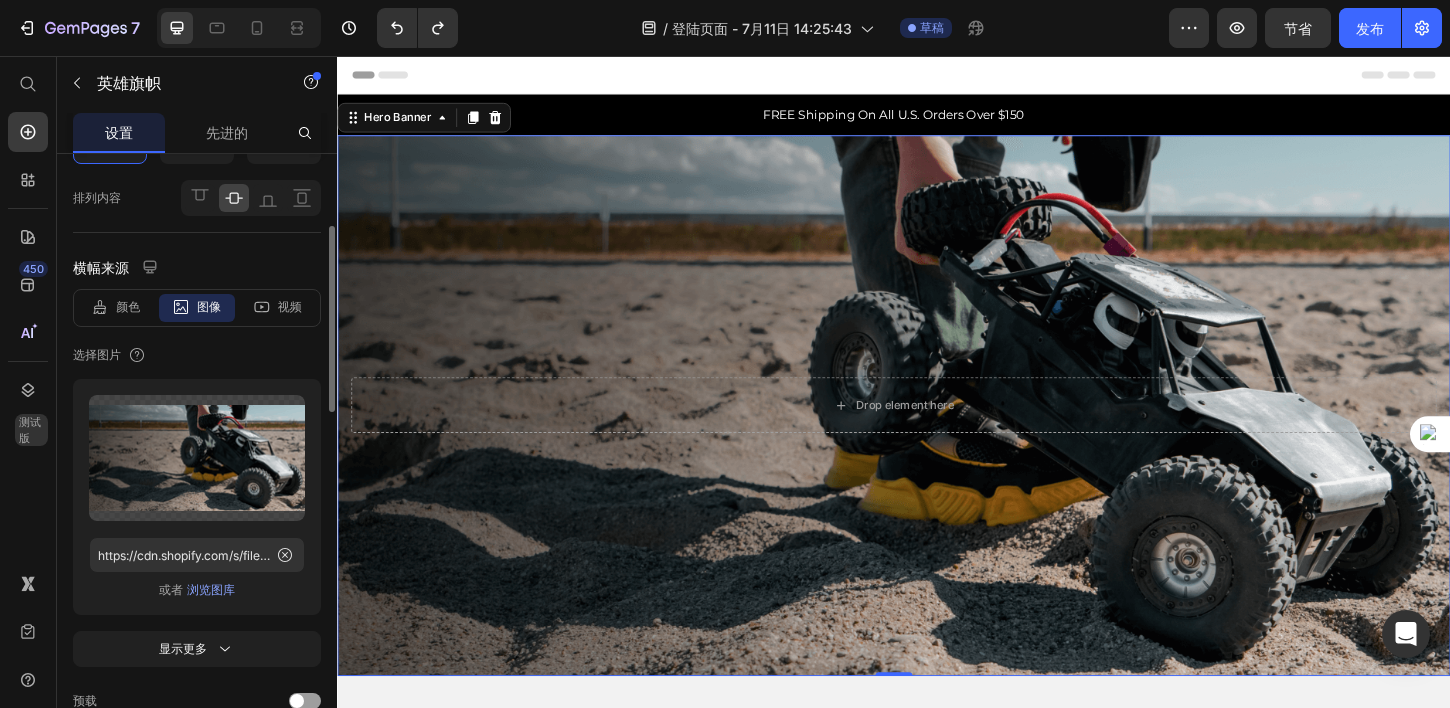 scroll, scrollTop: 0, scrollLeft: 0, axis: both 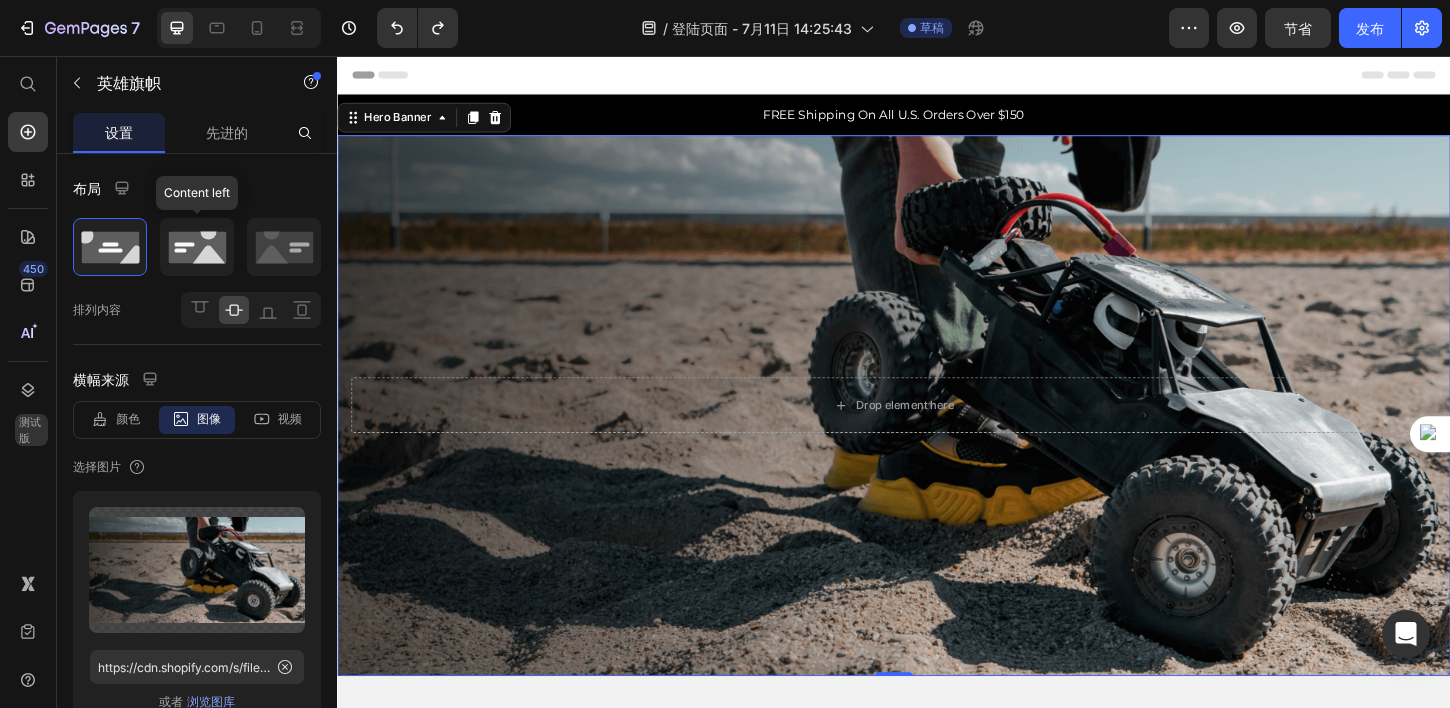 click 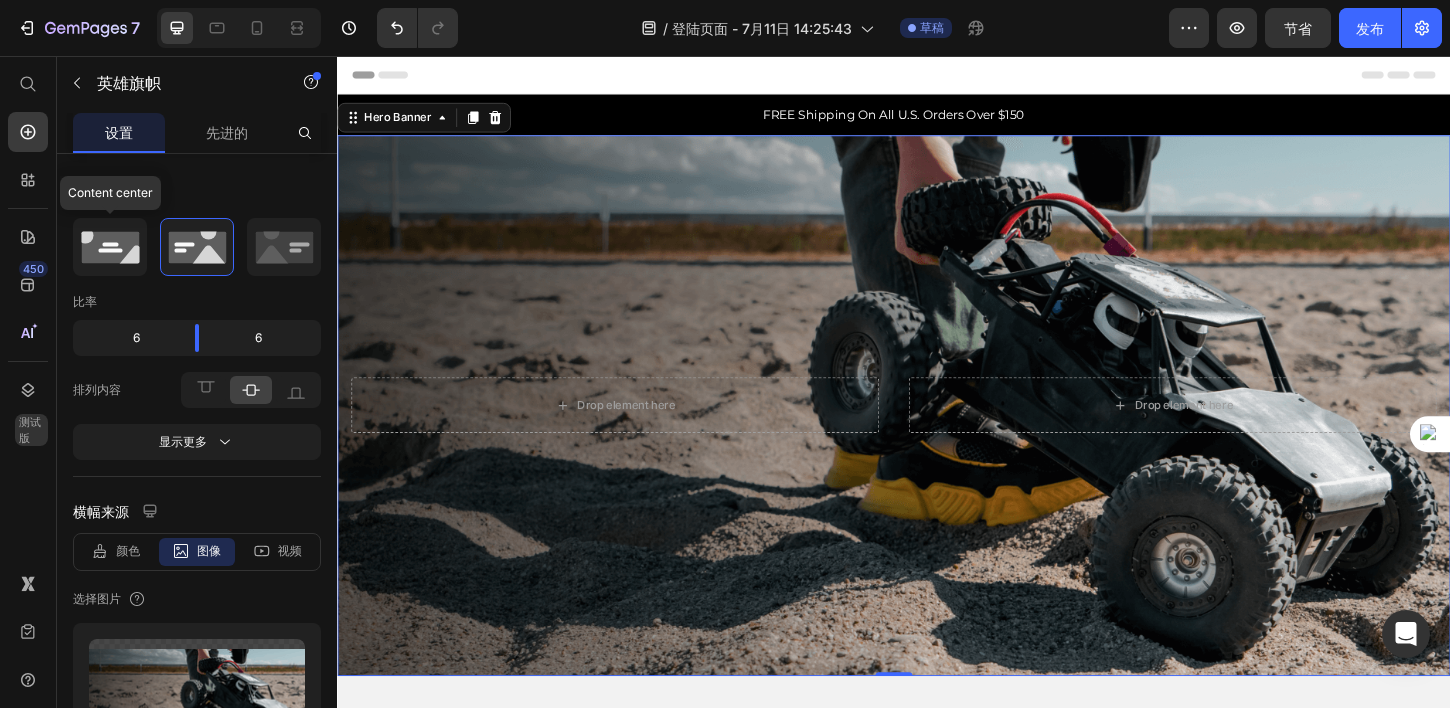 click 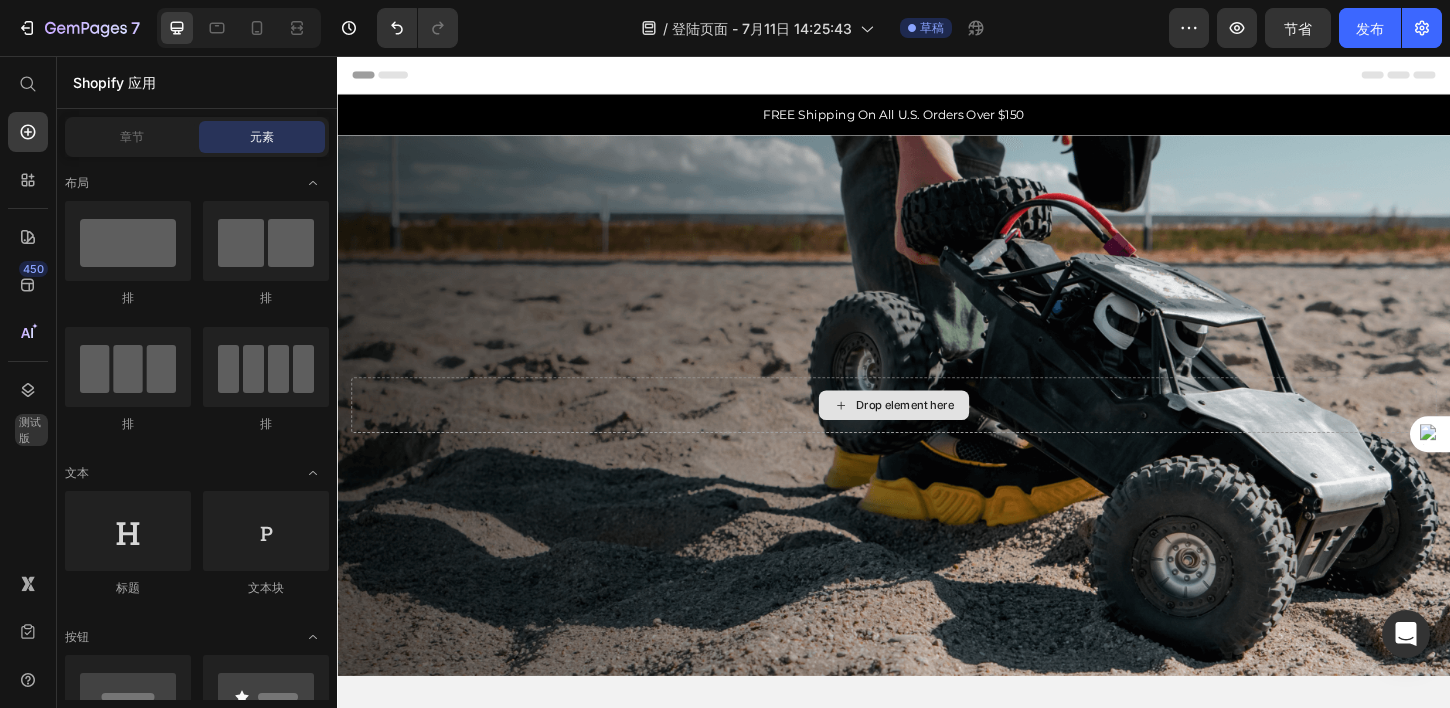 click on "Drop element here" at bounding box center (949, 432) 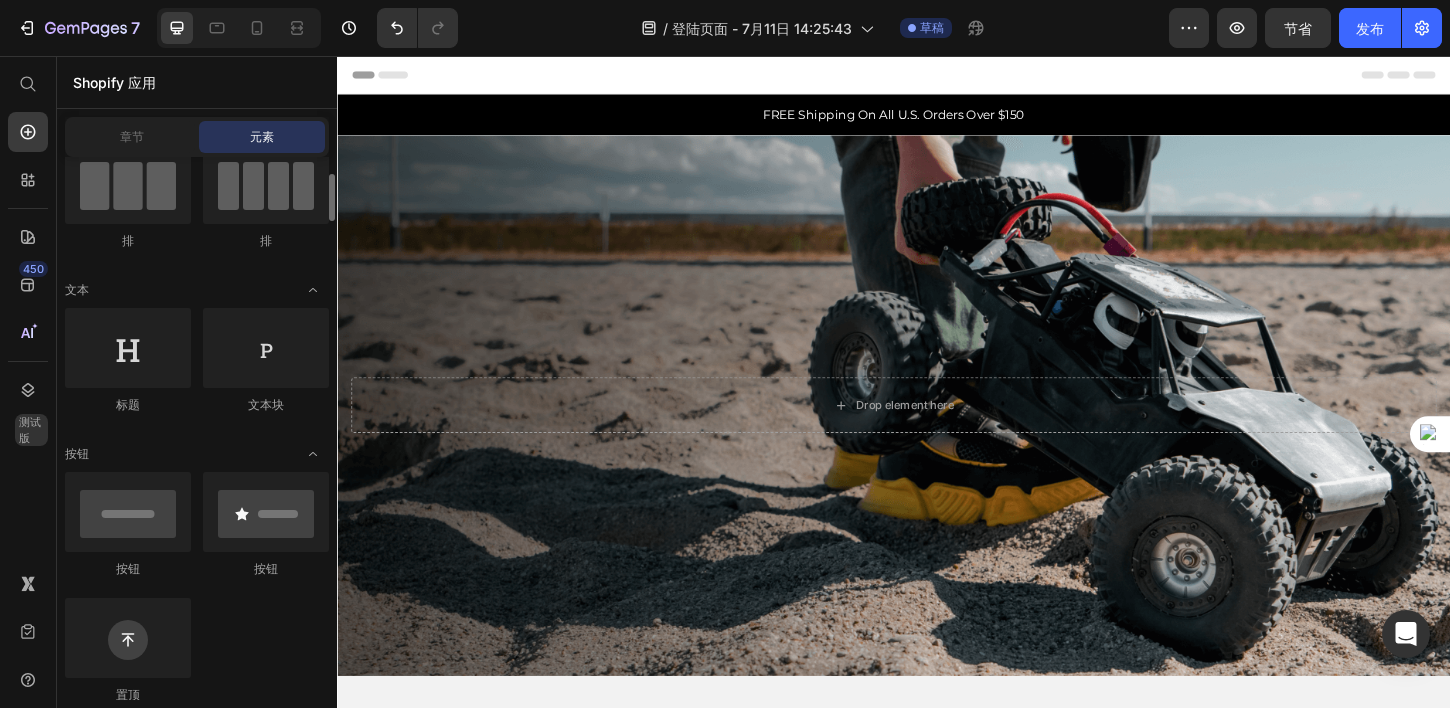 scroll, scrollTop: 184, scrollLeft: 0, axis: vertical 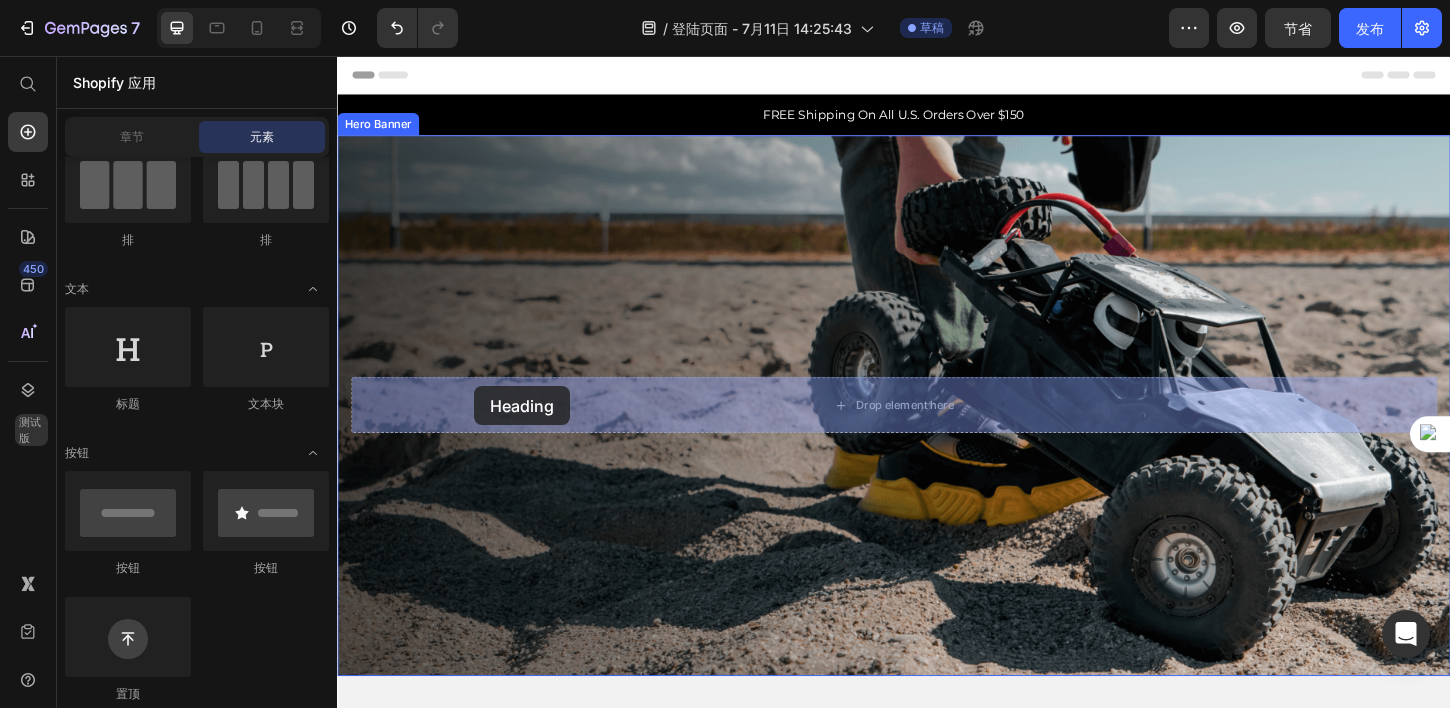 drag, startPoint x: 455, startPoint y: 410, endPoint x: 483, endPoint y: 412, distance: 28.071337 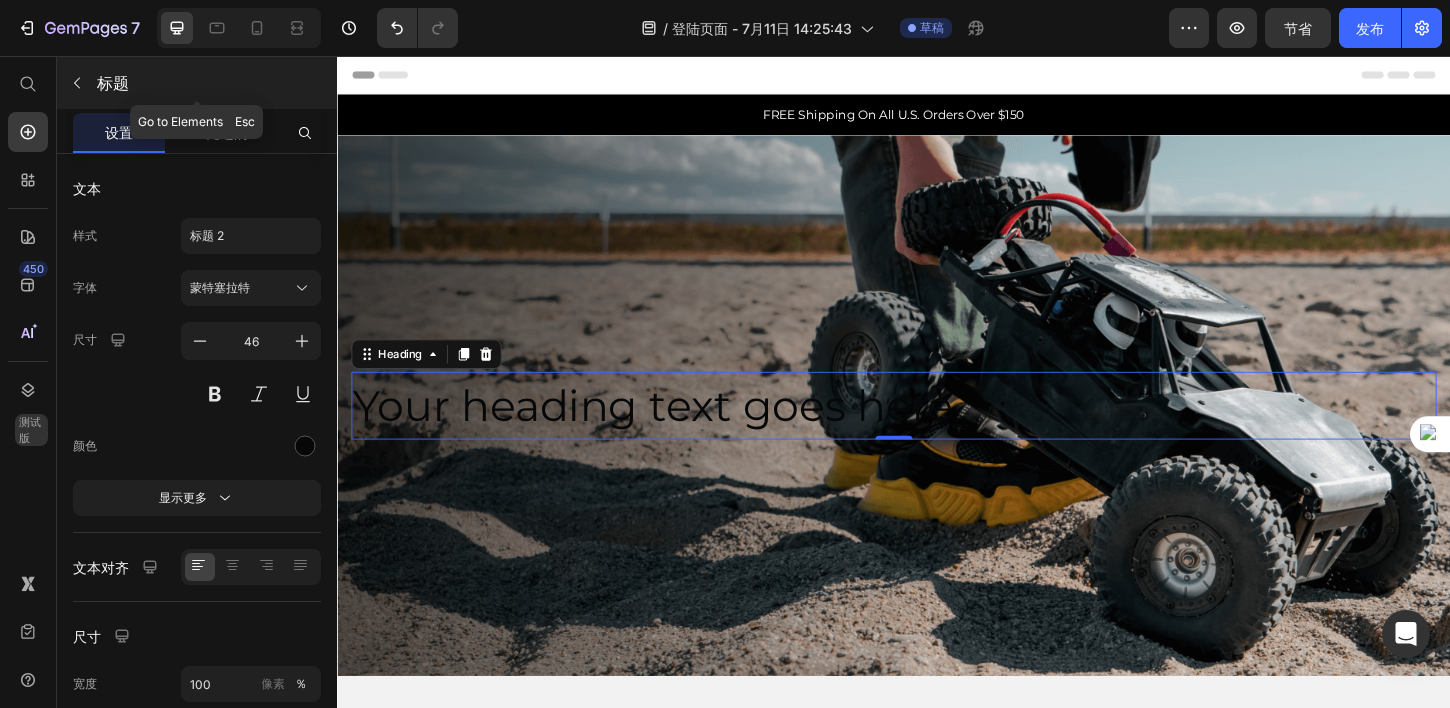 click 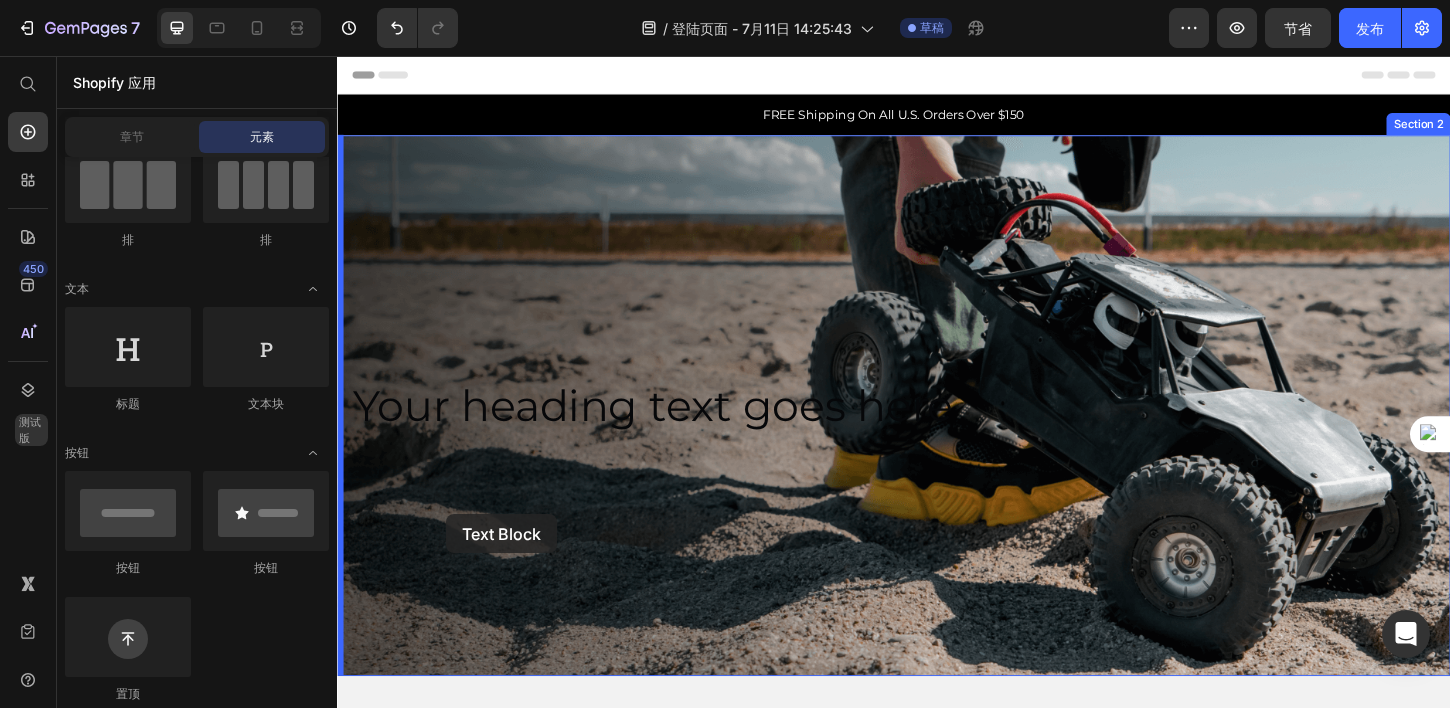 drag, startPoint x: 565, startPoint y: 413, endPoint x: 454, endPoint y: 550, distance: 176.32356 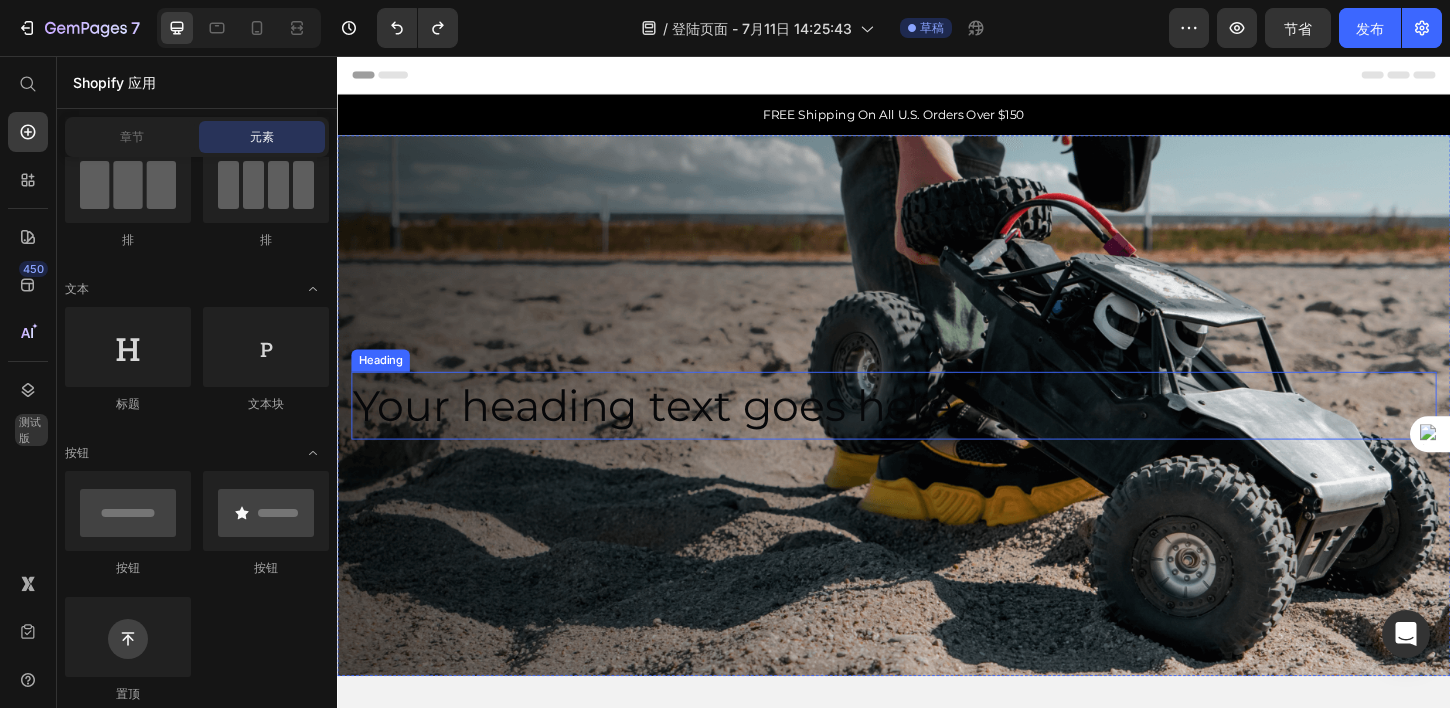 click on "Your heading text goes here" at bounding box center (937, 432) 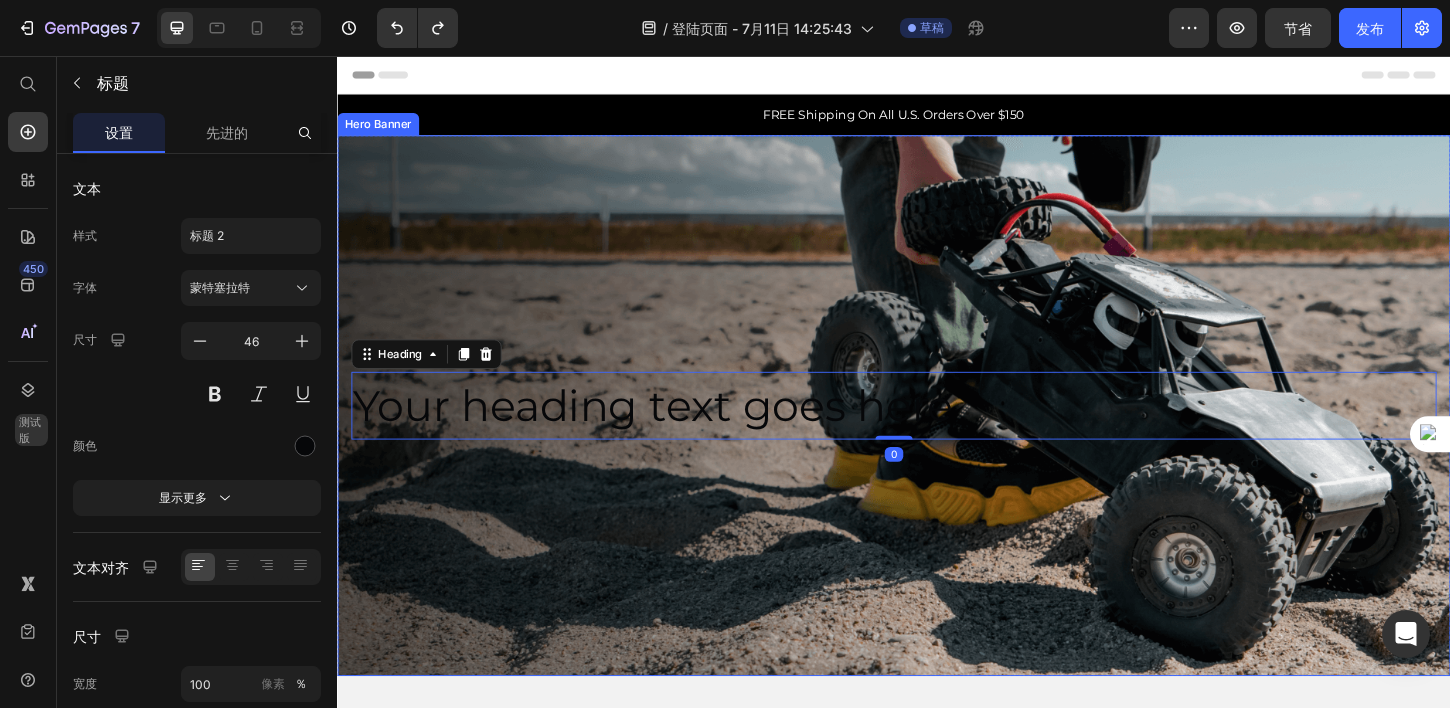 click at bounding box center [937, 432] 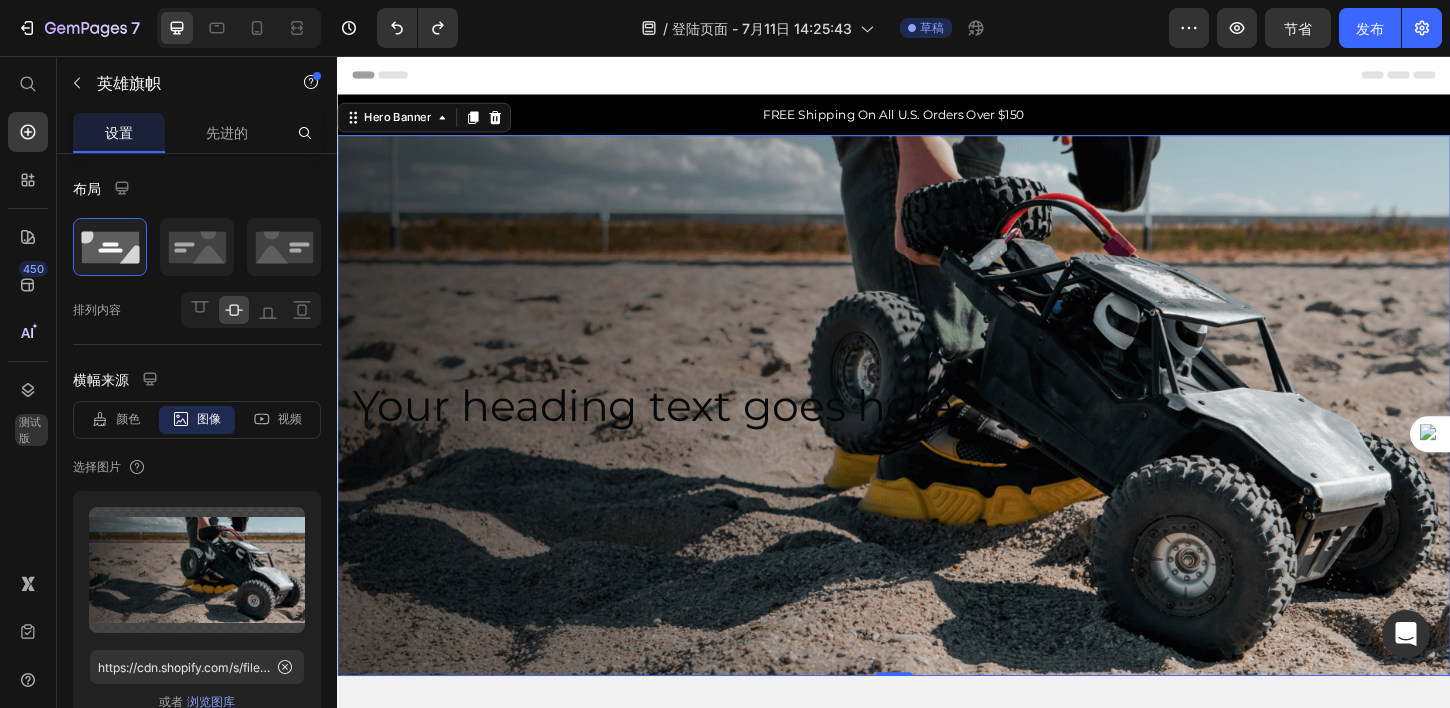 click at bounding box center [937, 432] 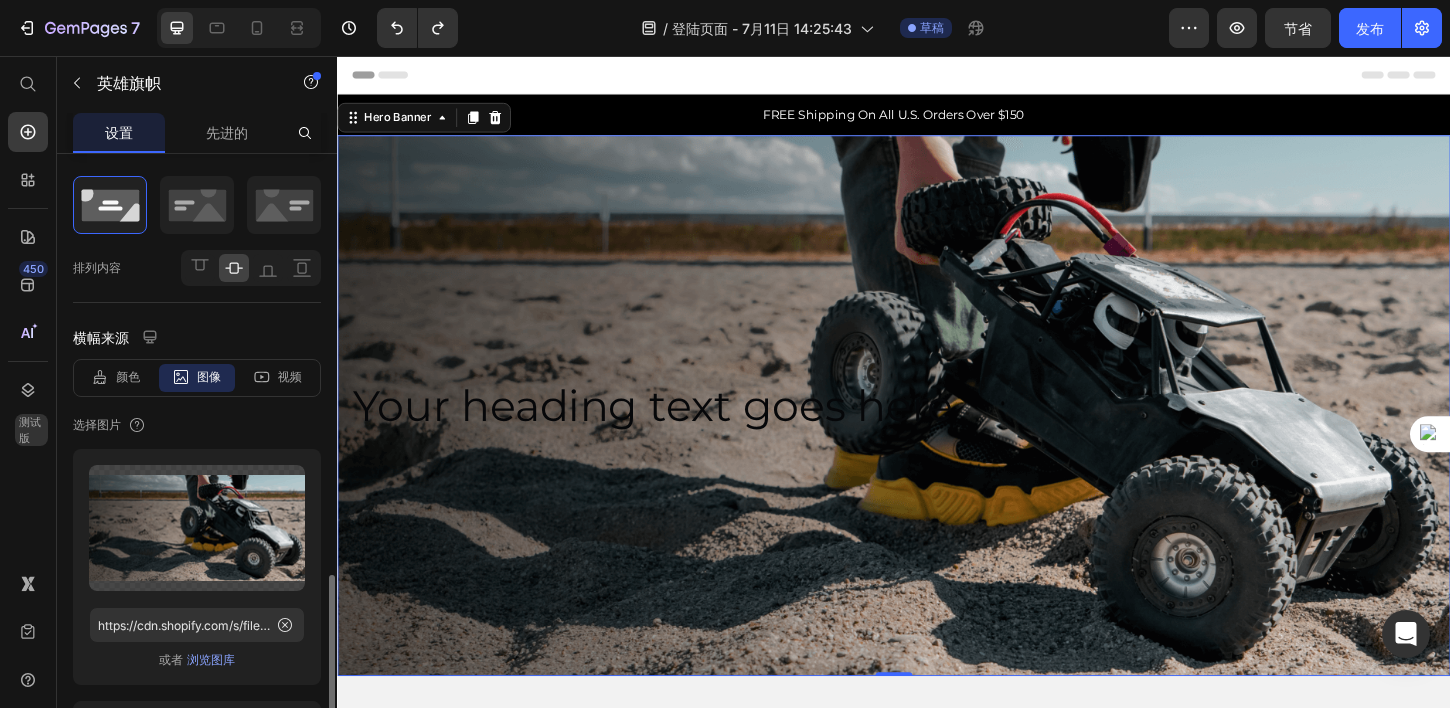 scroll, scrollTop: 0, scrollLeft: 0, axis: both 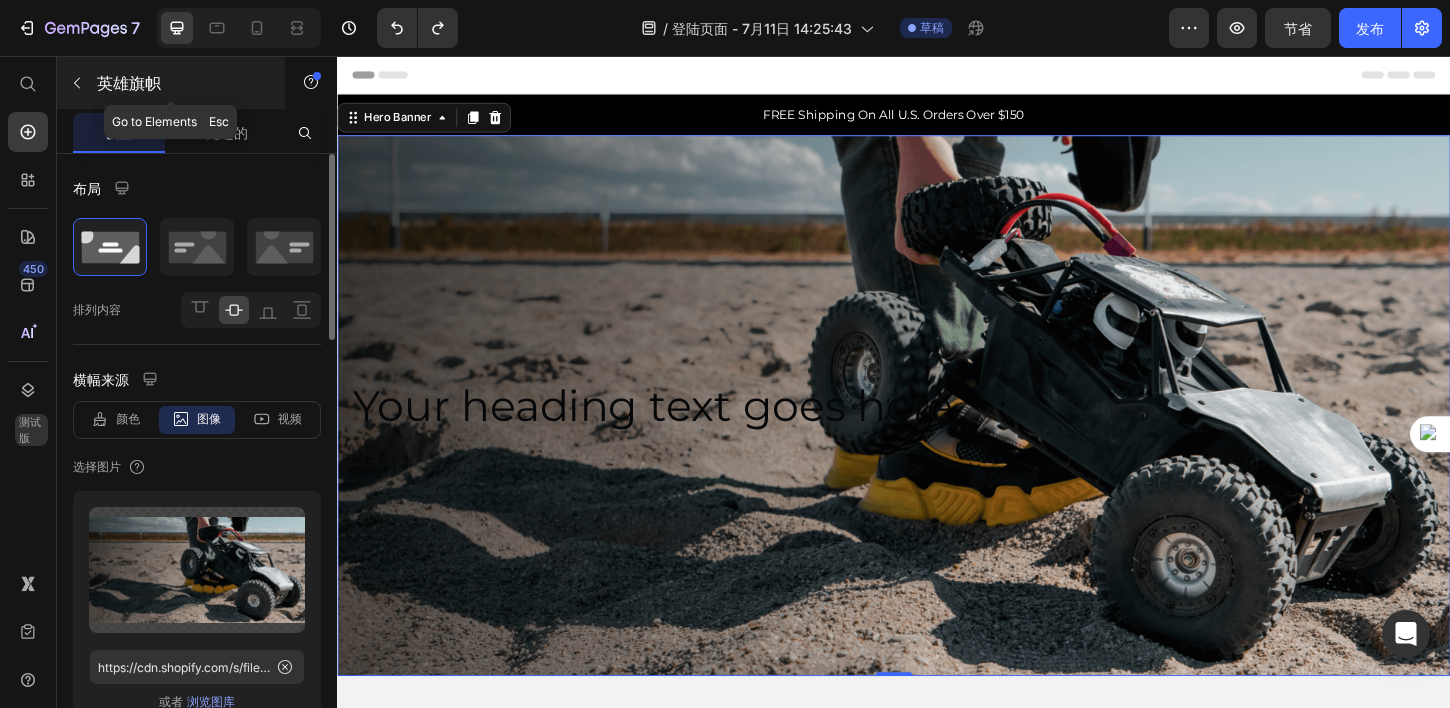 click 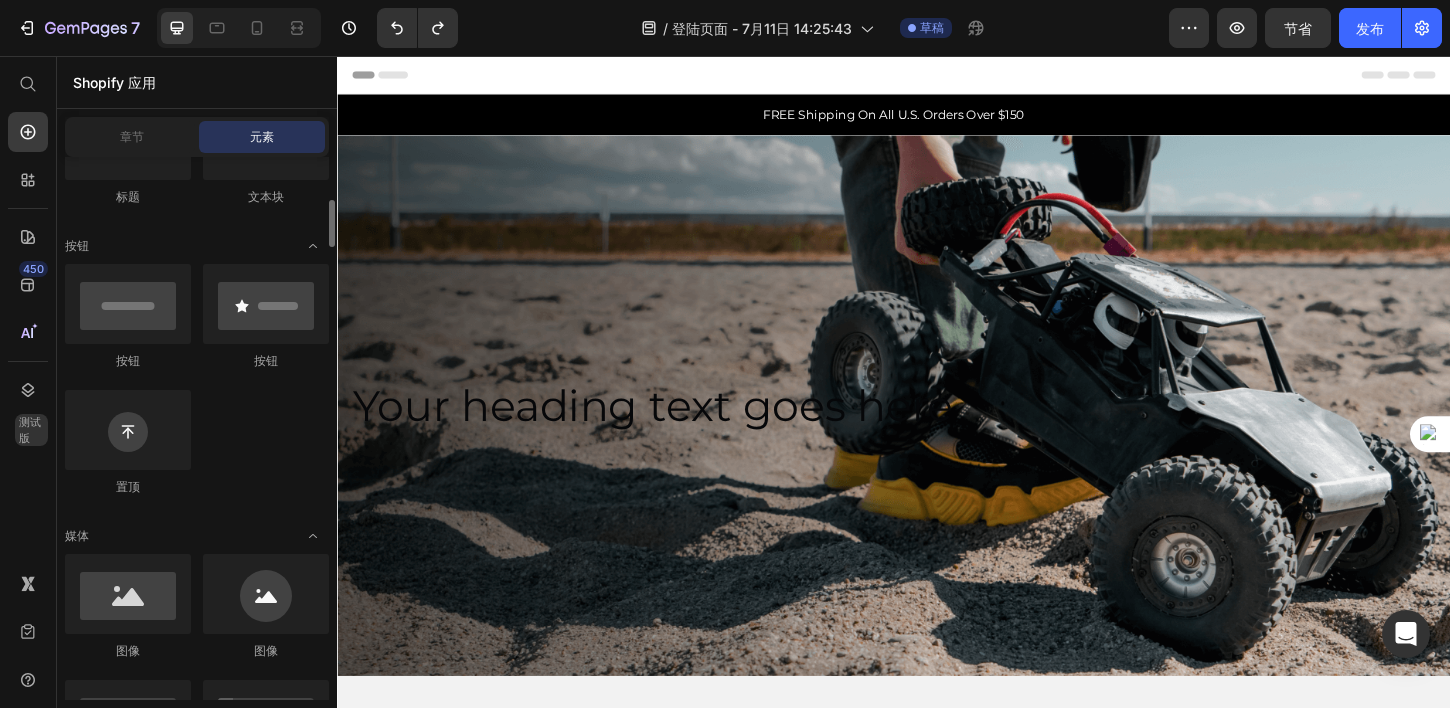 scroll, scrollTop: 407, scrollLeft: 0, axis: vertical 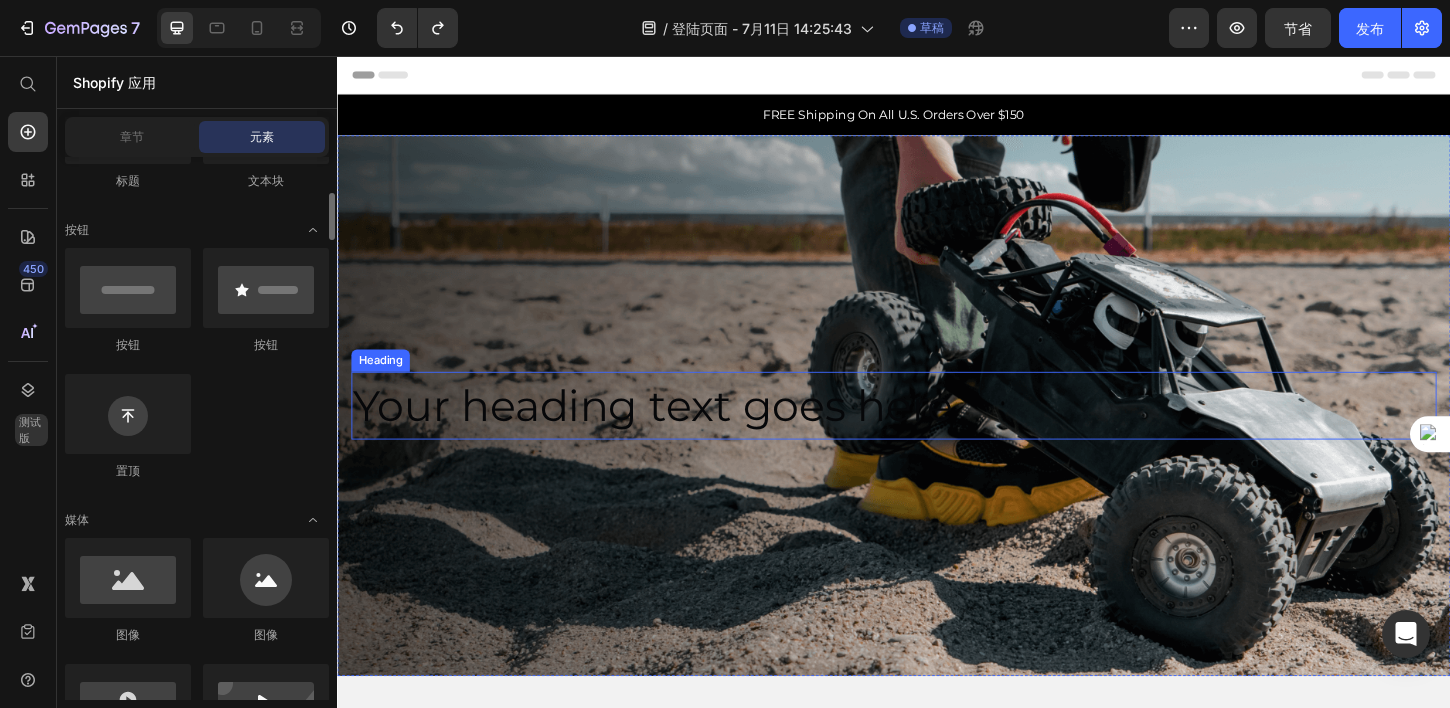 click on "Your heading text goes here" at bounding box center [937, 432] 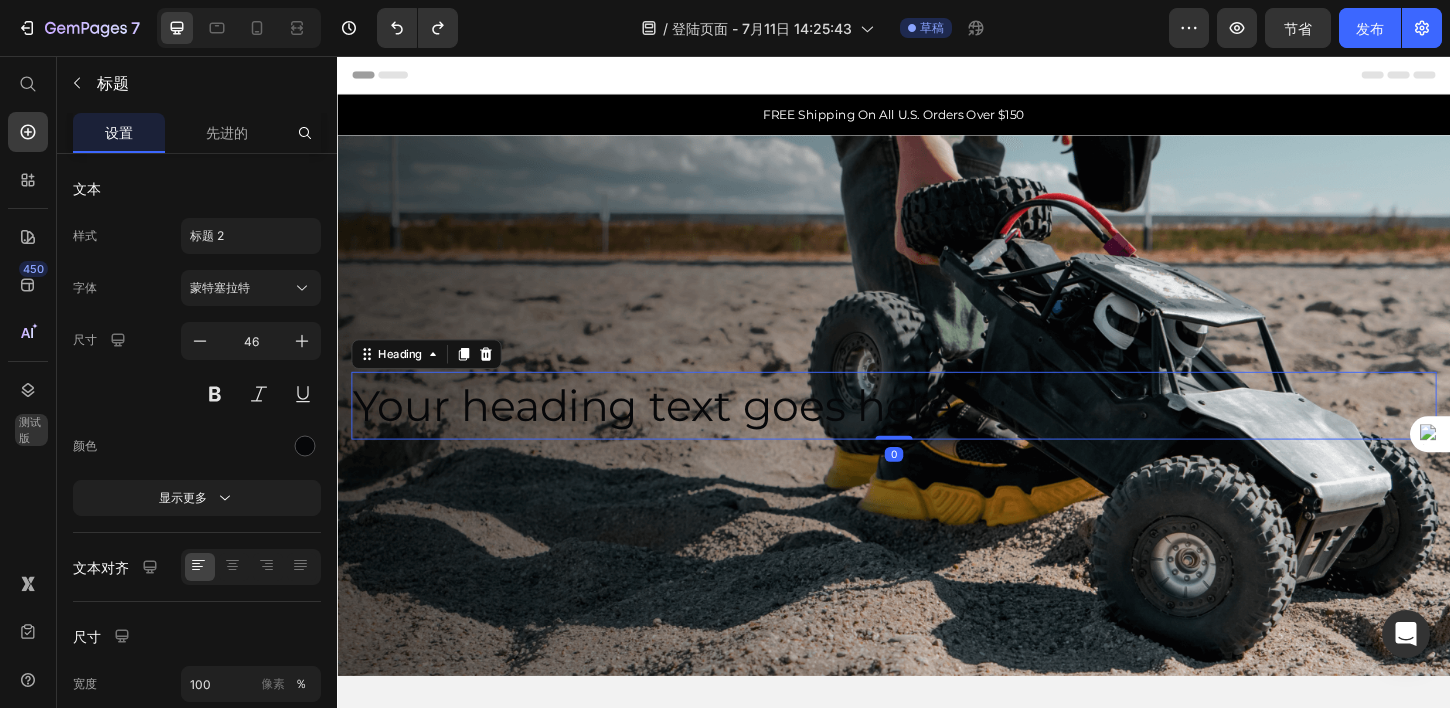 click on "Your heading text goes here" at bounding box center (937, 432) 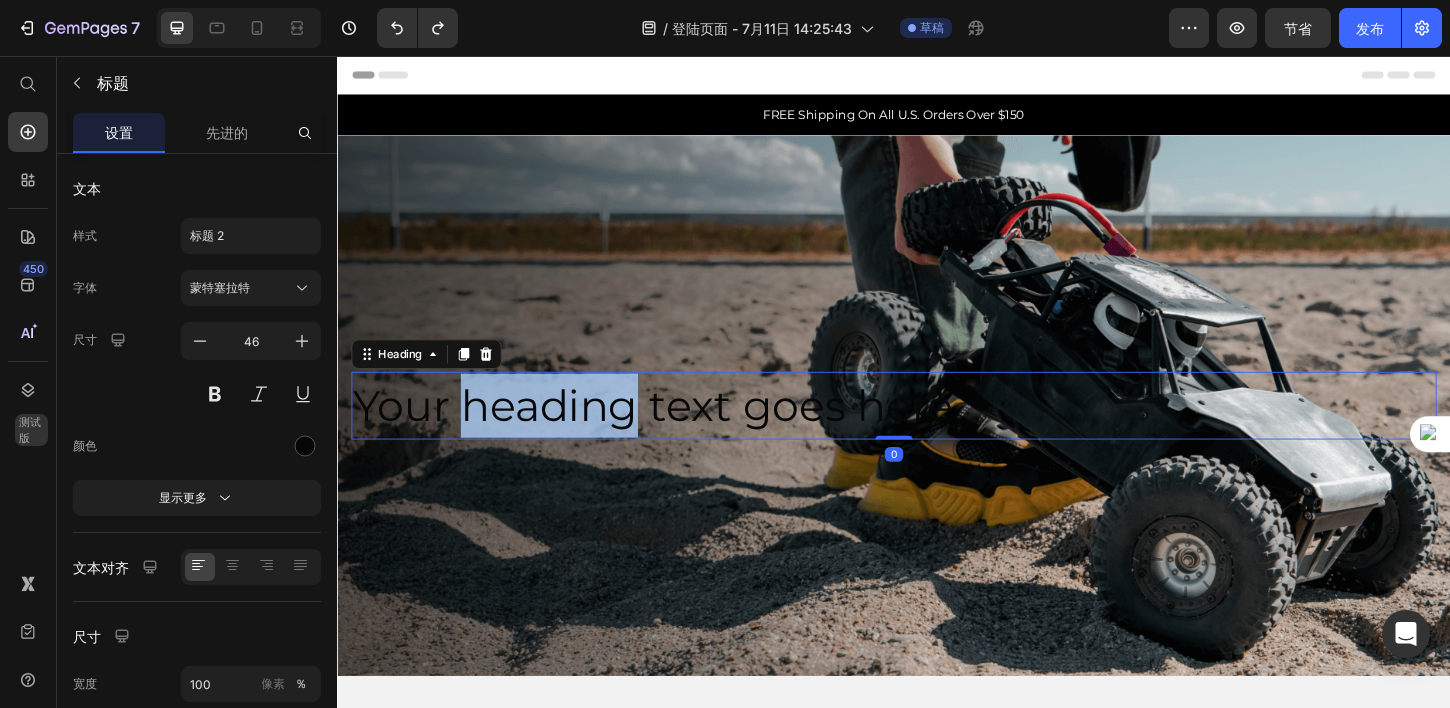click on "Your heading text goes here" at bounding box center [937, 432] 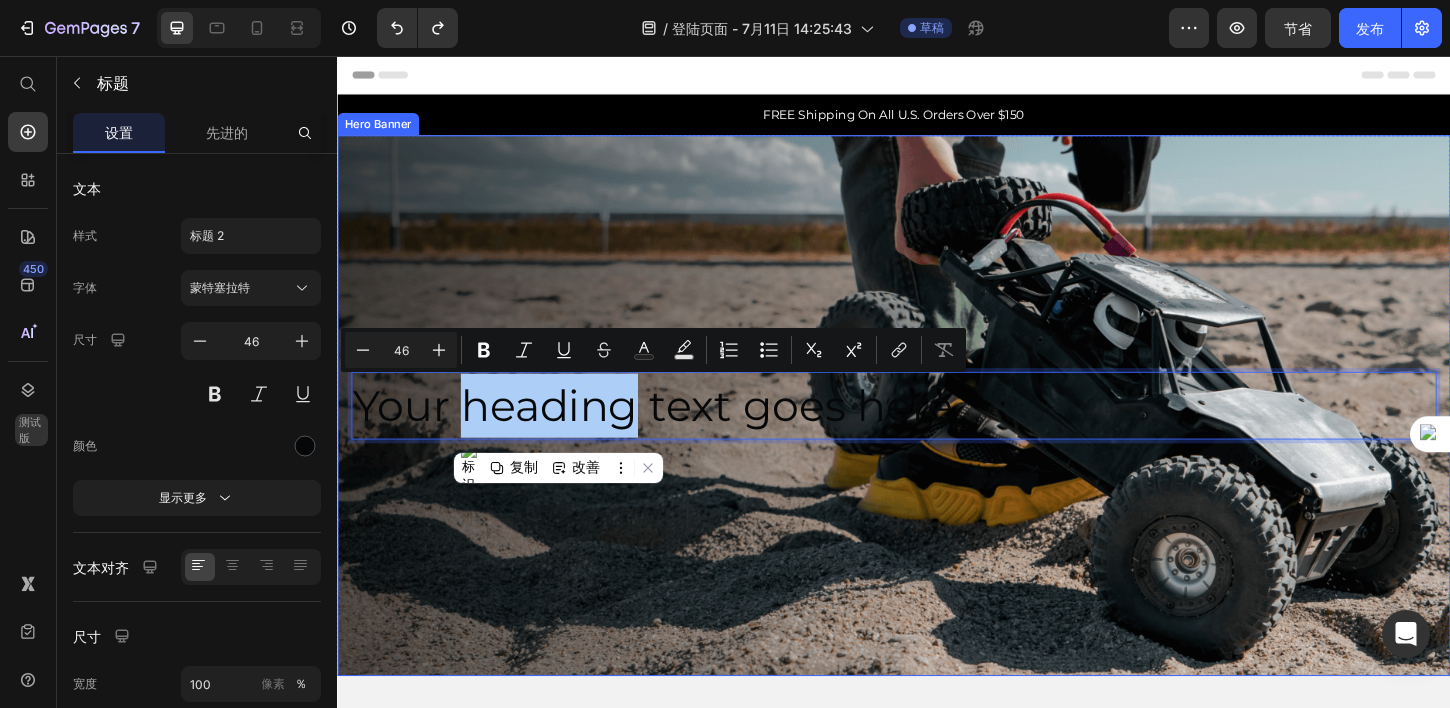 click at bounding box center (937, 432) 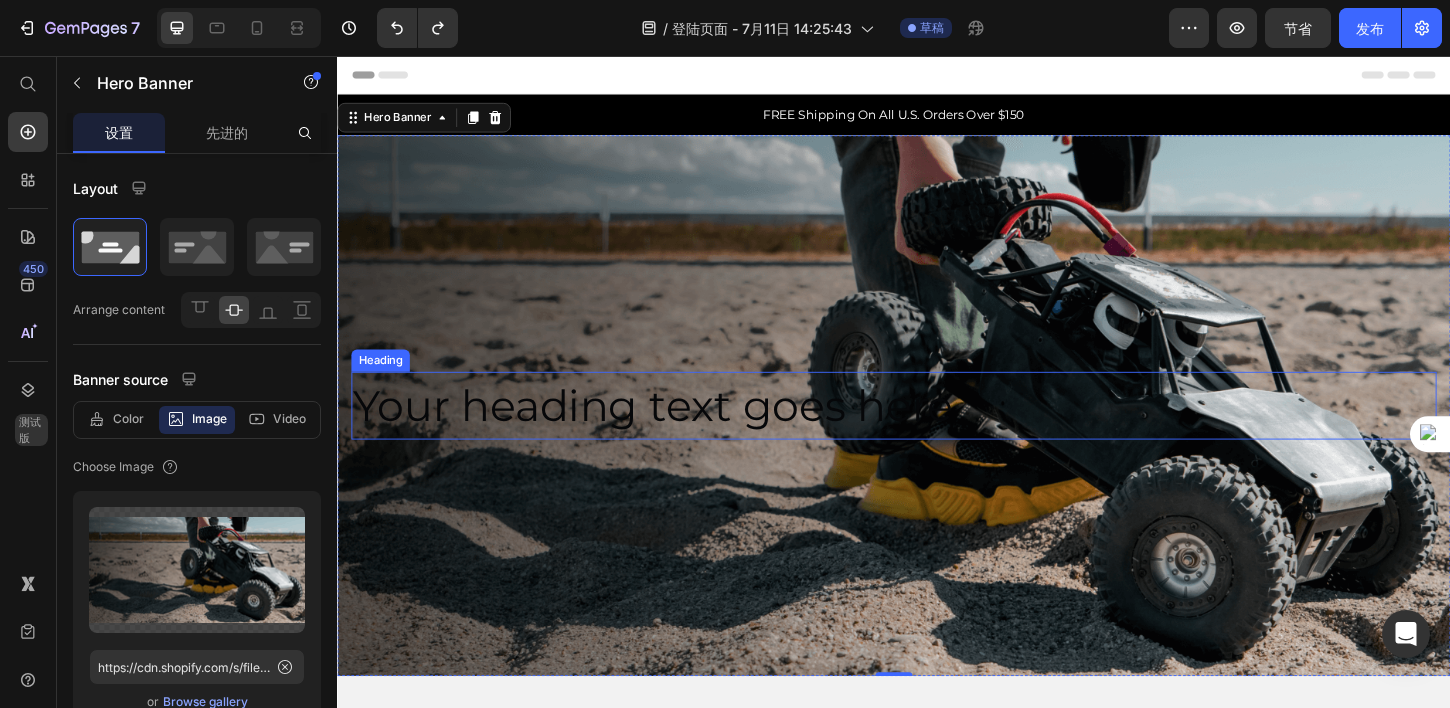 click on "Your heading text goes here" at bounding box center [937, 432] 